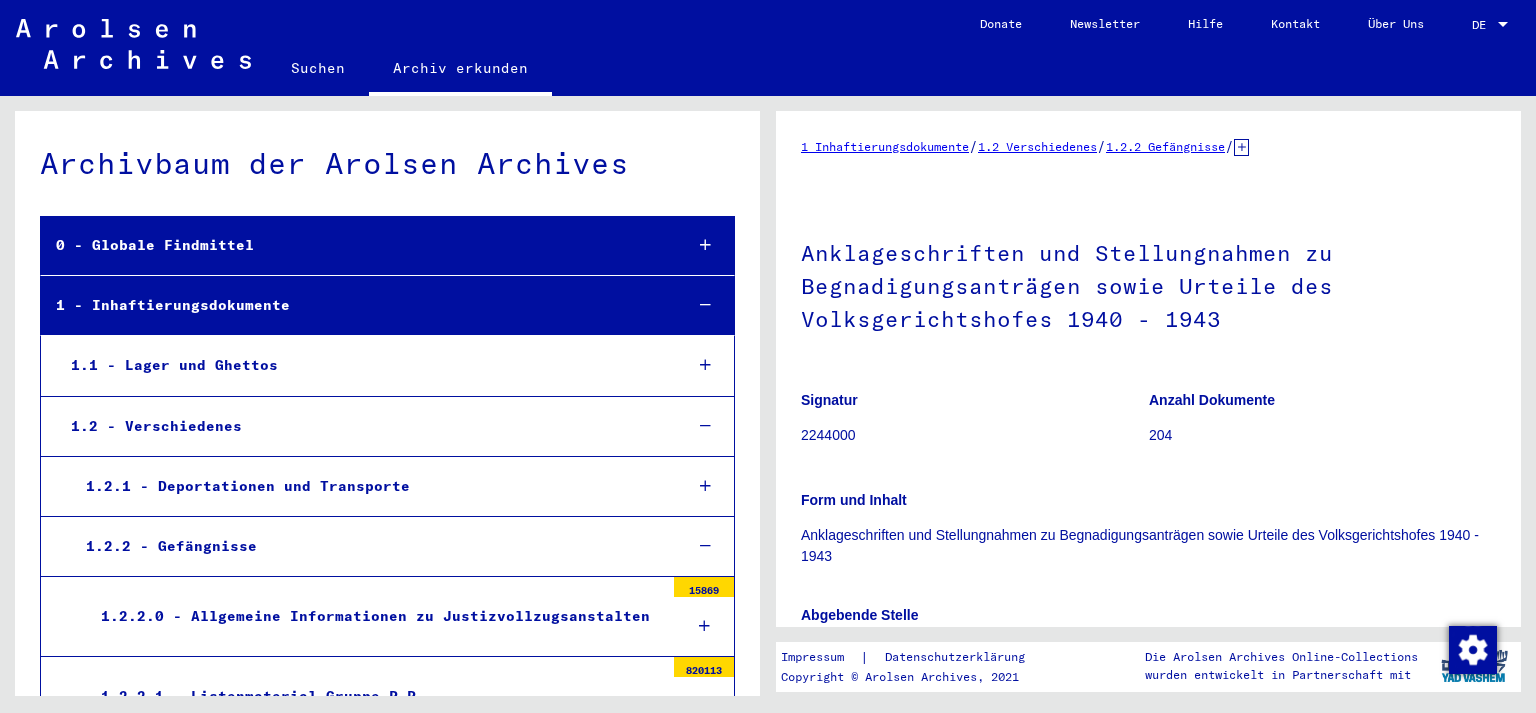 scroll, scrollTop: 0, scrollLeft: 0, axis: both 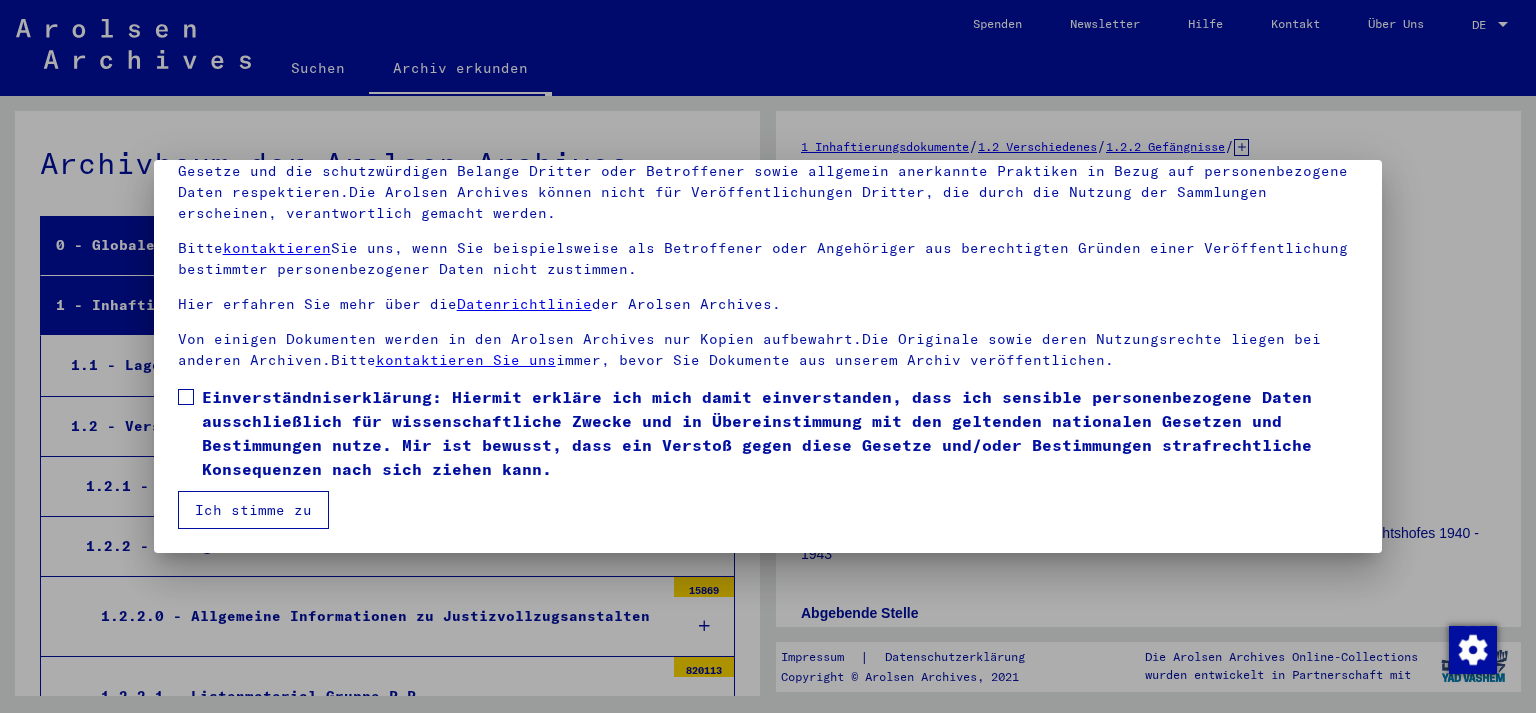 click on "Einverständniserklärung: Hiermit erkläre ich mich damit einverstanden, dass ich sensible personenbezogene Daten ausschließlich für wissenschaftliche Zwecke und in Übereinstimmung mit den geltenden nationalen Gesetzen und Bestimmungen nutze. Mir ist bewusst, dass ein Verstoß gegen diese Gesetze und/oder Bestimmungen strafrechtliche Konsequenzen nach sich ziehen kann." at bounding box center [768, 433] 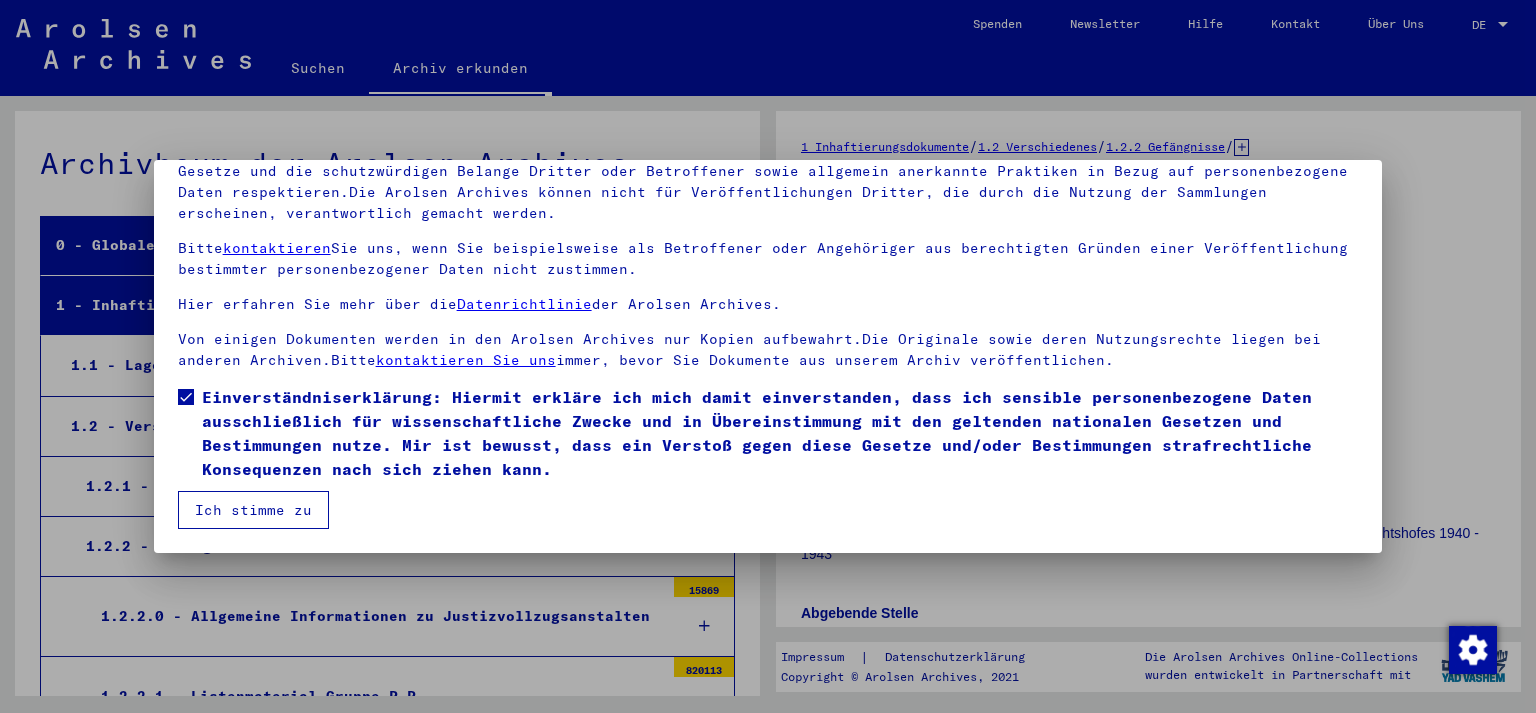 click on "Unsere  Nutzungsbedingungen  wurden durch den Internationalen Ausschuss als oberstes Leitungsgremium der Arolsen Archives festgelegt und entsprechen nicht deutschem oder anderem nationalen Archivrecht. Bitte beachten Sie, dass dieses Portal über NS - Verfolgte sensible Daten zu identifizierten oder identifizierbaren Personen enthält.Als Nutzer dieses Portals sind Sie persönlich dafür verantwortlich, dass Sie das Recht auf die Privatsphäre und sonstige Gesetze und die schutzwürdigen Belange Dritter oder Betroffener sowie allgemein anerkannte Praktiken in Bezug auf personenbezogene Daten respektieren.Die Arolsen Archives können nicht für Veröffentlichungen Dritter, die durch die Nutzung der Sammlungen erscheinen, verantwortlich gemacht werden. Bitte  kontaktieren  Sie uns, wenn Sie beispielsweise als Betroffener oder Angehöriger aus berechtigten Gründen einer Veröffentlichung bestimmter personenbezogener Daten nicht zustimmen. Hier erfahren Sie mehr über die  Datenrichtlinie  der Arolsen Archives." at bounding box center [768, 296] 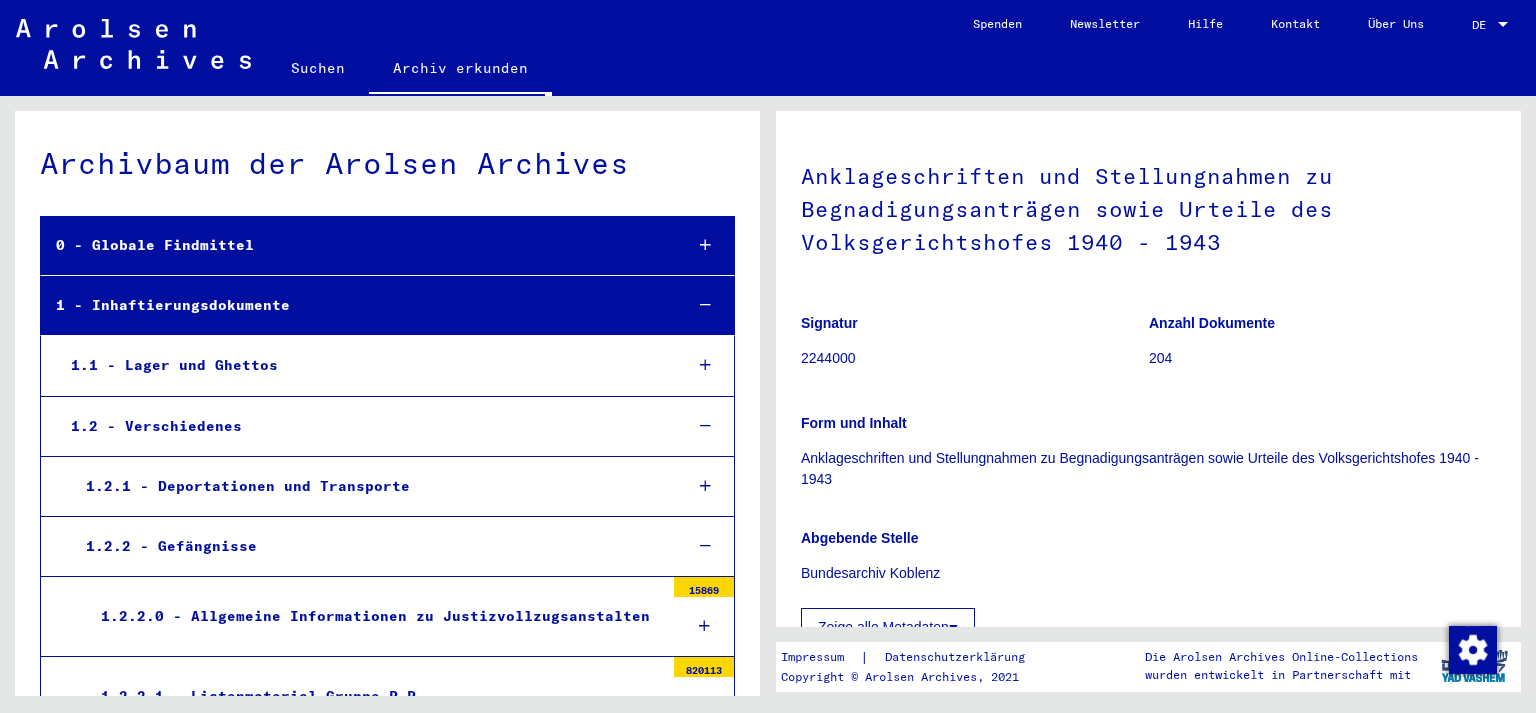scroll, scrollTop: 147, scrollLeft: 0, axis: vertical 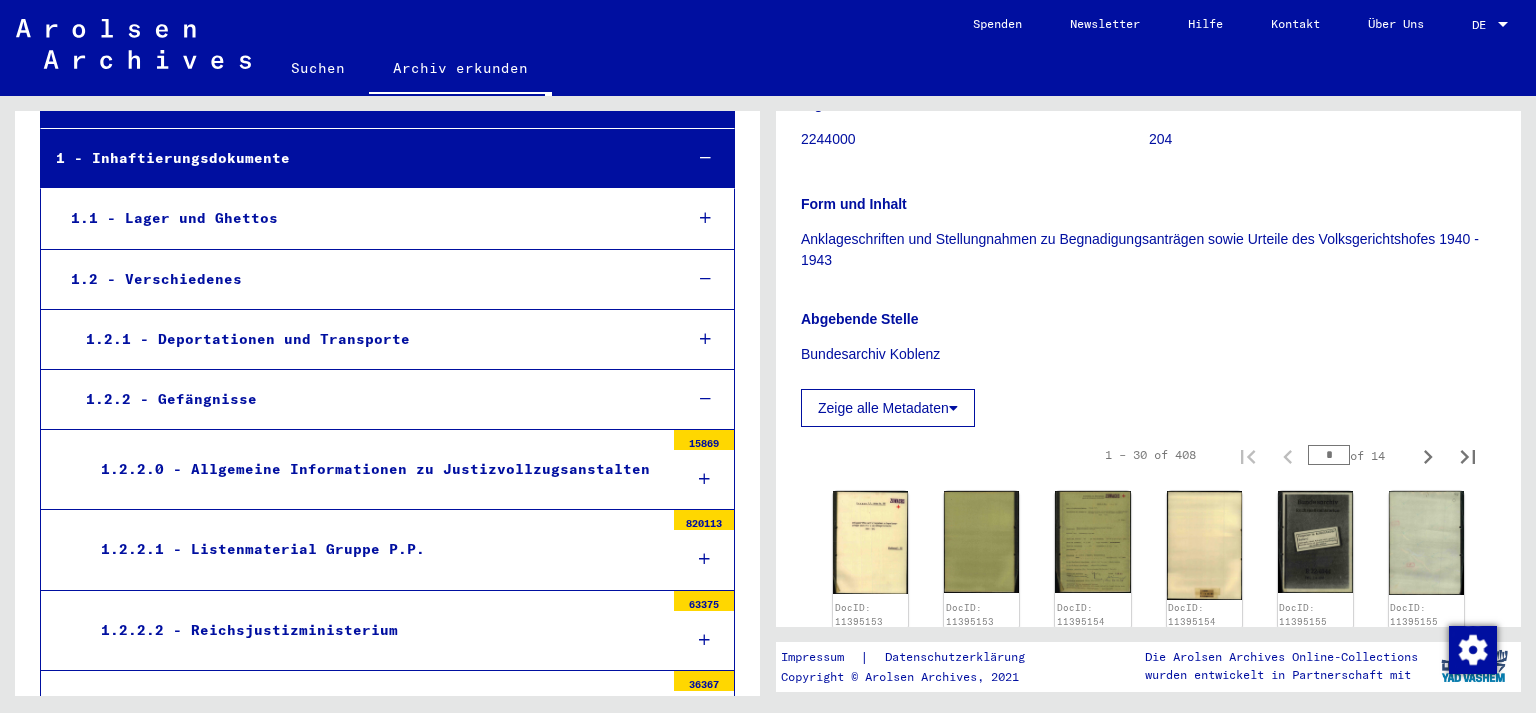 click on "Zeige alle Metadaten" 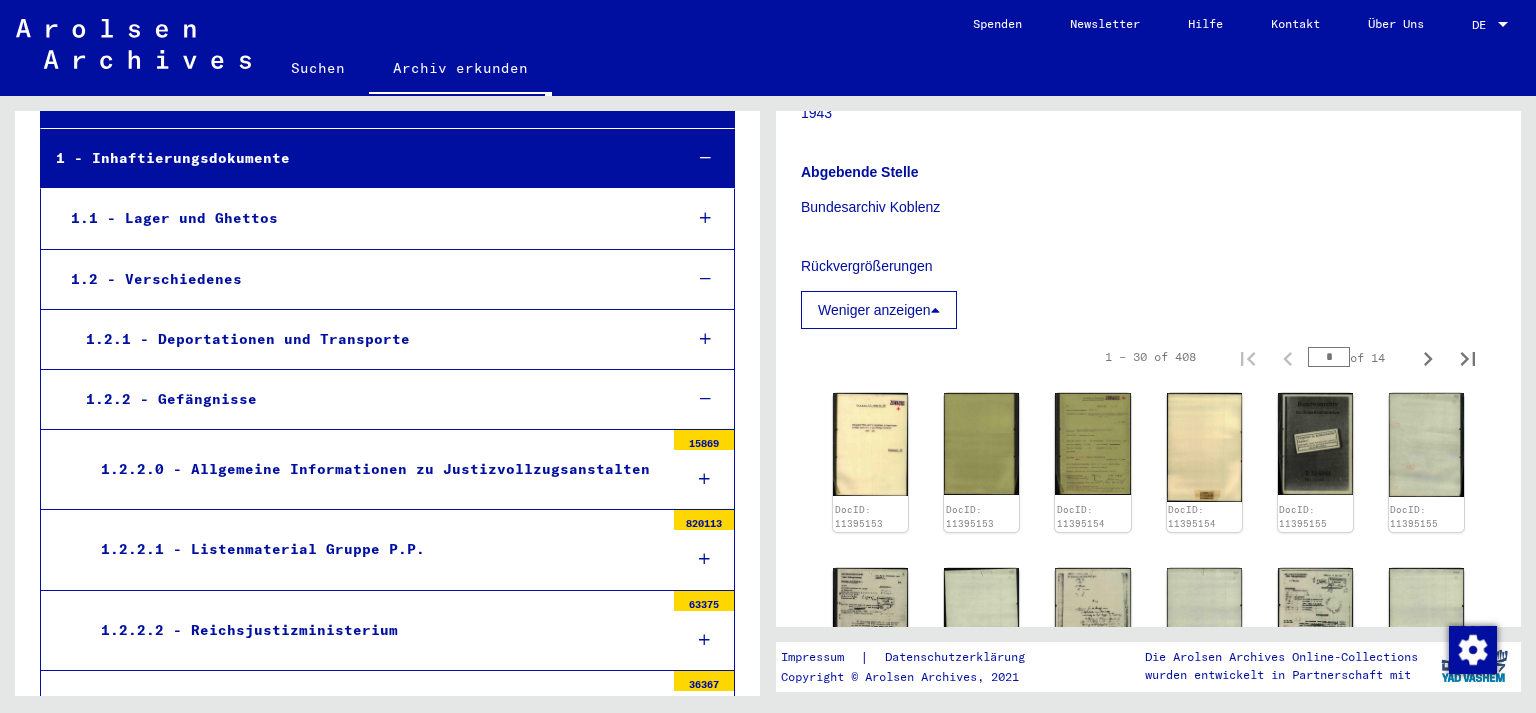 click on "Weniger anzeigen" at bounding box center (879, 310) 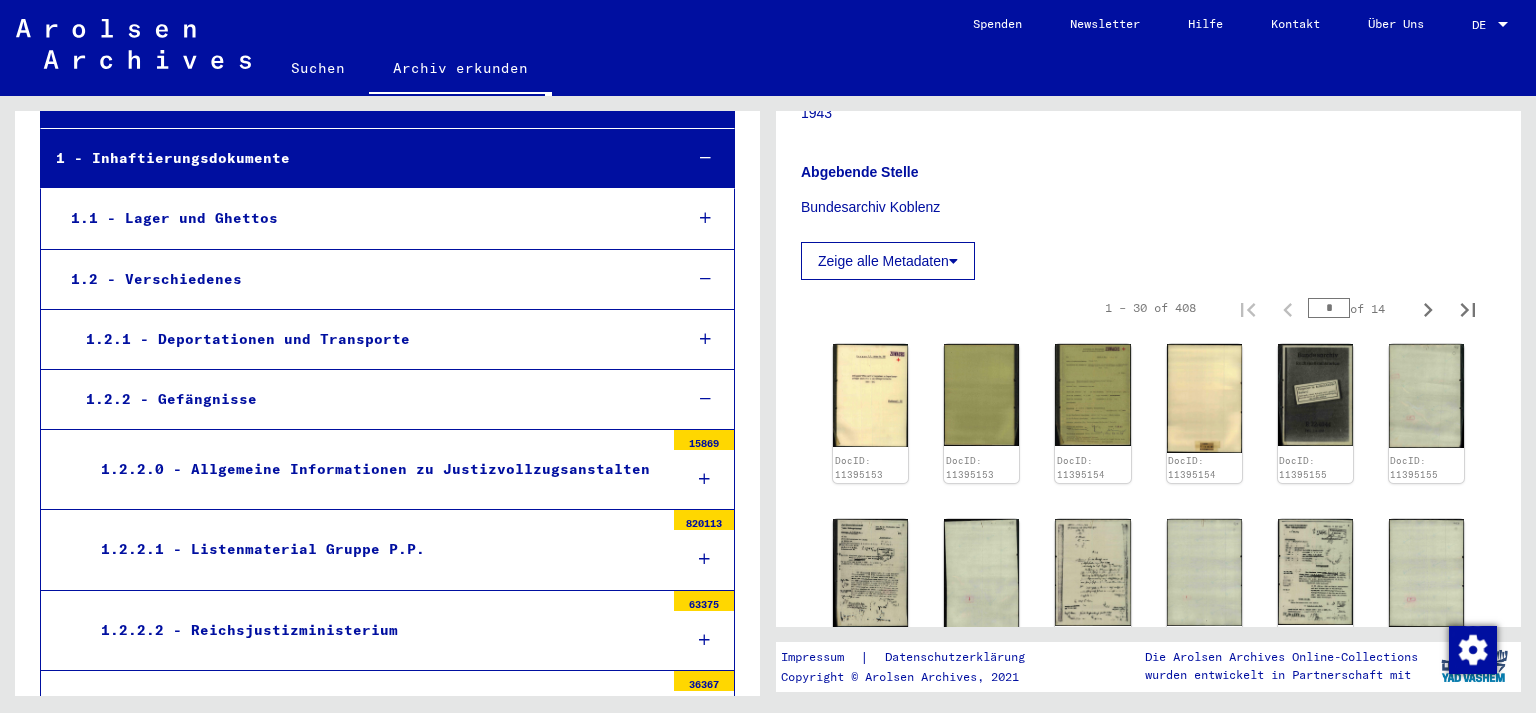 scroll, scrollTop: 352, scrollLeft: 0, axis: vertical 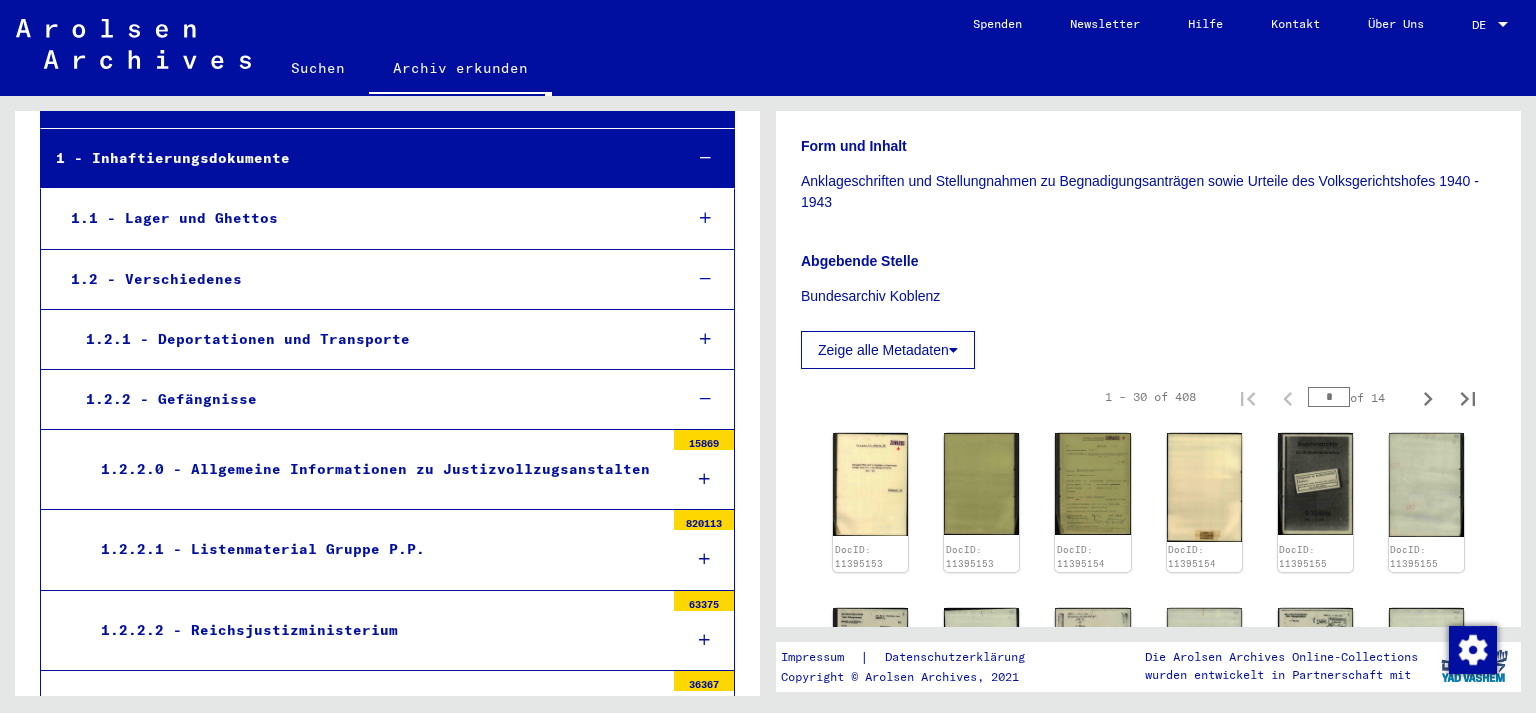 click on "Zeige alle Metadaten" 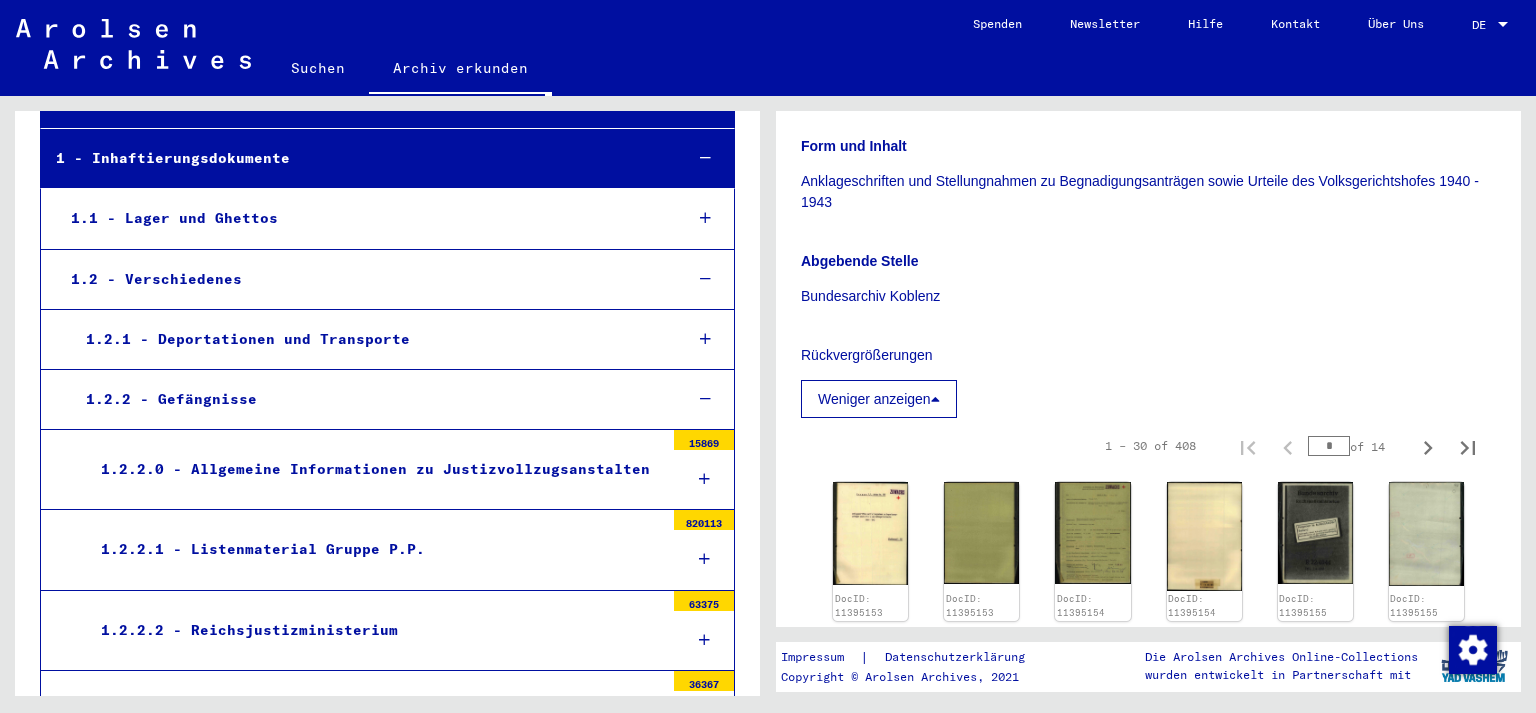 click on "Rückvergrößerungen" at bounding box center (1148, 355) 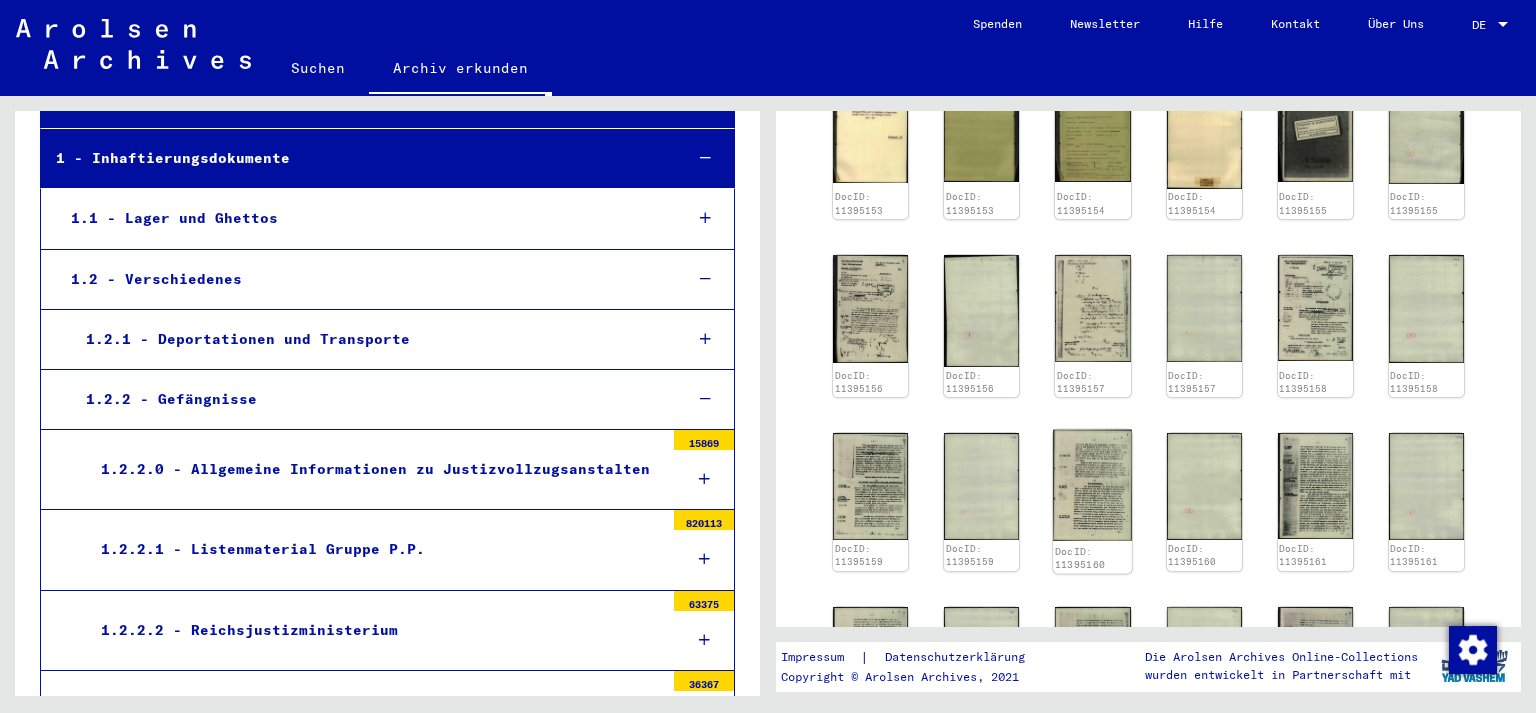 scroll, scrollTop: 794, scrollLeft: 0, axis: vertical 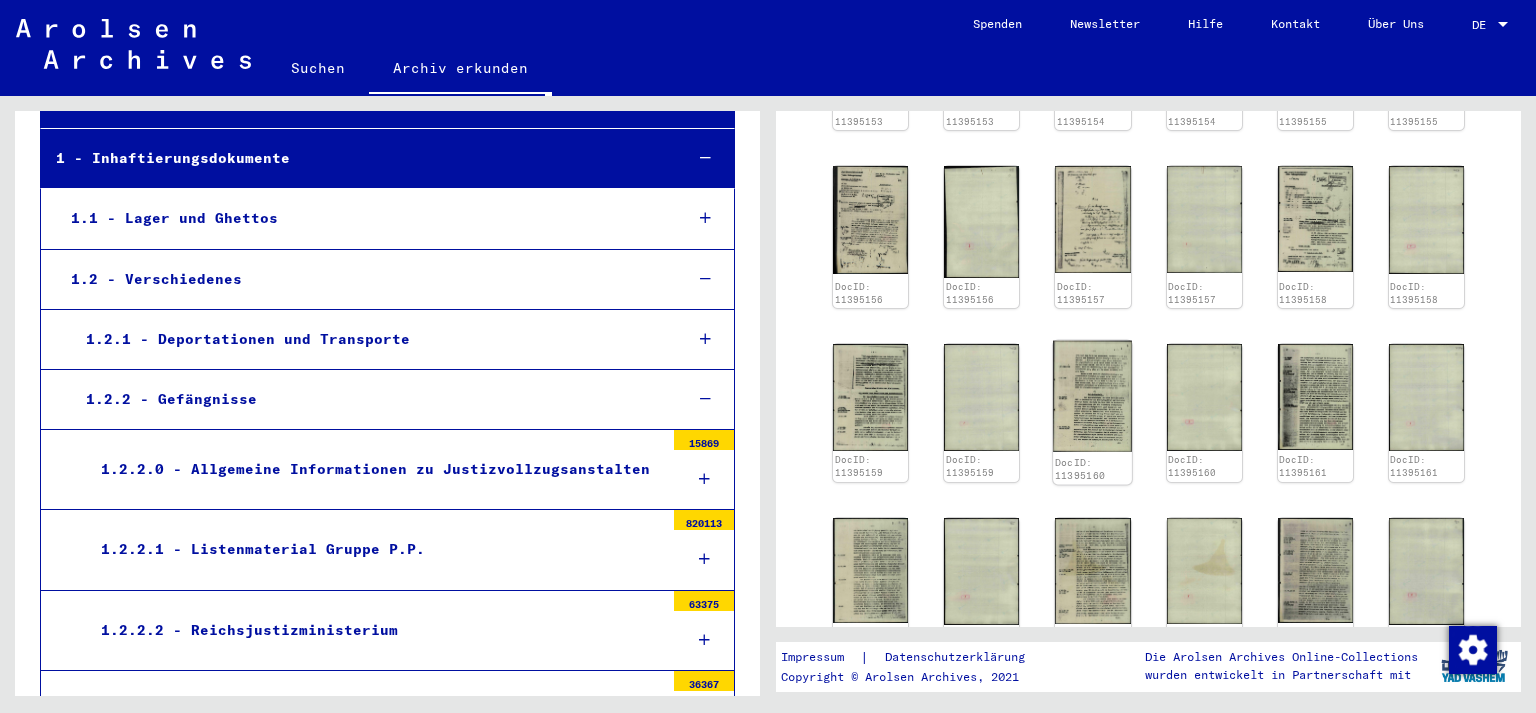 click 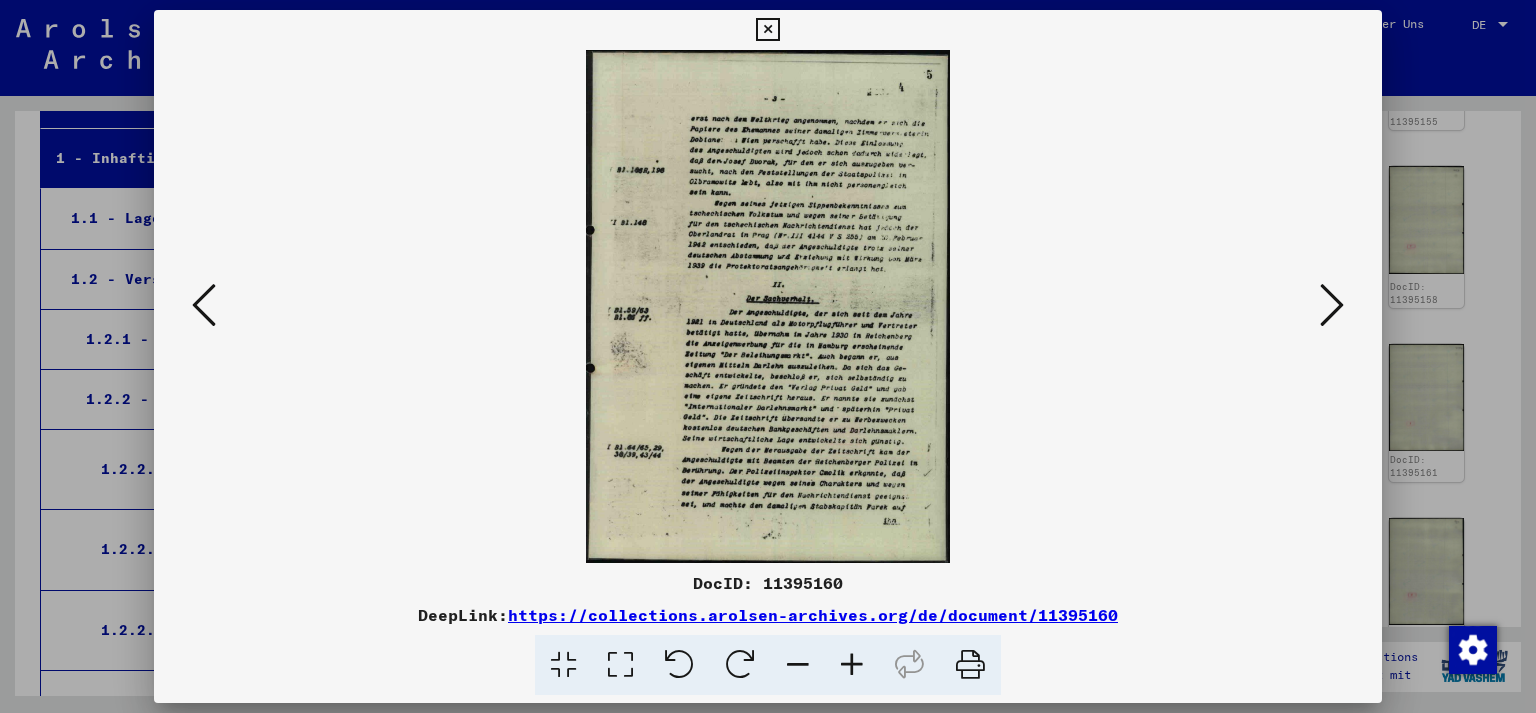 click at bounding box center [204, 306] 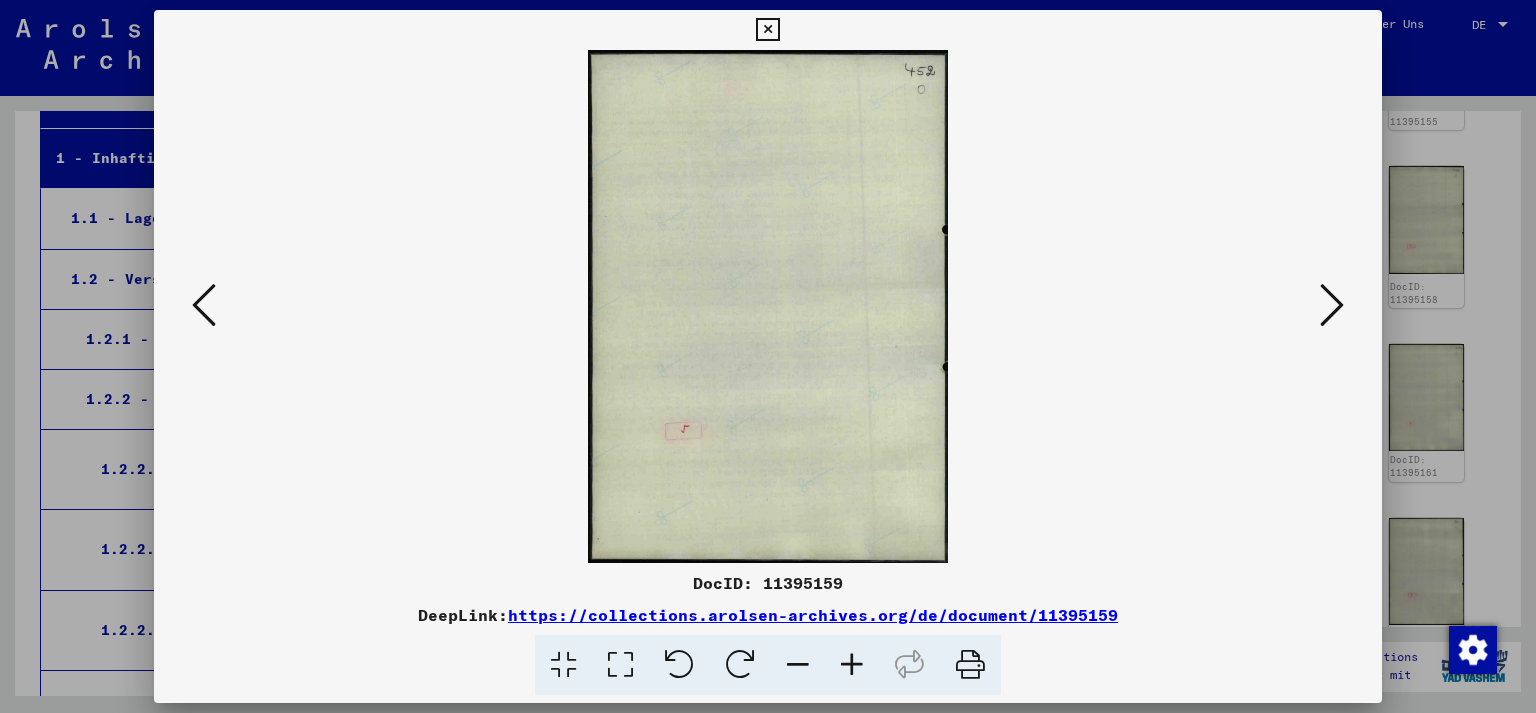 click at bounding box center [204, 305] 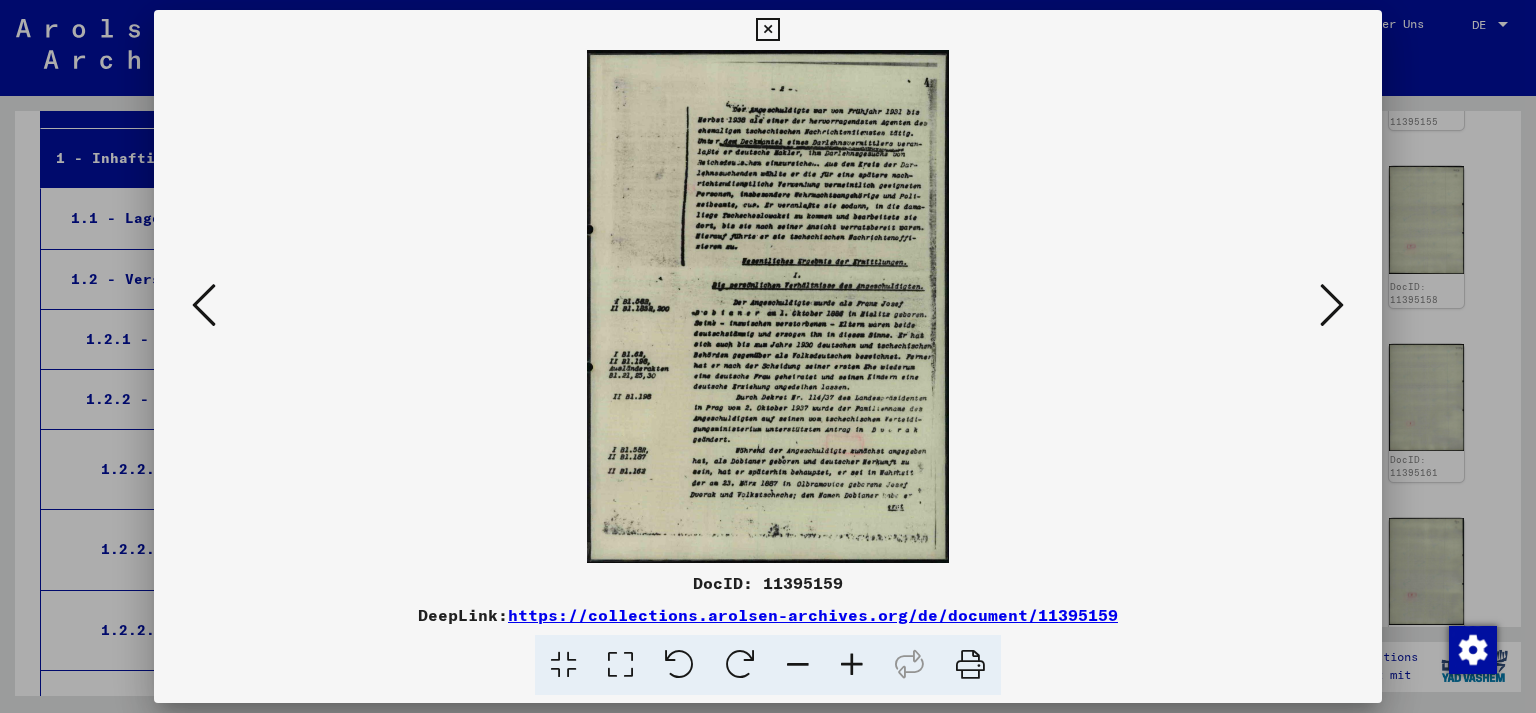 click at bounding box center (204, 305) 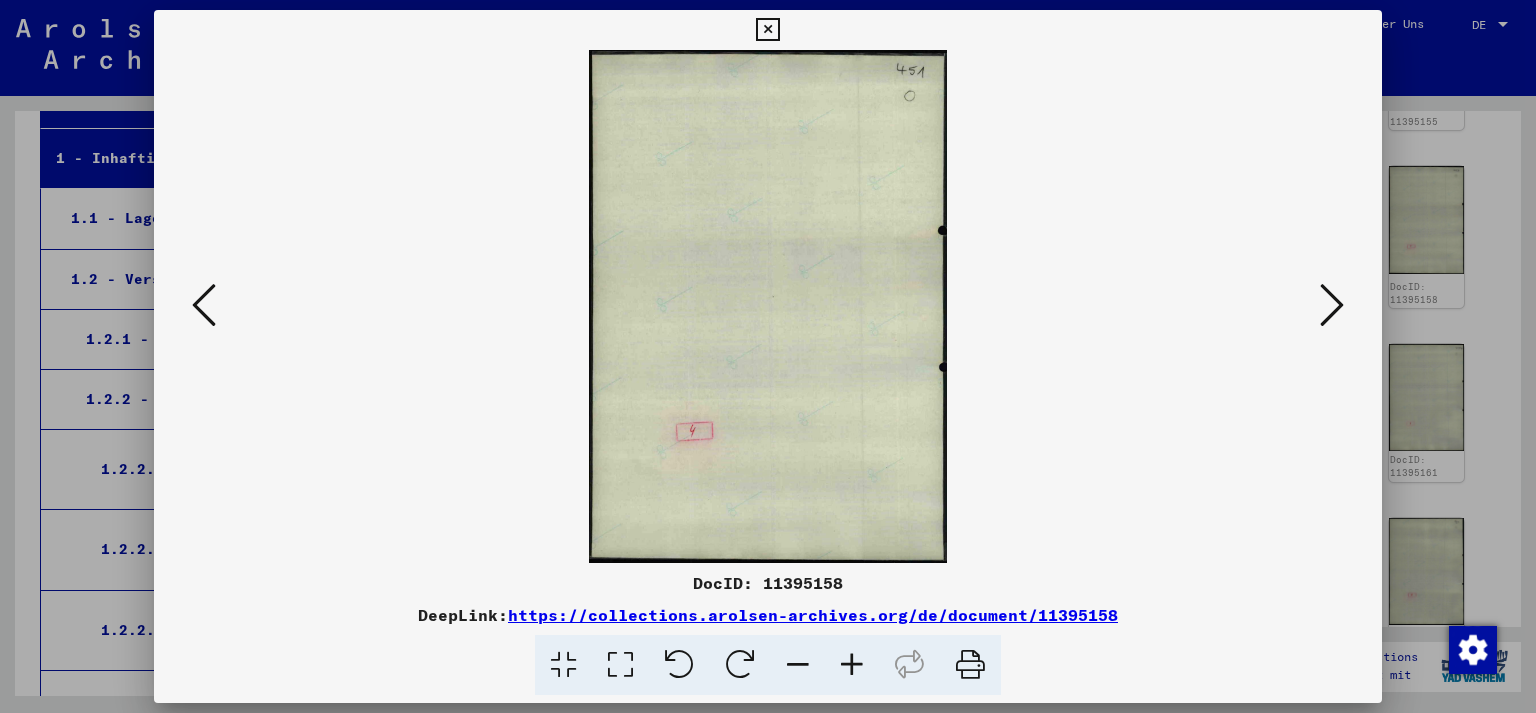 click at bounding box center (204, 305) 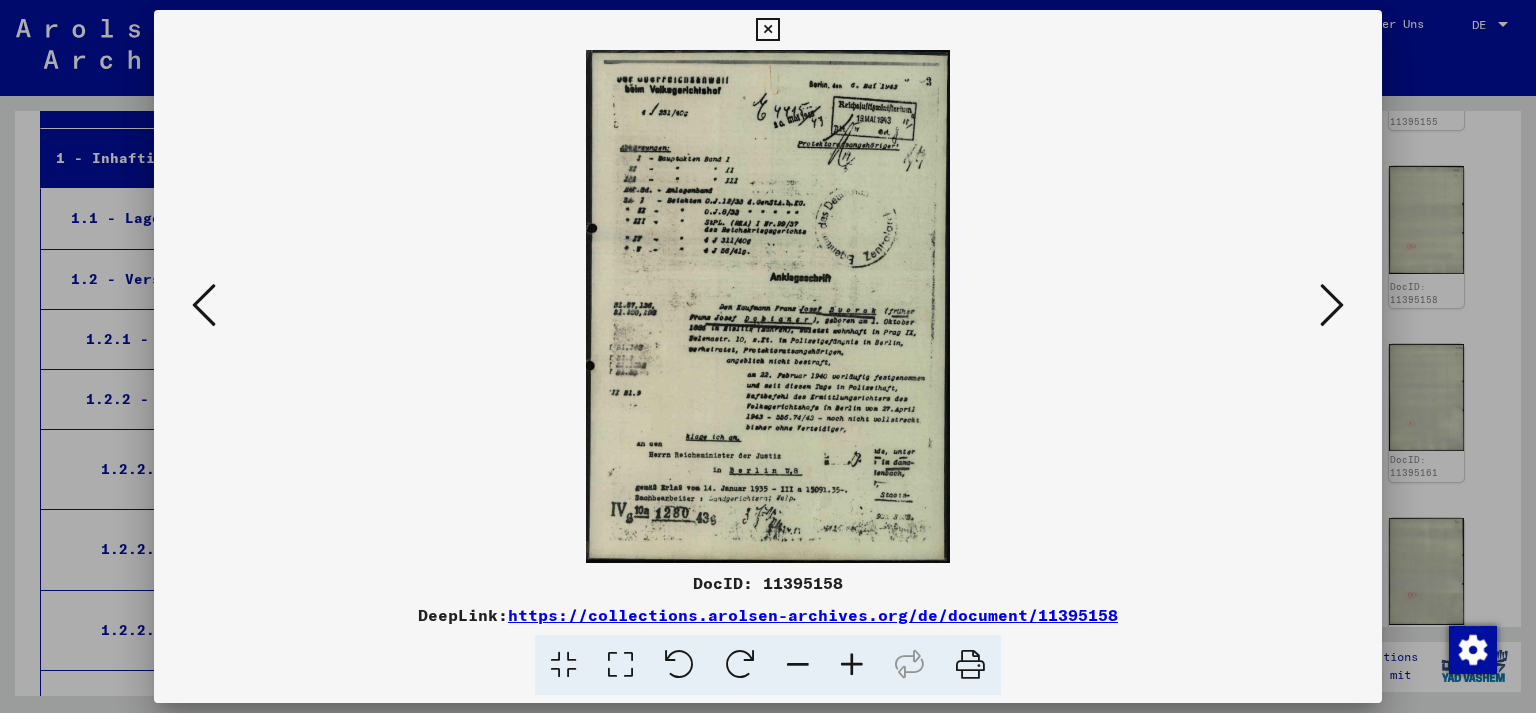 click at bounding box center (204, 305) 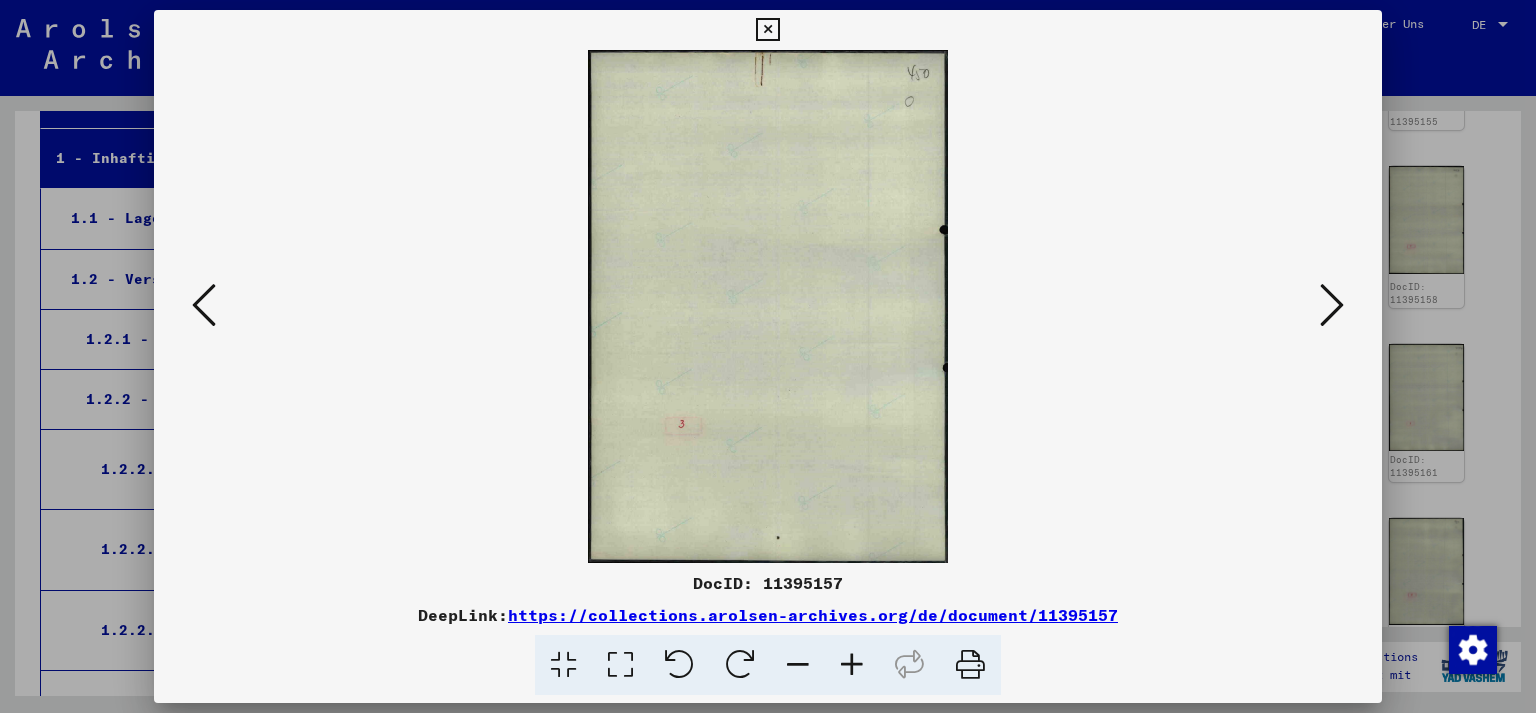 drag, startPoint x: 1357, startPoint y: 263, endPoint x: 1324, endPoint y: 292, distance: 43.931767 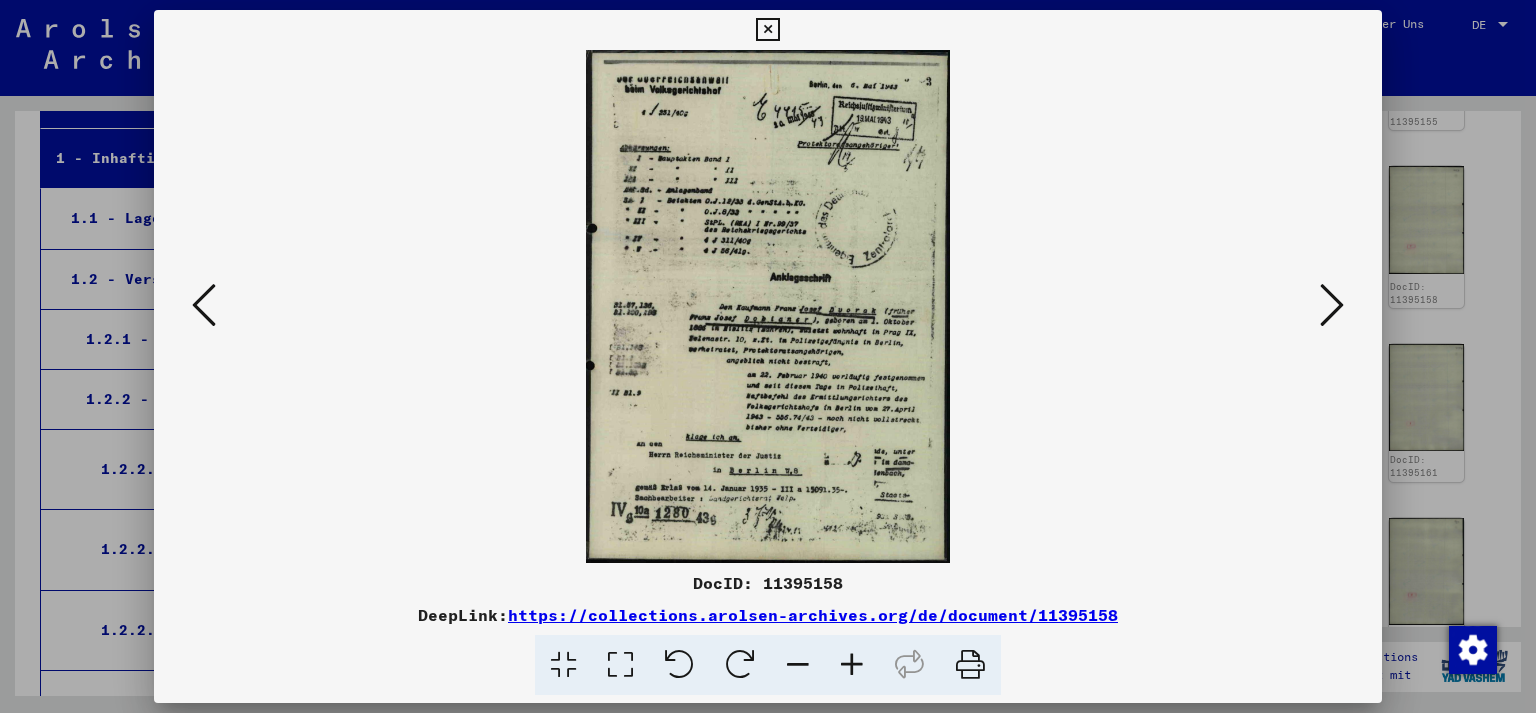 click at bounding box center (768, 306) 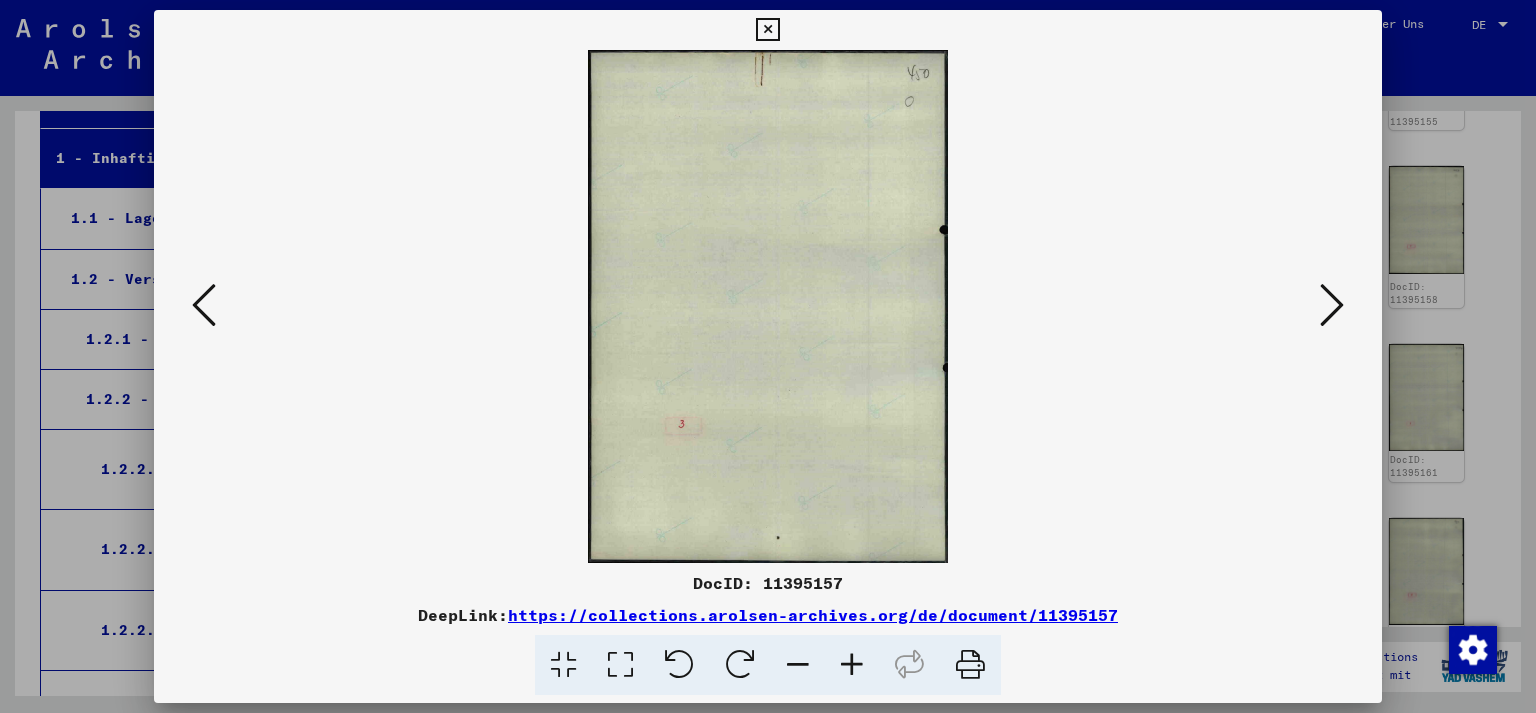 click at bounding box center [204, 305] 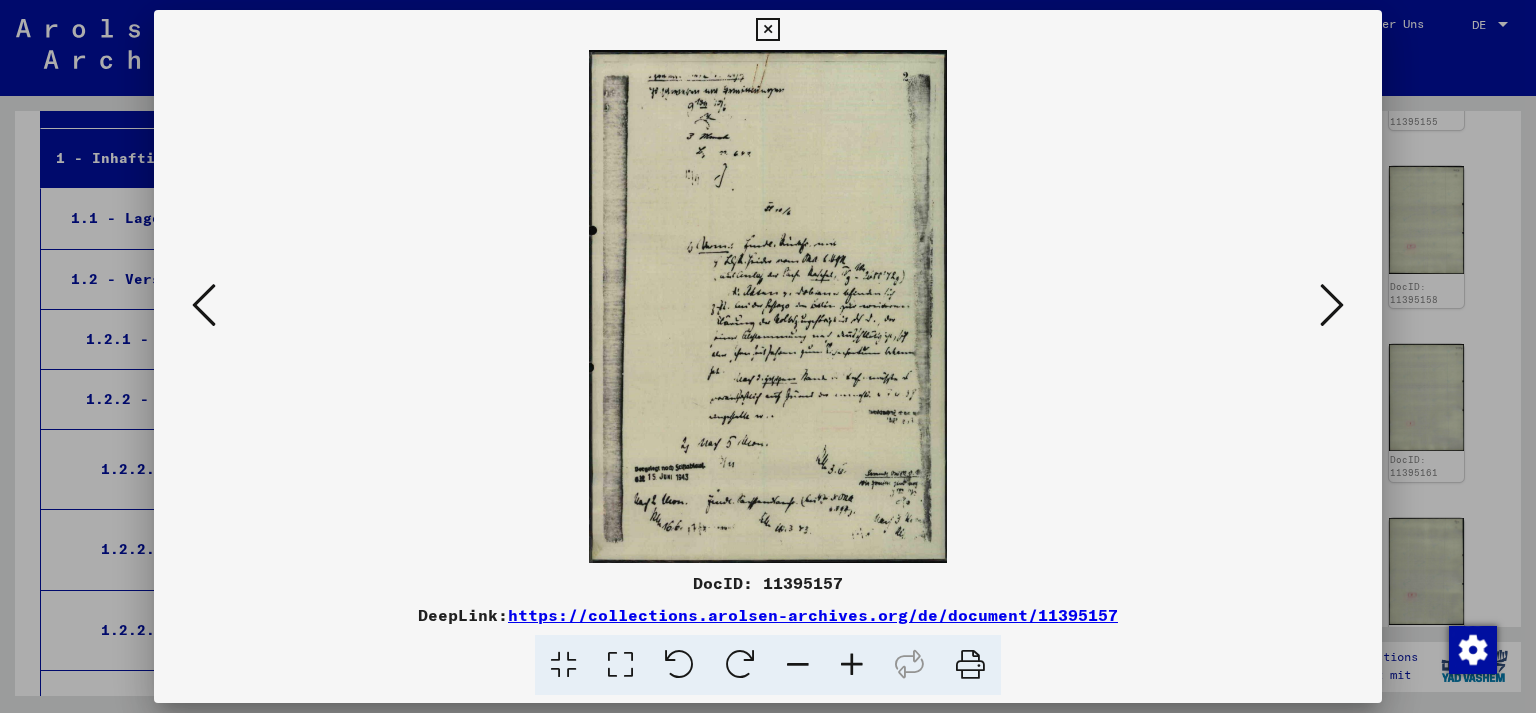 click at bounding box center (204, 305) 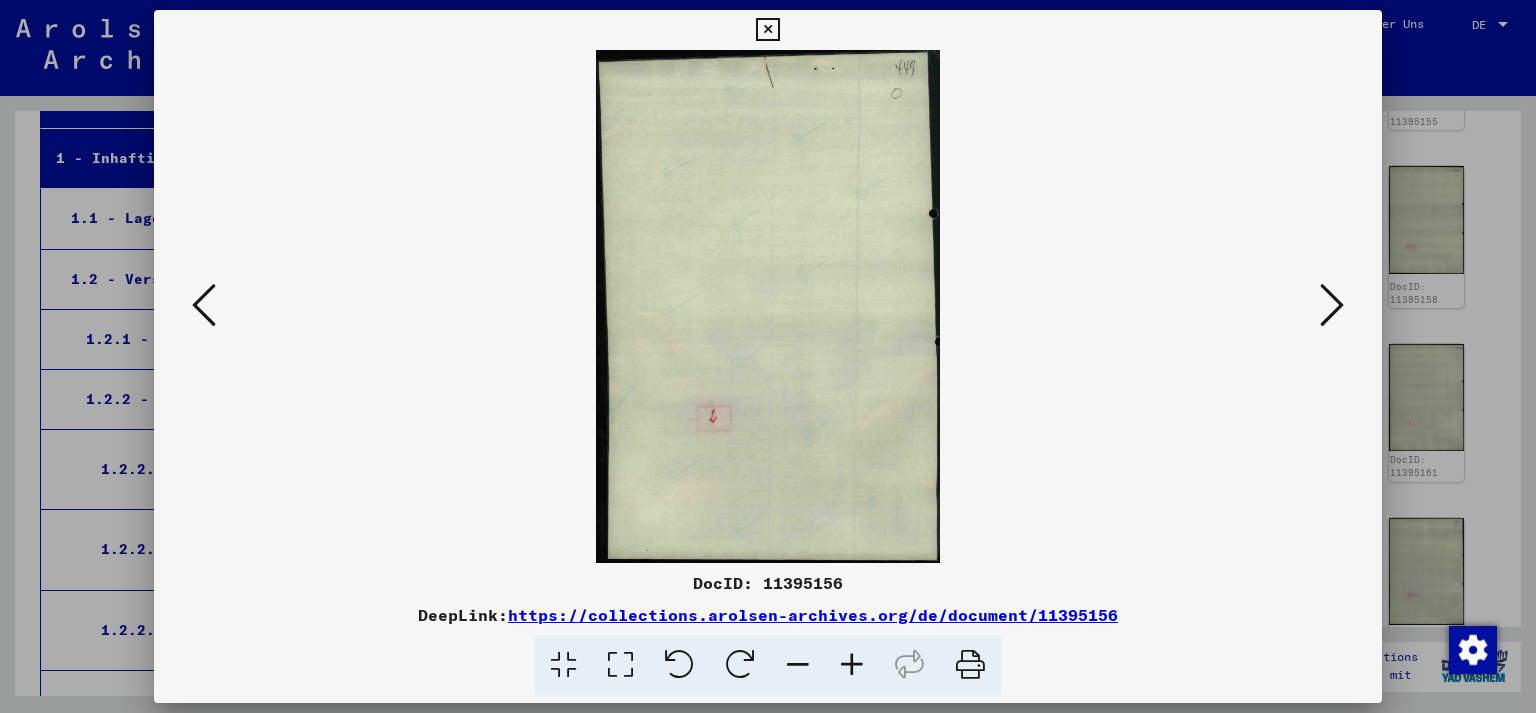 click at bounding box center [204, 305] 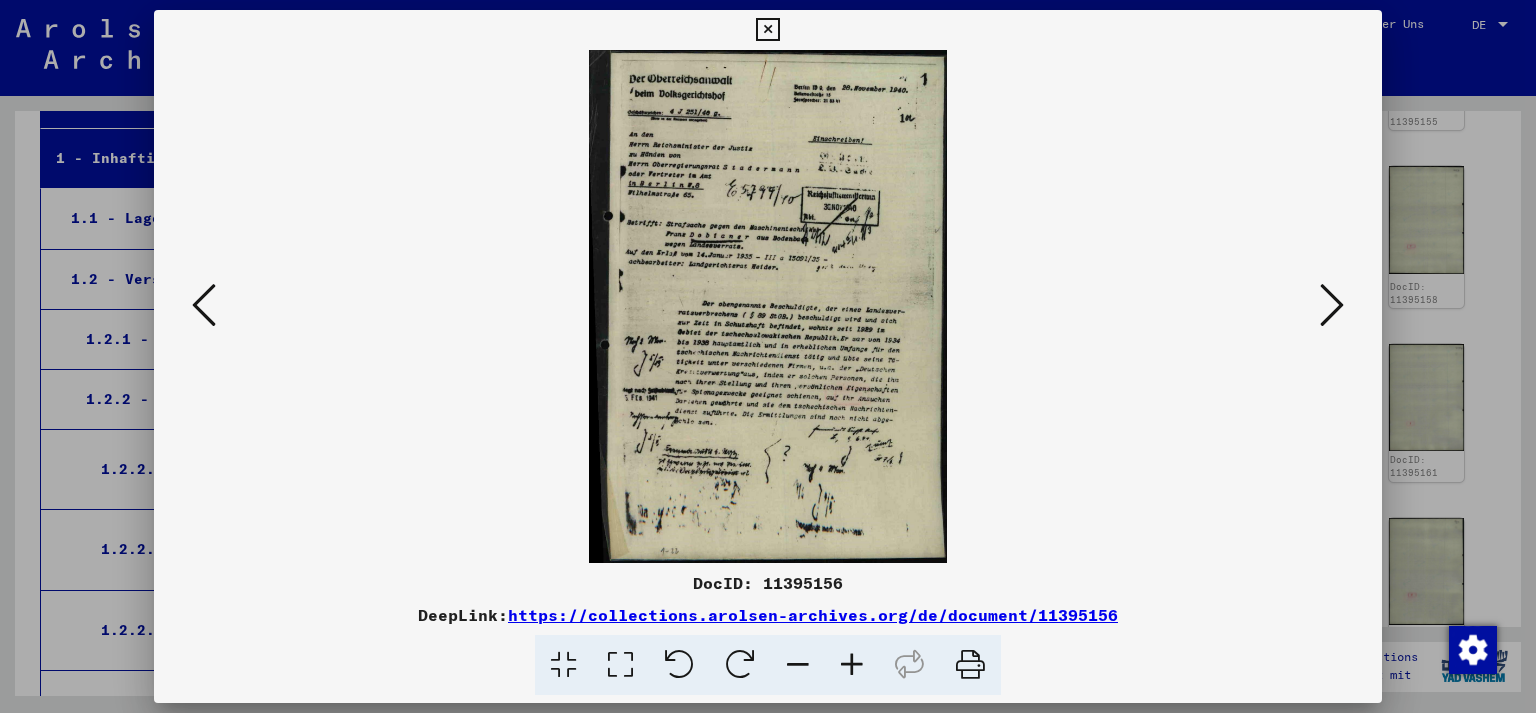 click at bounding box center [204, 305] 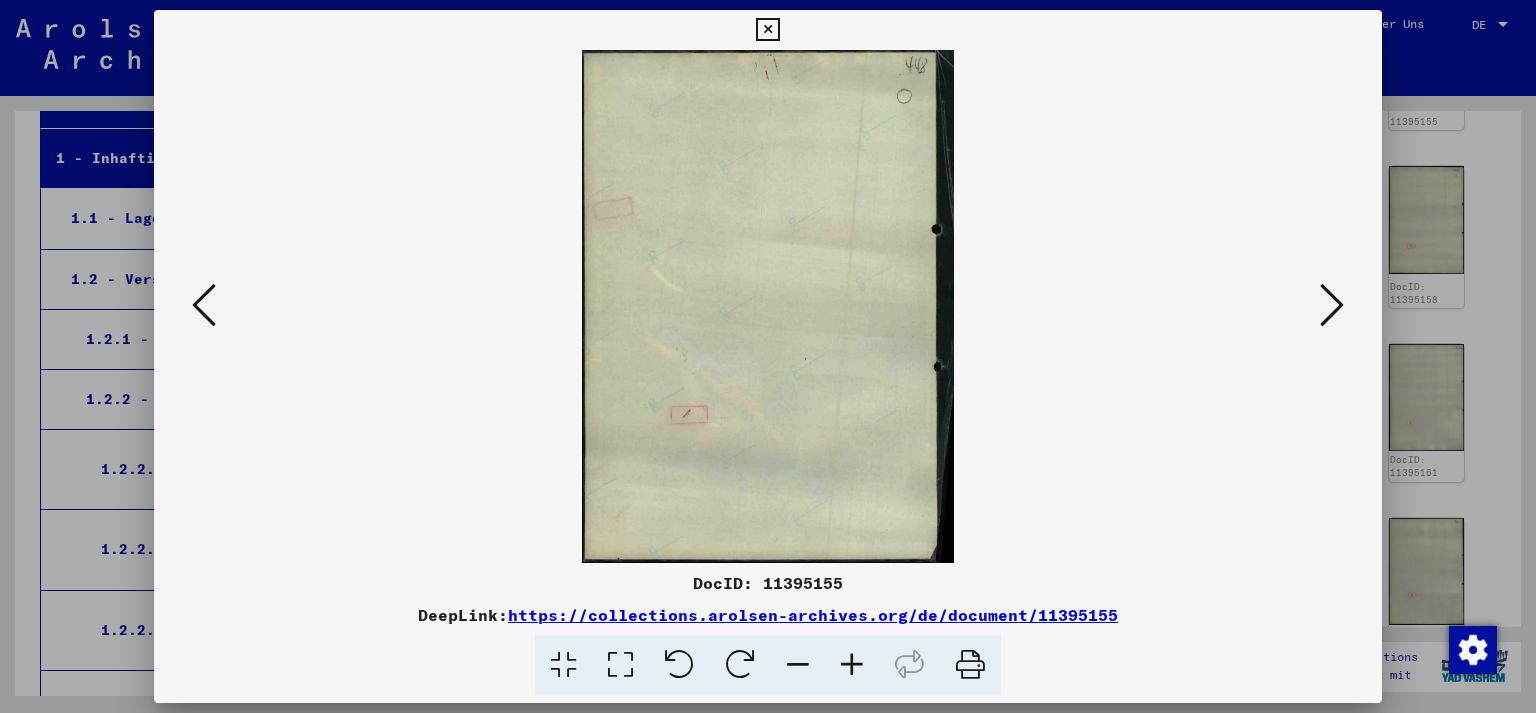 click at bounding box center (204, 305) 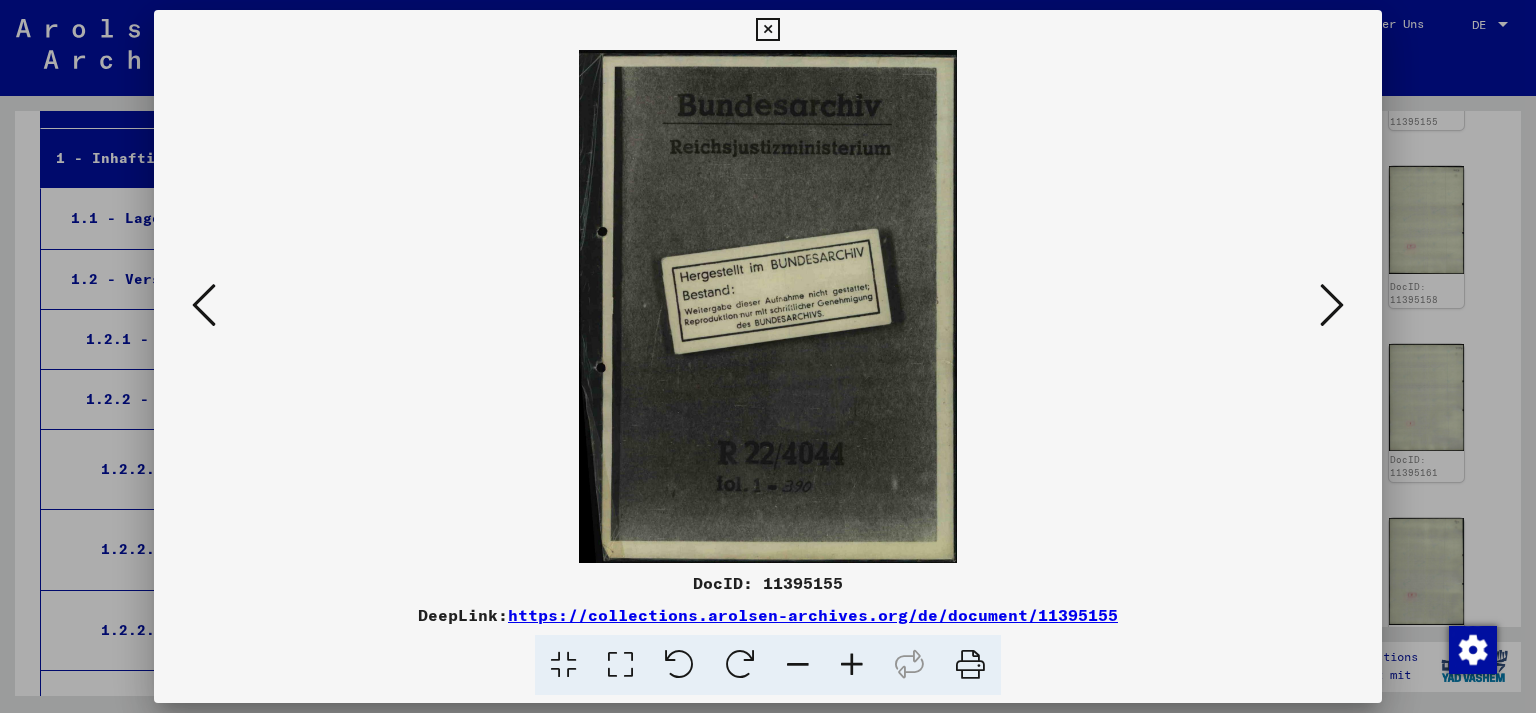 click at bounding box center (204, 305) 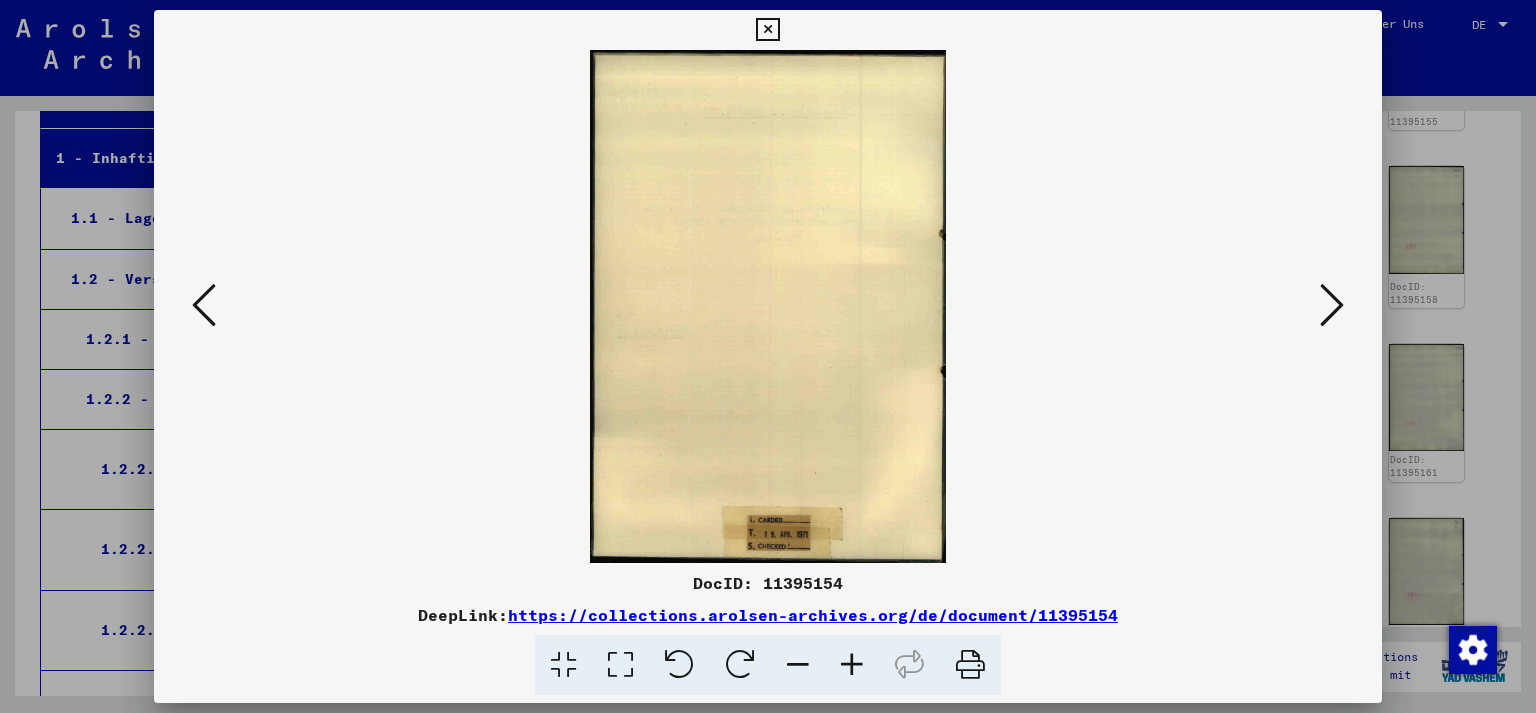 click at bounding box center [1332, 305] 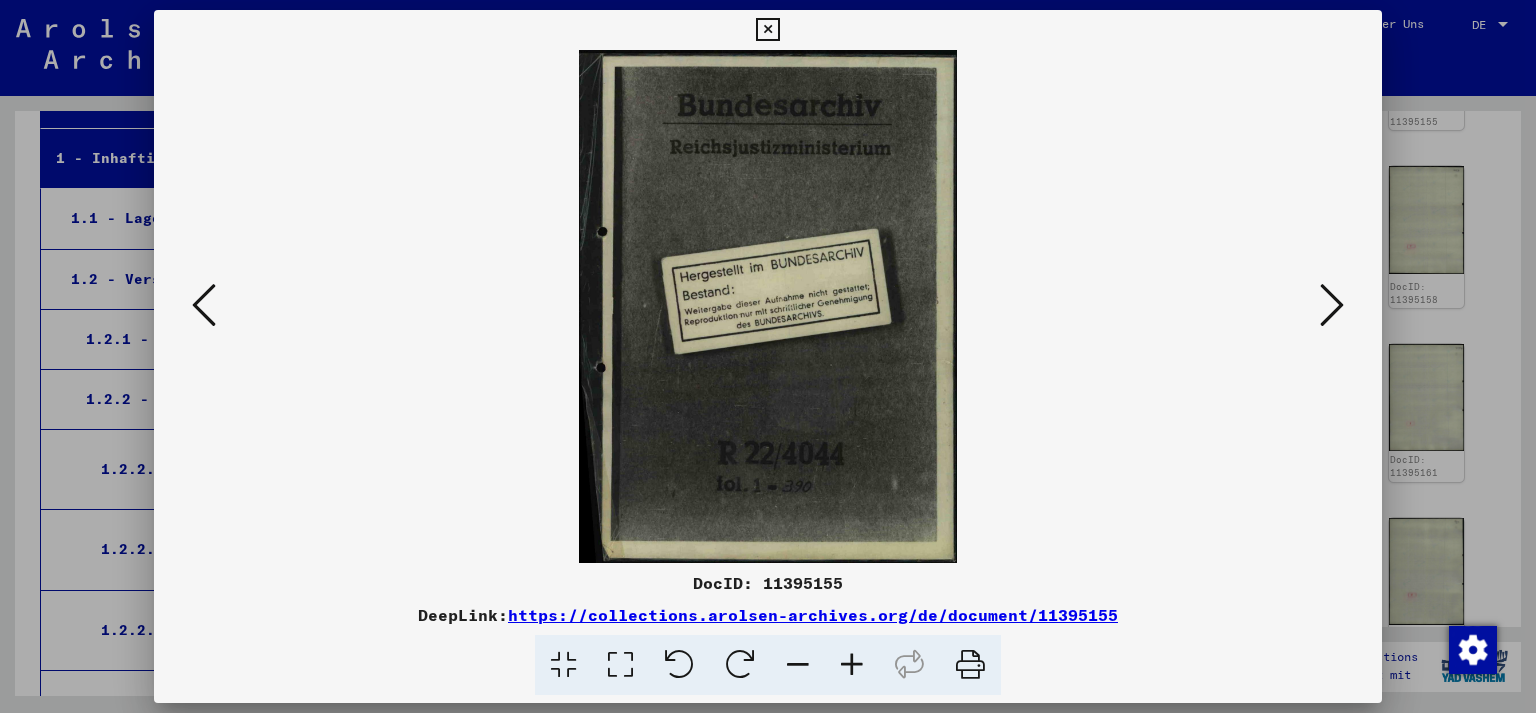 click at bounding box center [768, 356] 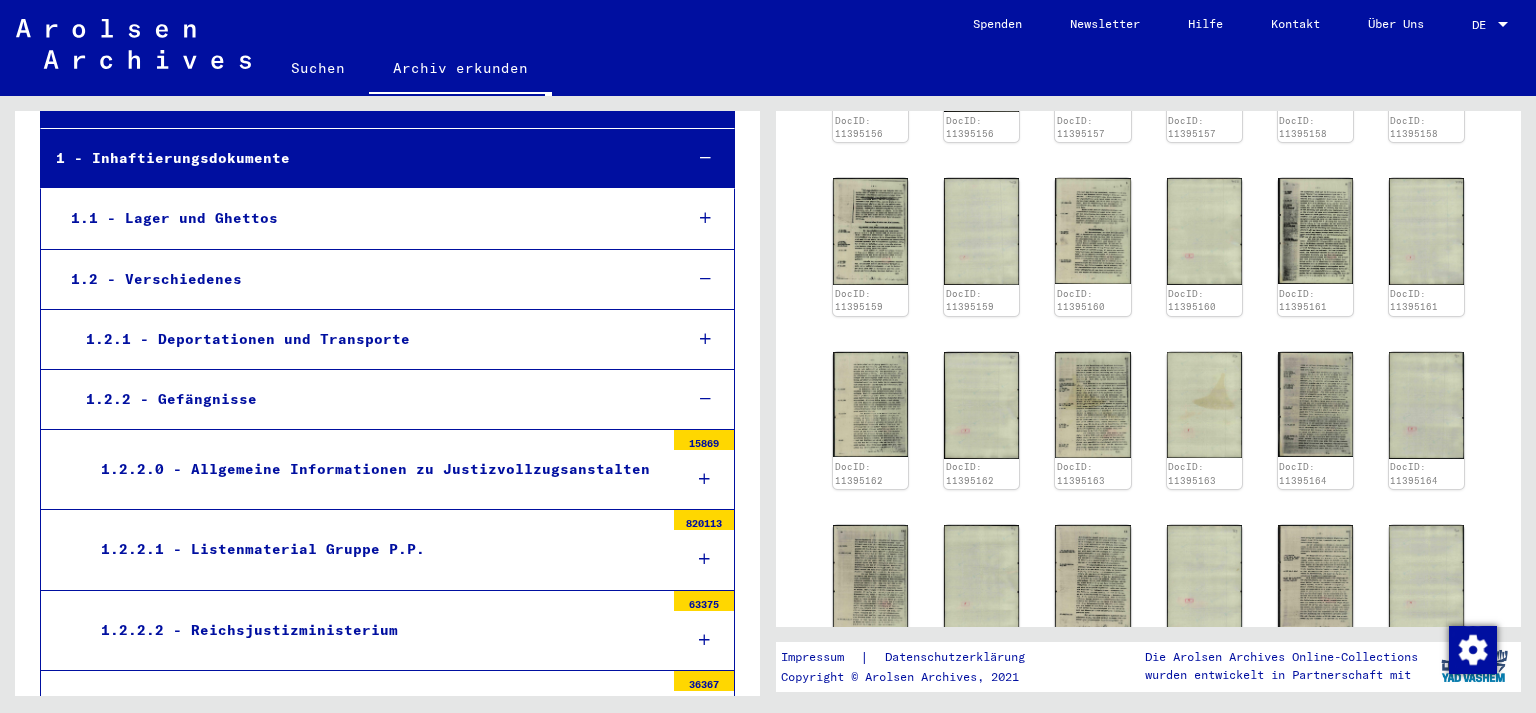 scroll, scrollTop: 1236, scrollLeft: 0, axis: vertical 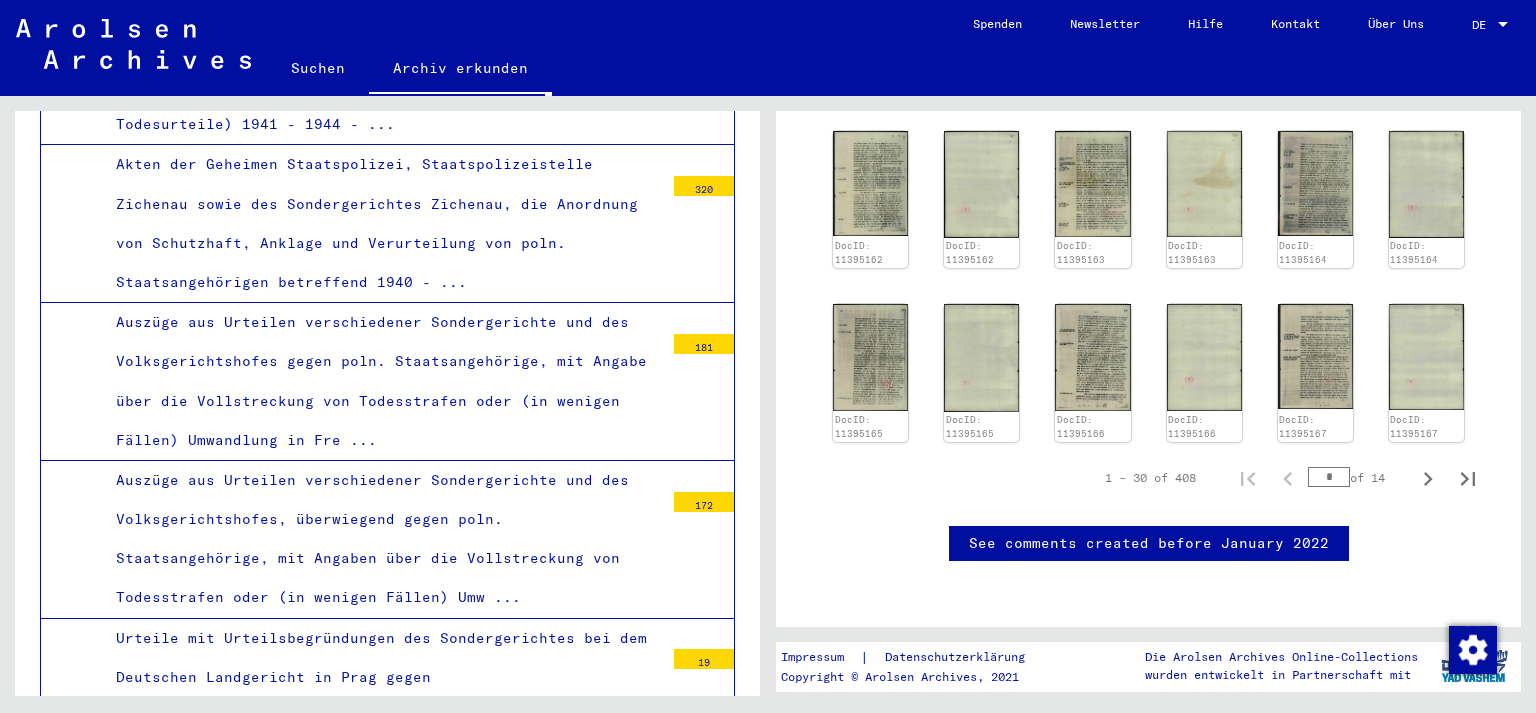 click on "Suchen" 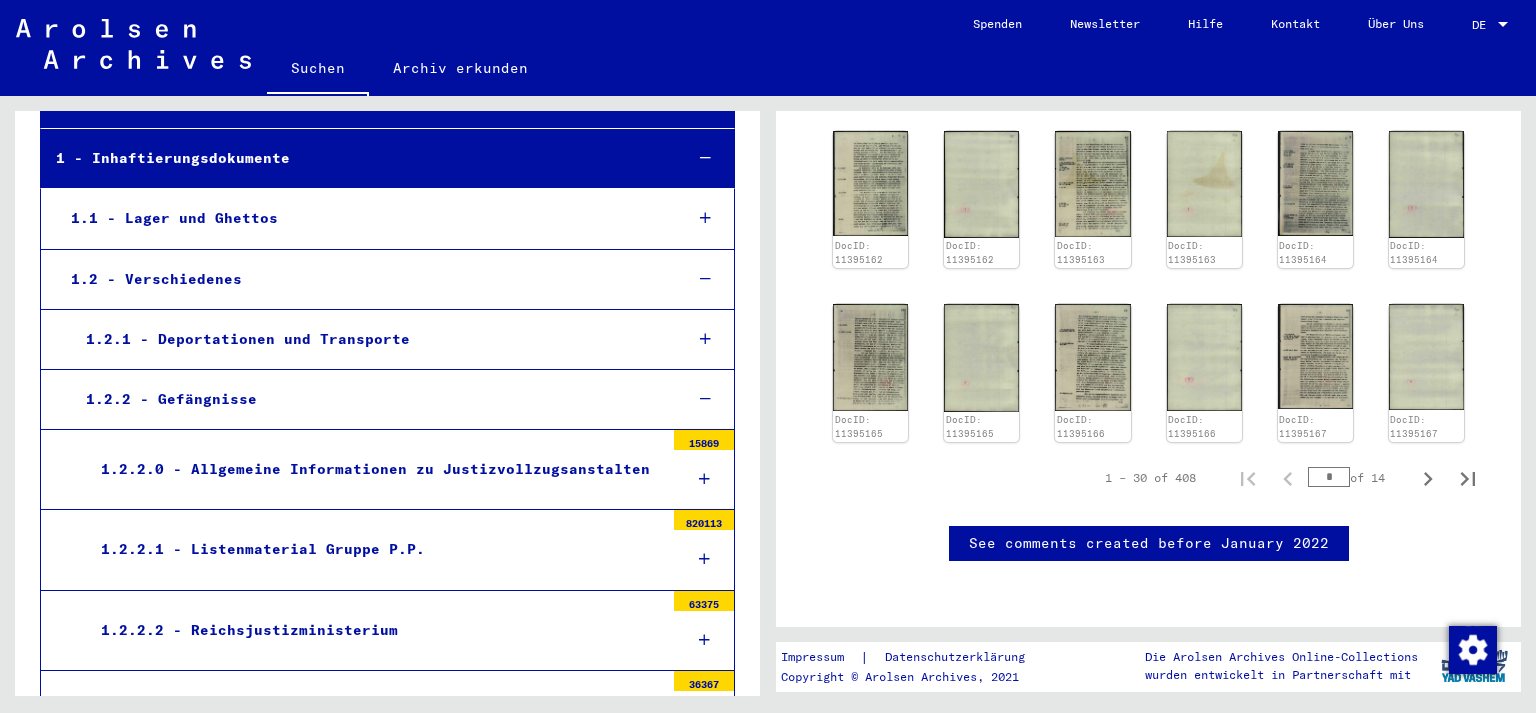 scroll, scrollTop: 0, scrollLeft: 0, axis: both 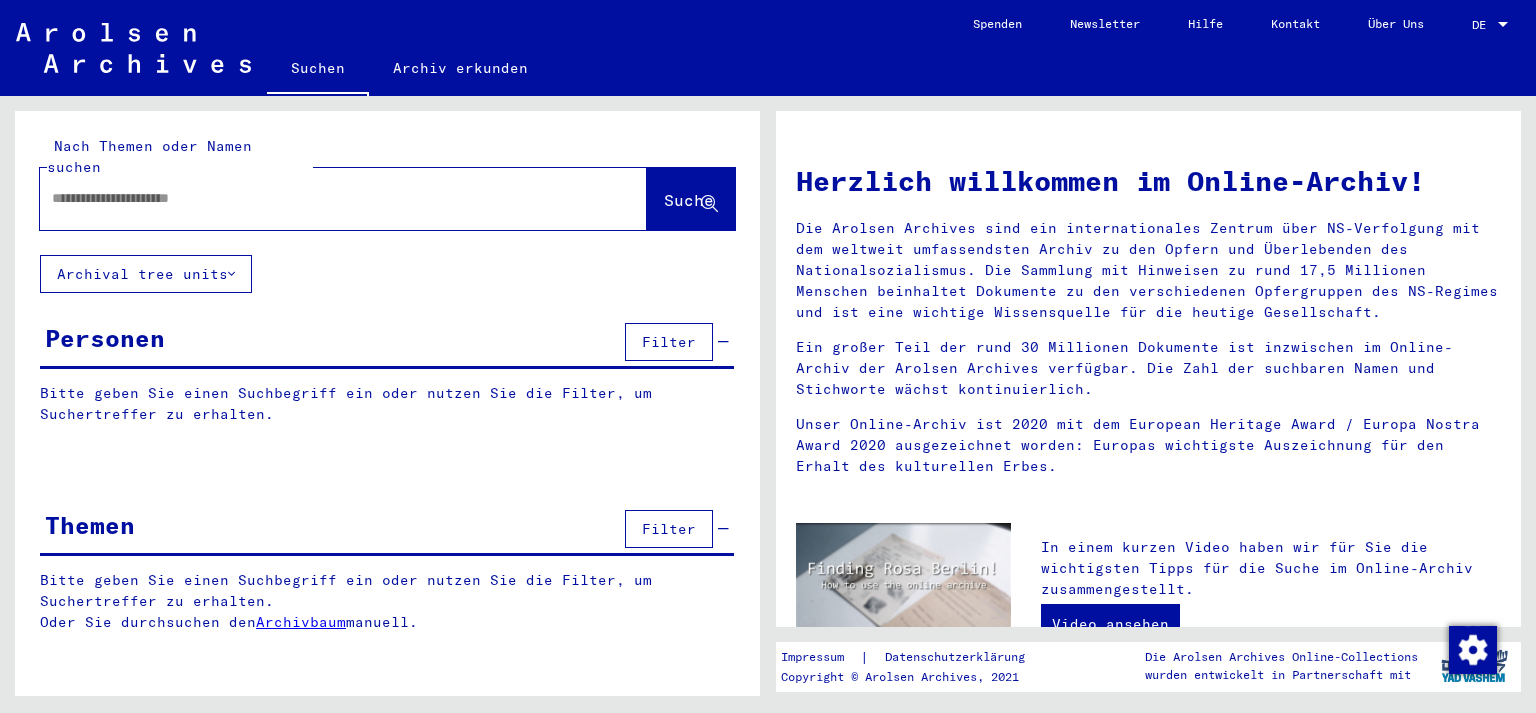 click 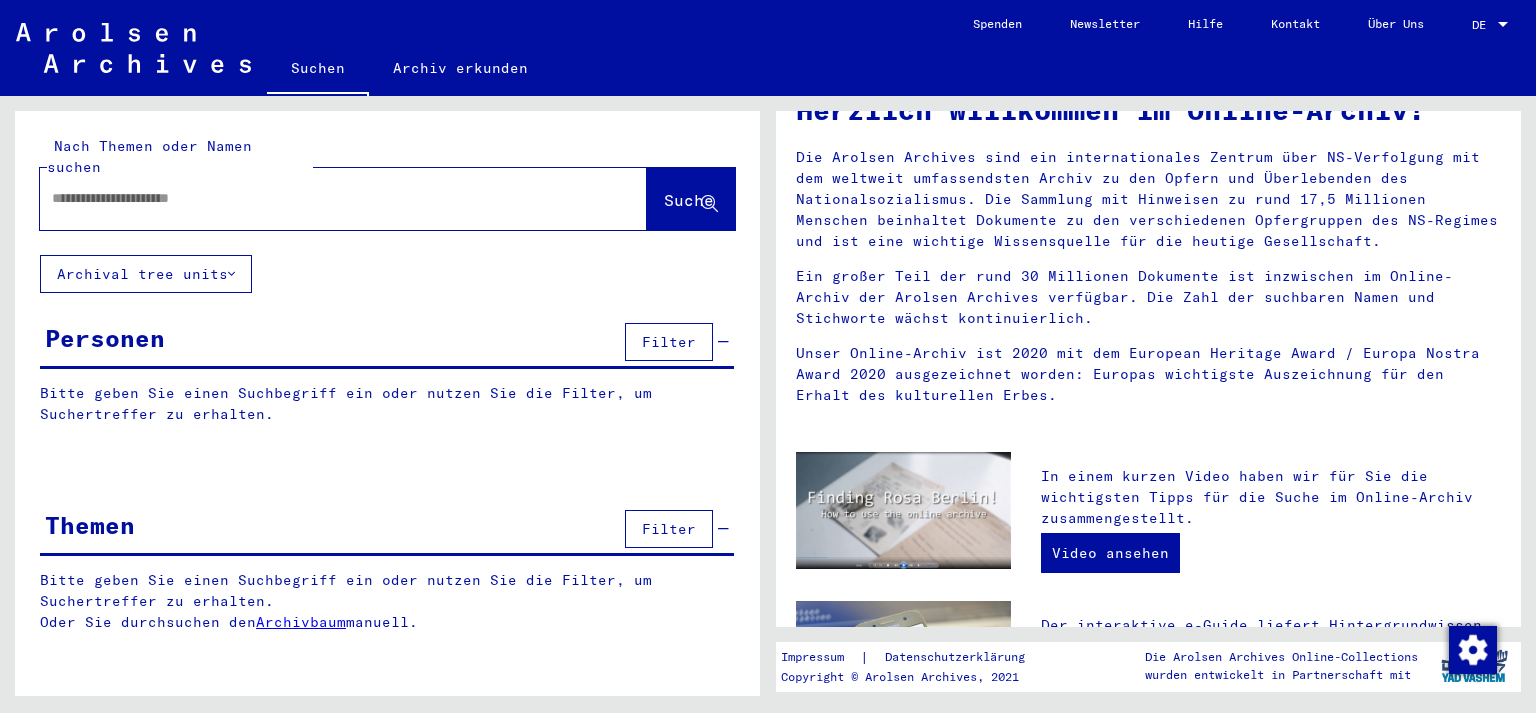 scroll, scrollTop: 147, scrollLeft: 0, axis: vertical 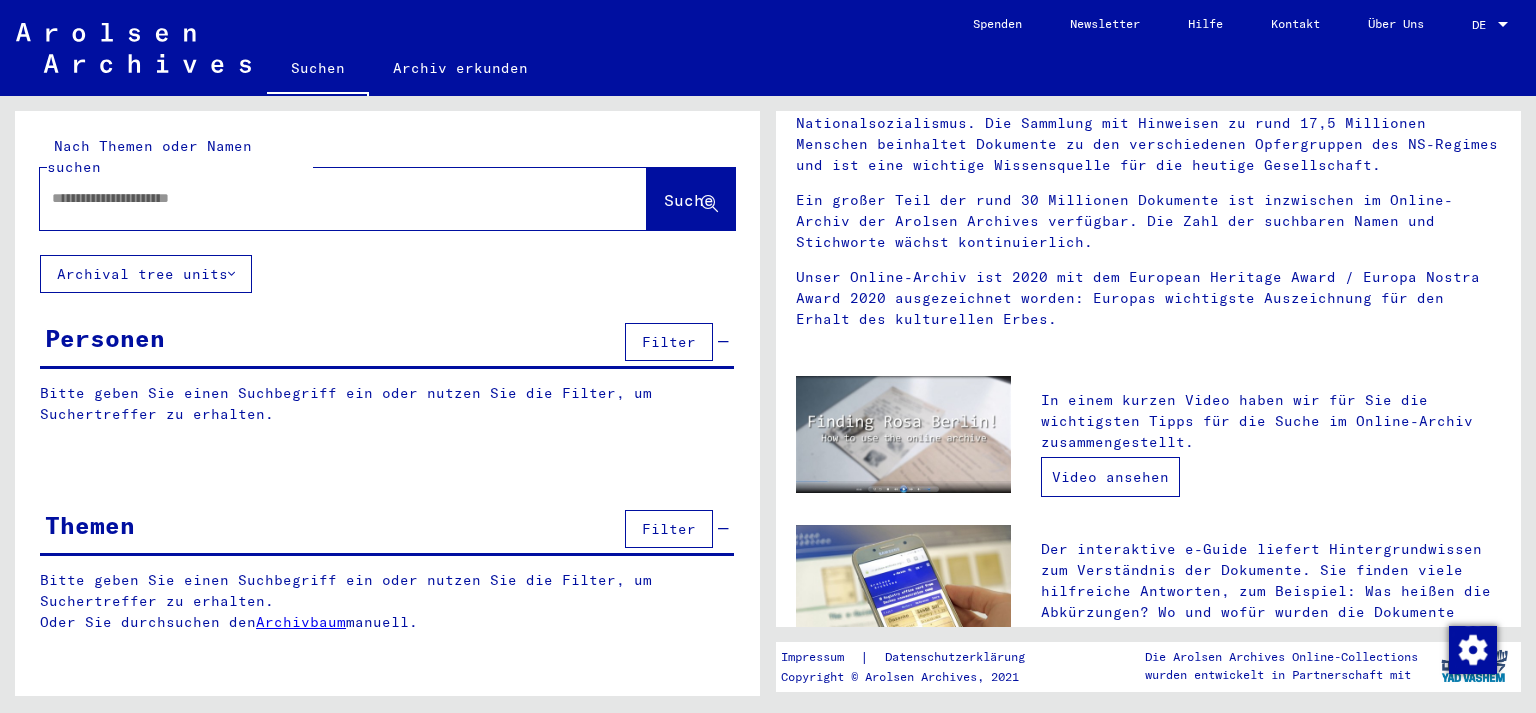 click on "Video ansehen" at bounding box center (1110, 477) 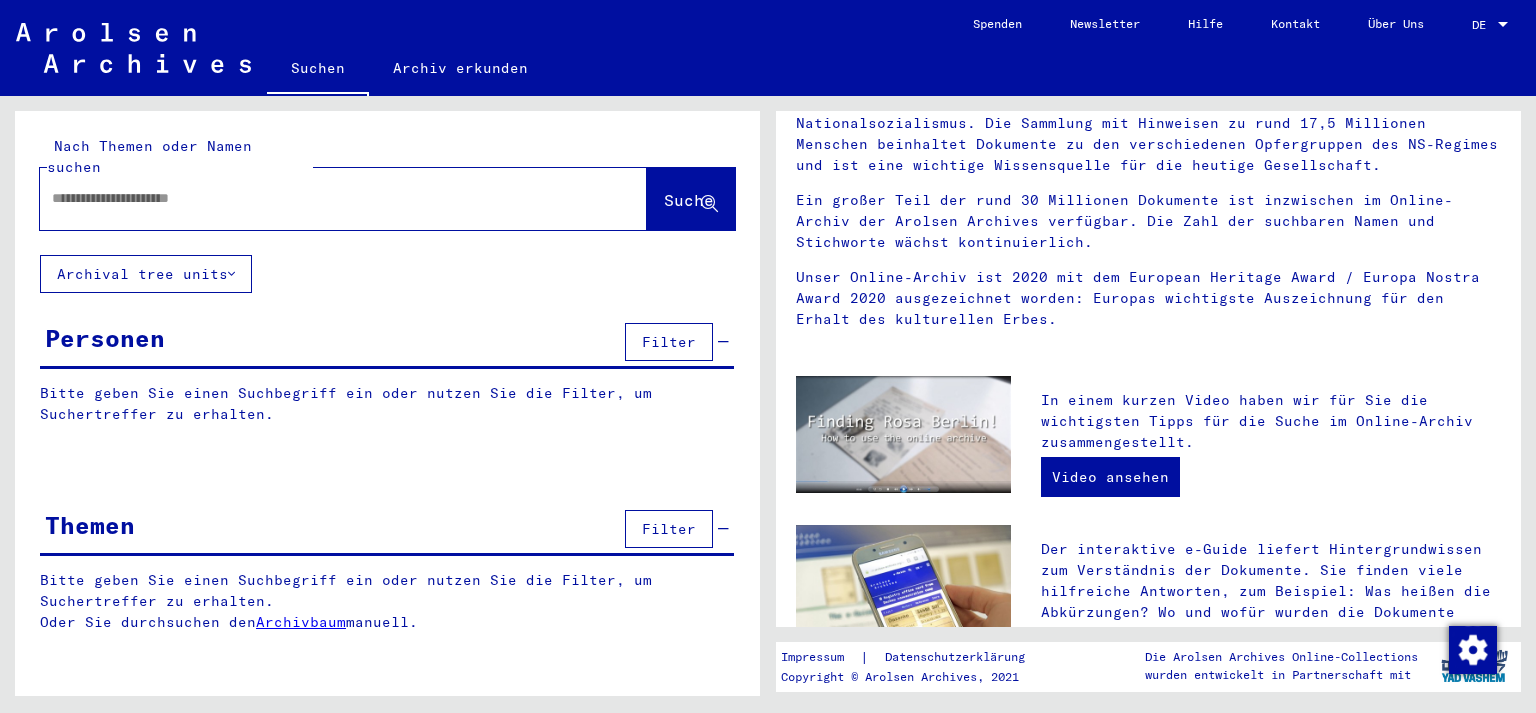click at bounding box center [319, 198] 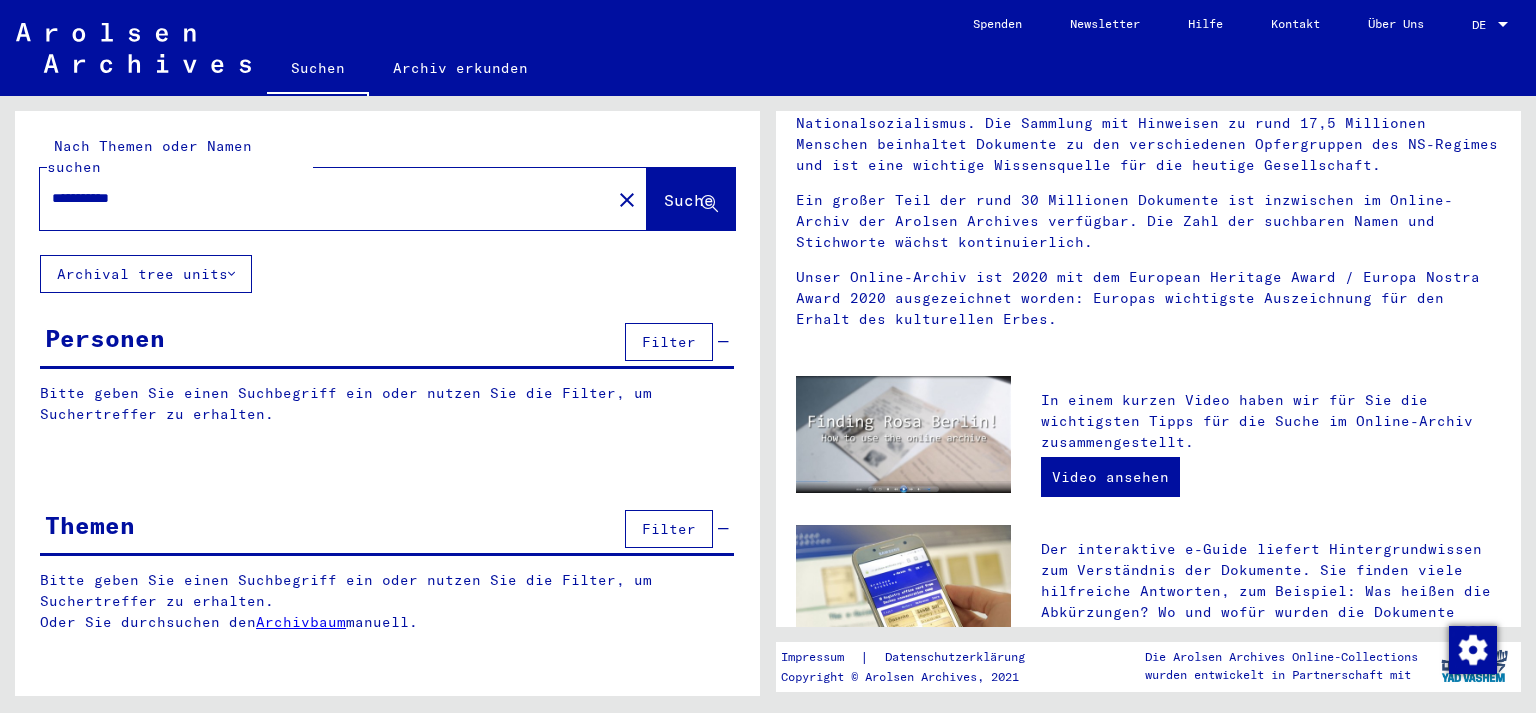 type on "**********" 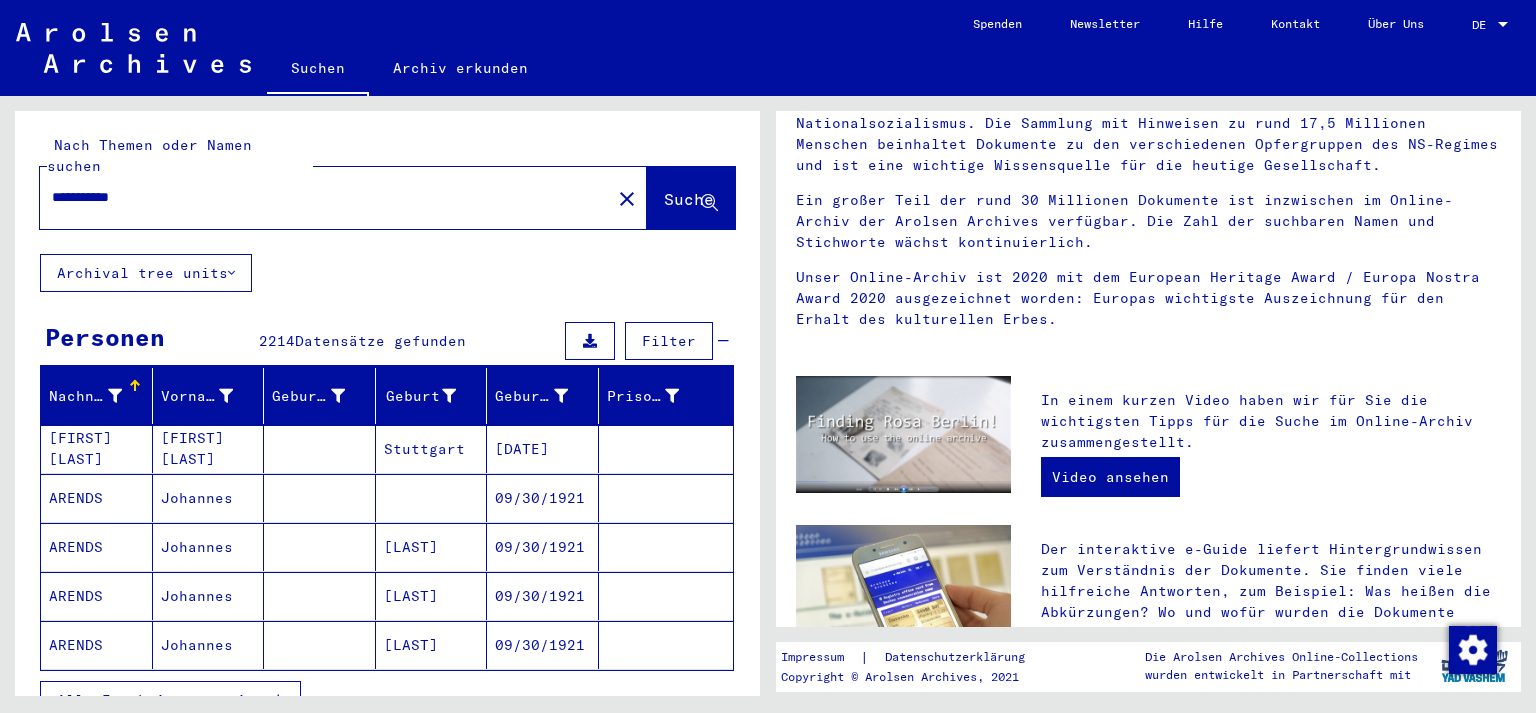 scroll, scrollTop: 0, scrollLeft: 0, axis: both 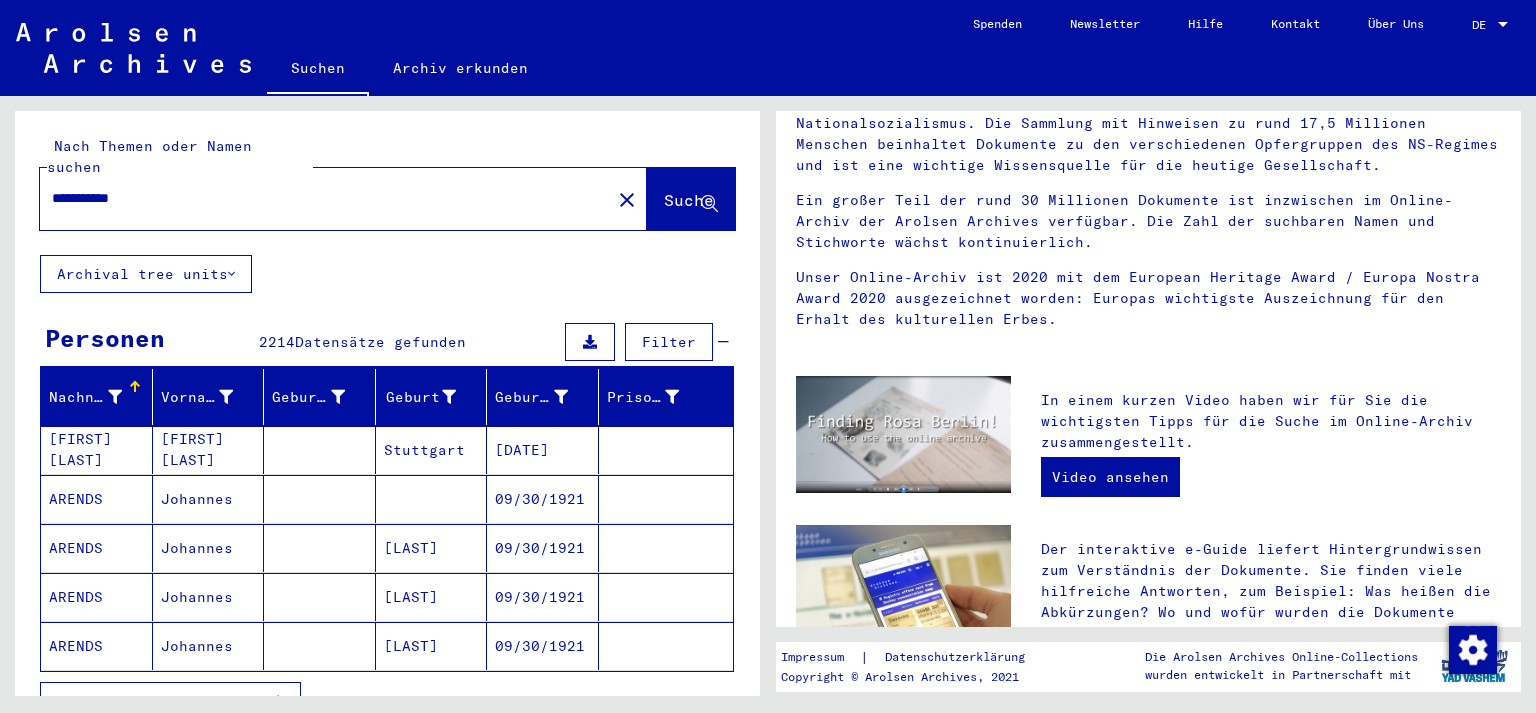 click on "Archival tree units" 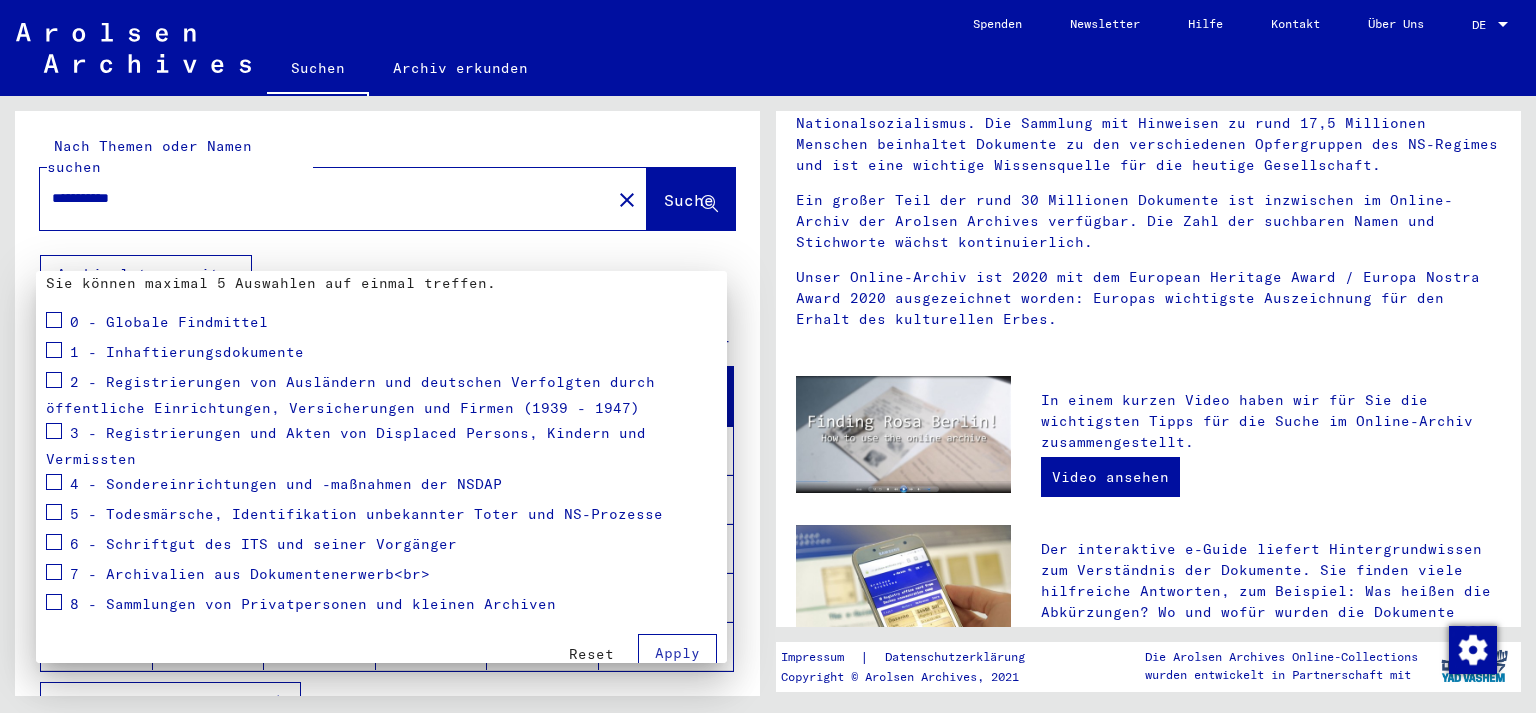 scroll, scrollTop: 211, scrollLeft: 0, axis: vertical 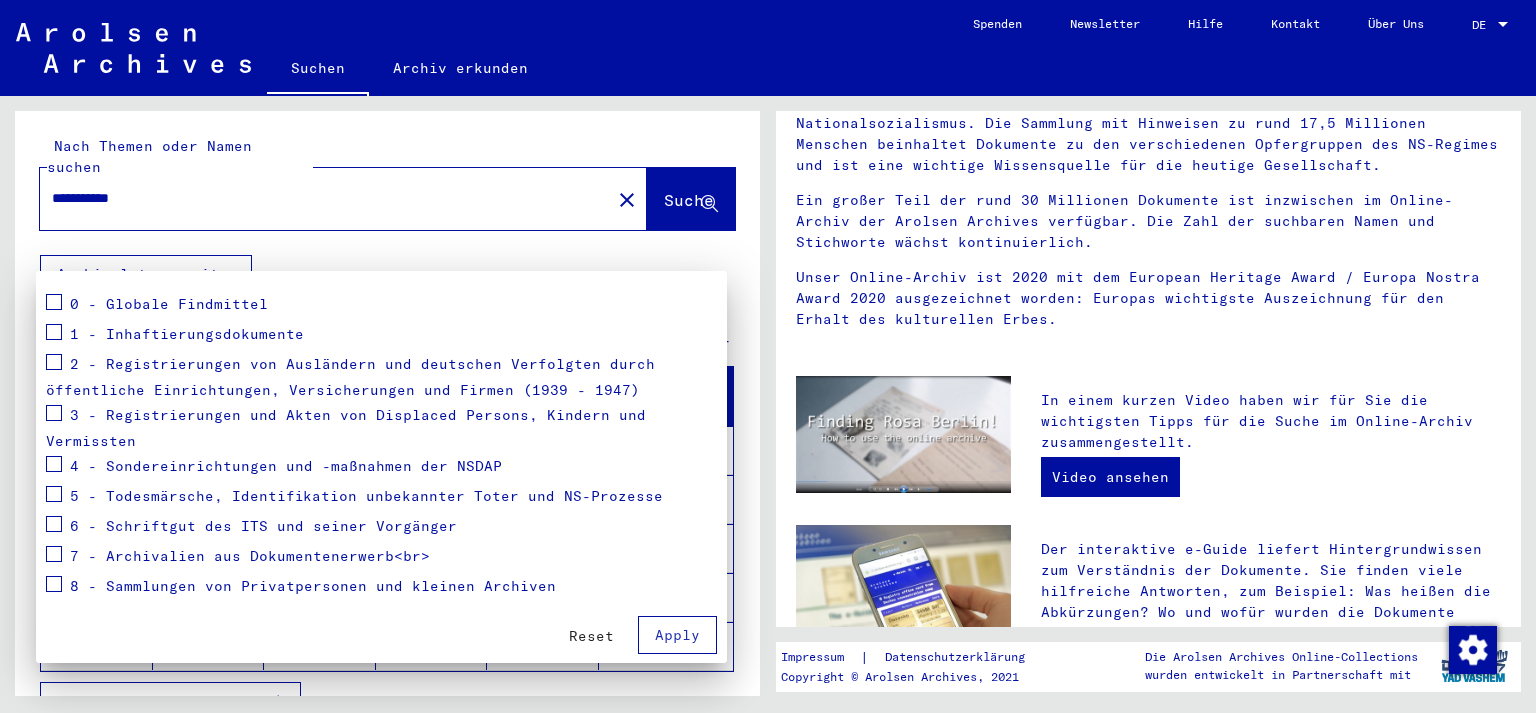 click at bounding box center [768, 356] 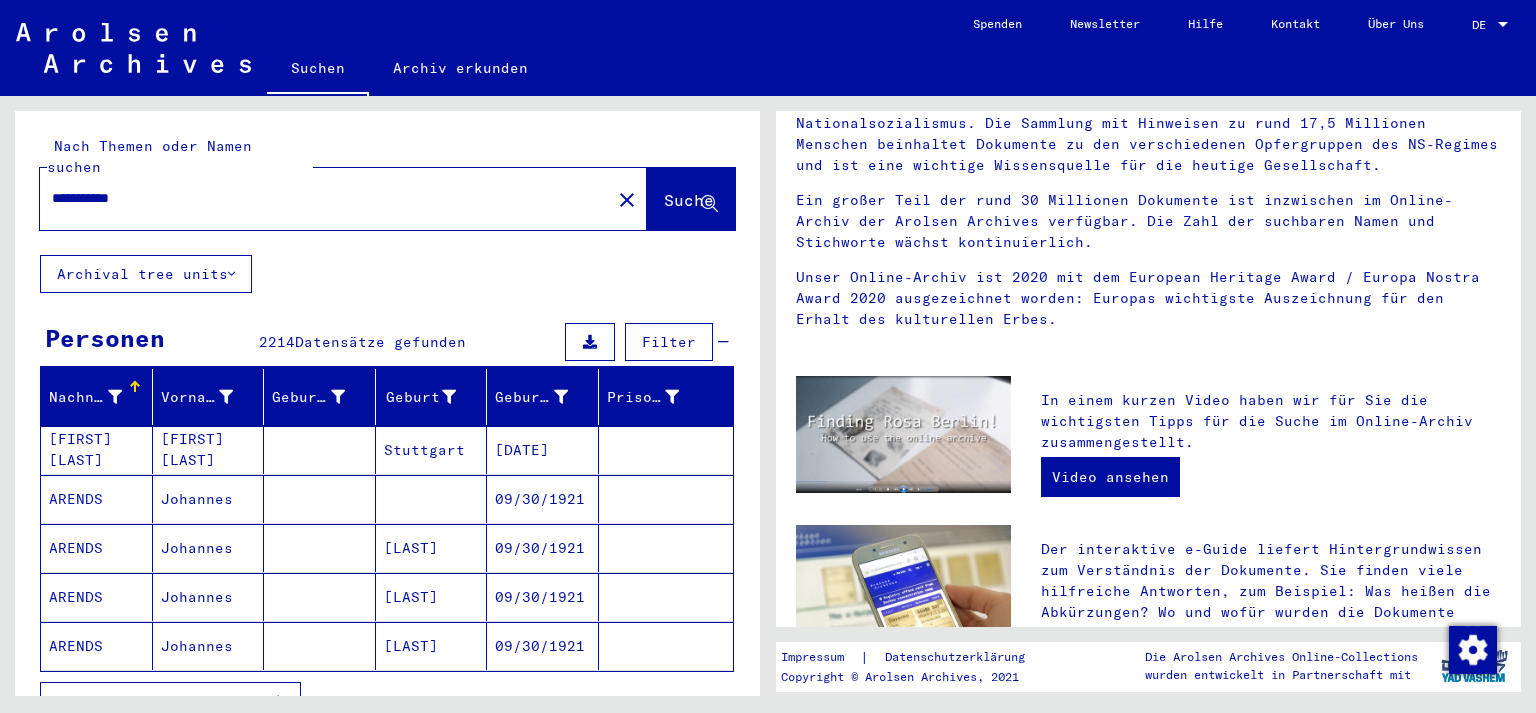 click on "Filter" at bounding box center [669, 342] 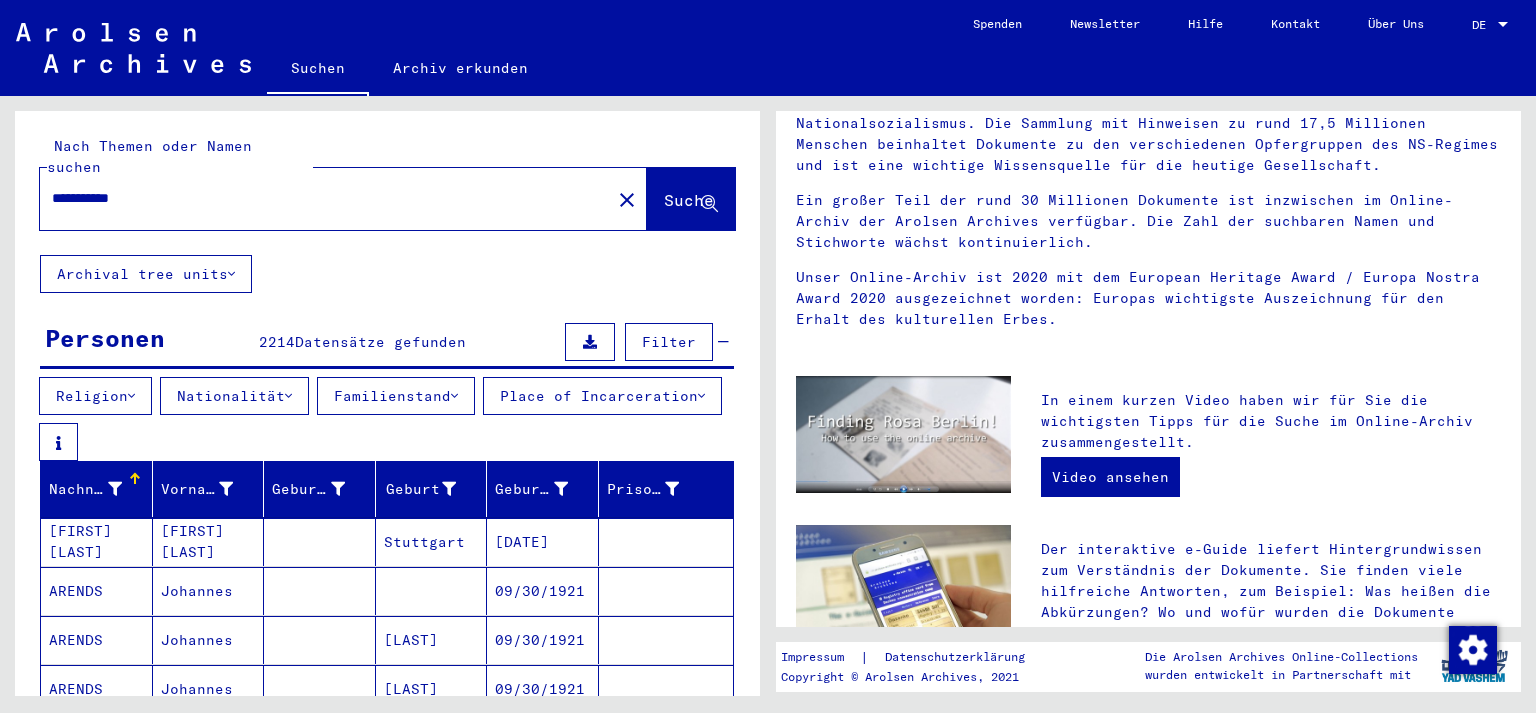 click on "Religion" at bounding box center [95, 396] 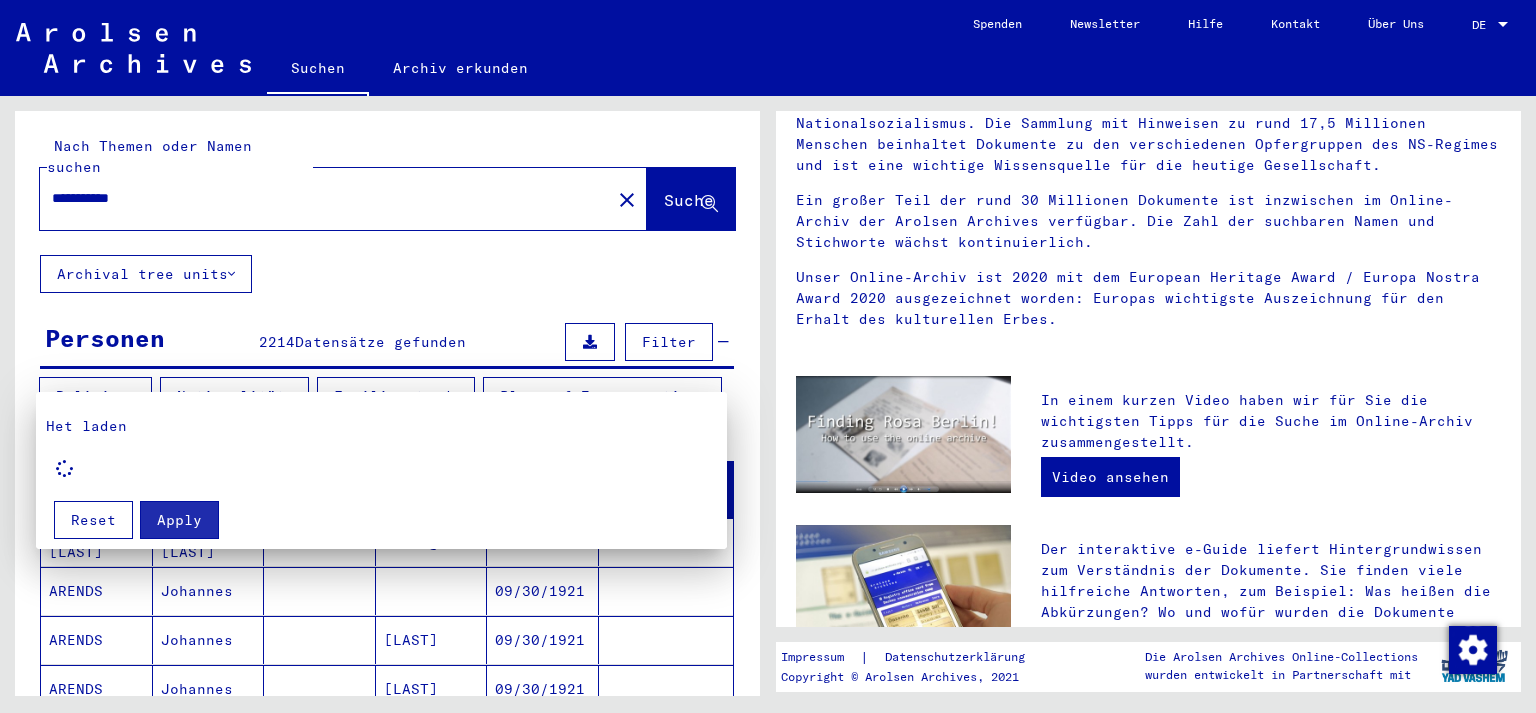 click at bounding box center (768, 356) 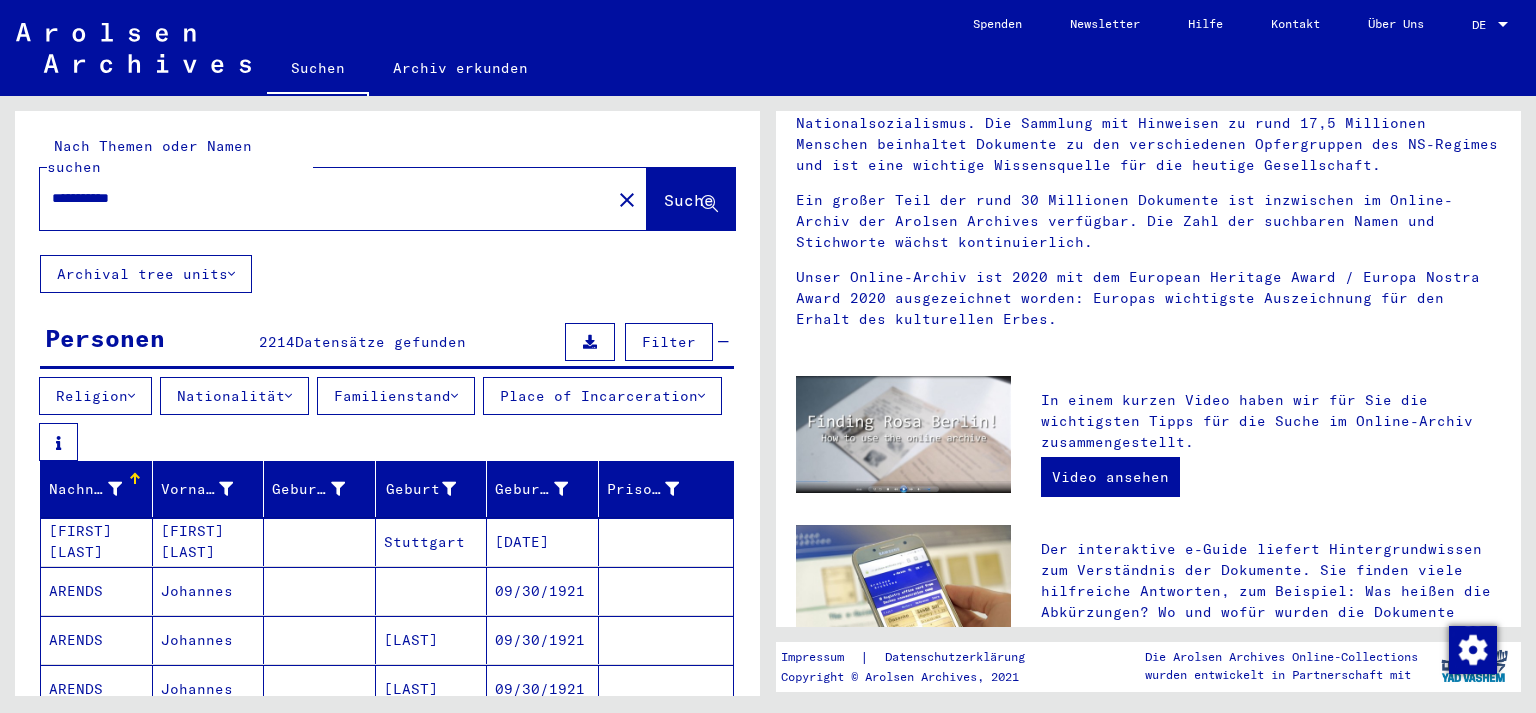 click on "Place of Incarceration" at bounding box center [602, 396] 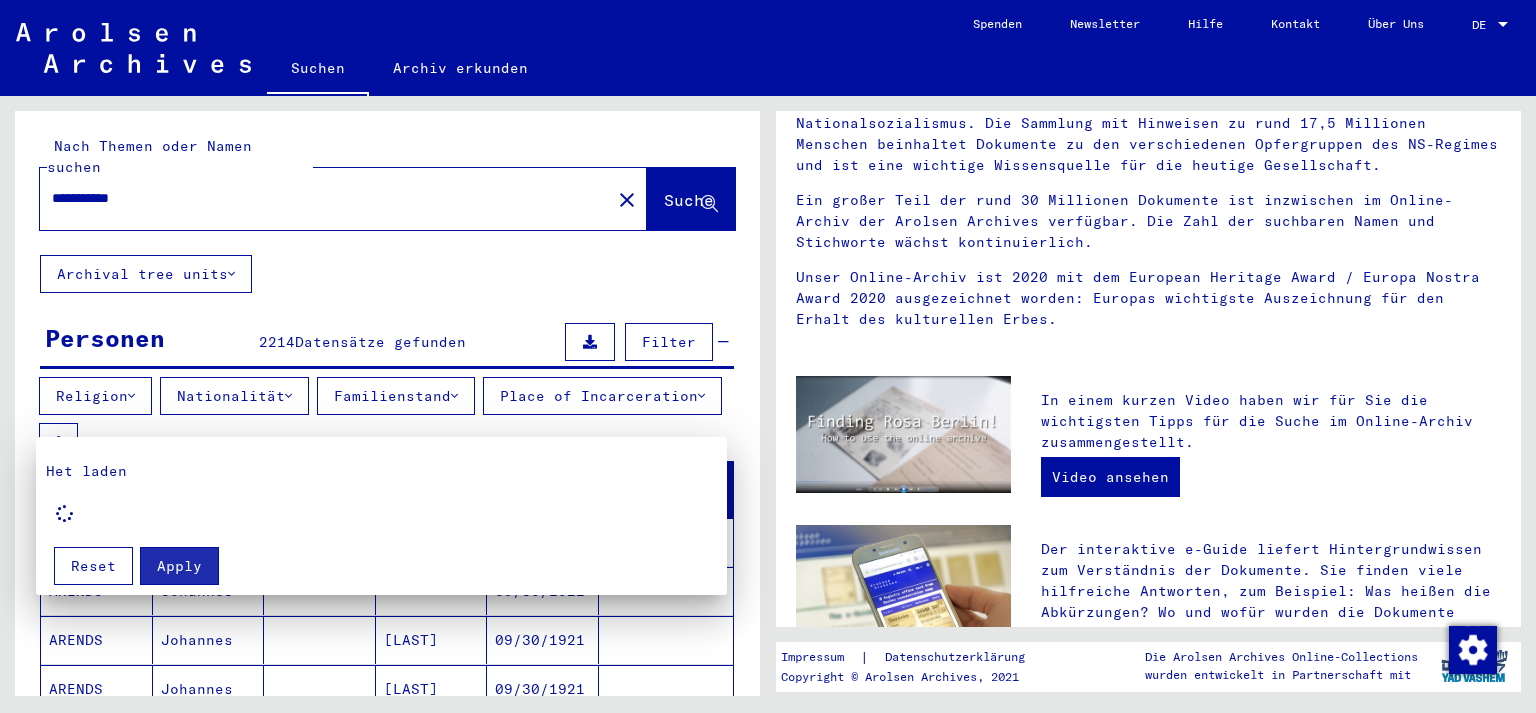 click at bounding box center [768, 356] 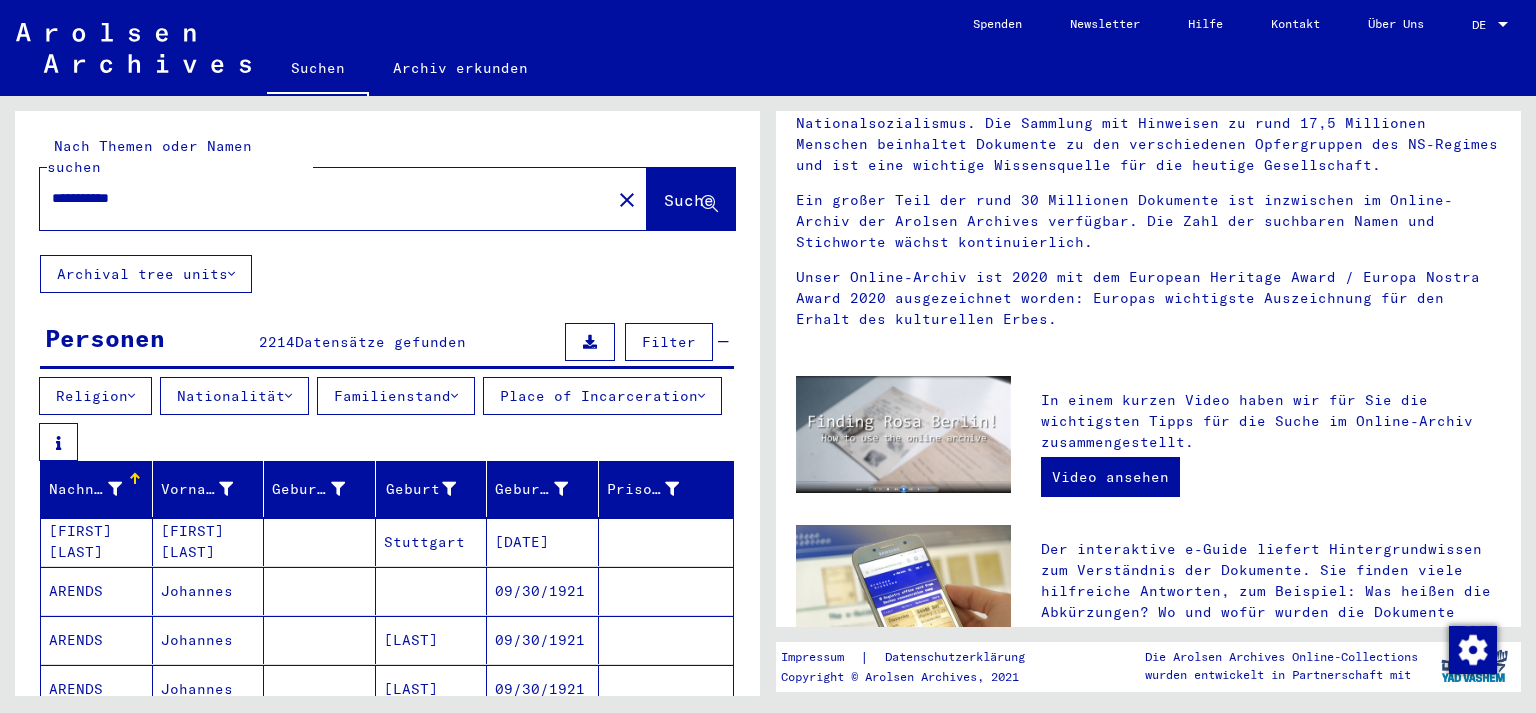 click on "Filter" at bounding box center [669, 342] 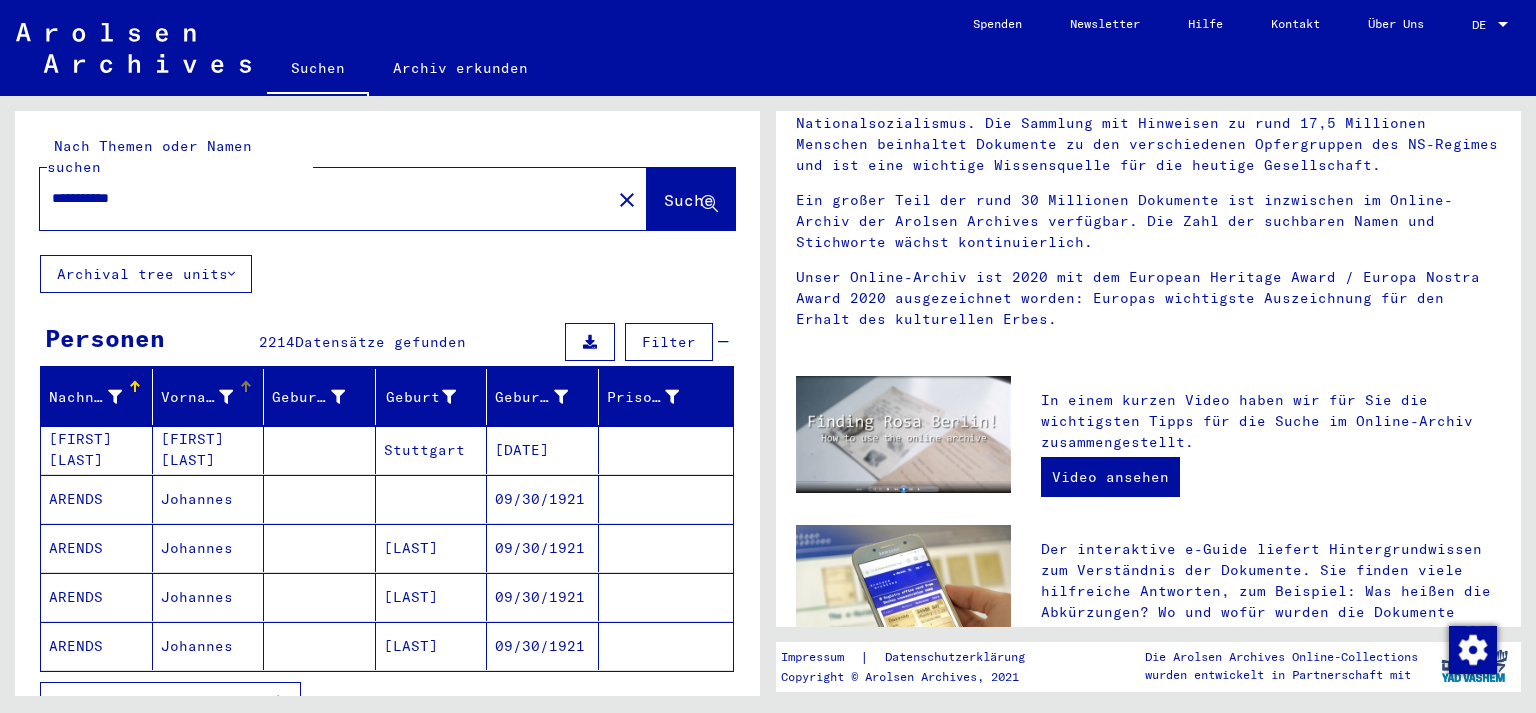 click on "Vorname" at bounding box center [197, 397] 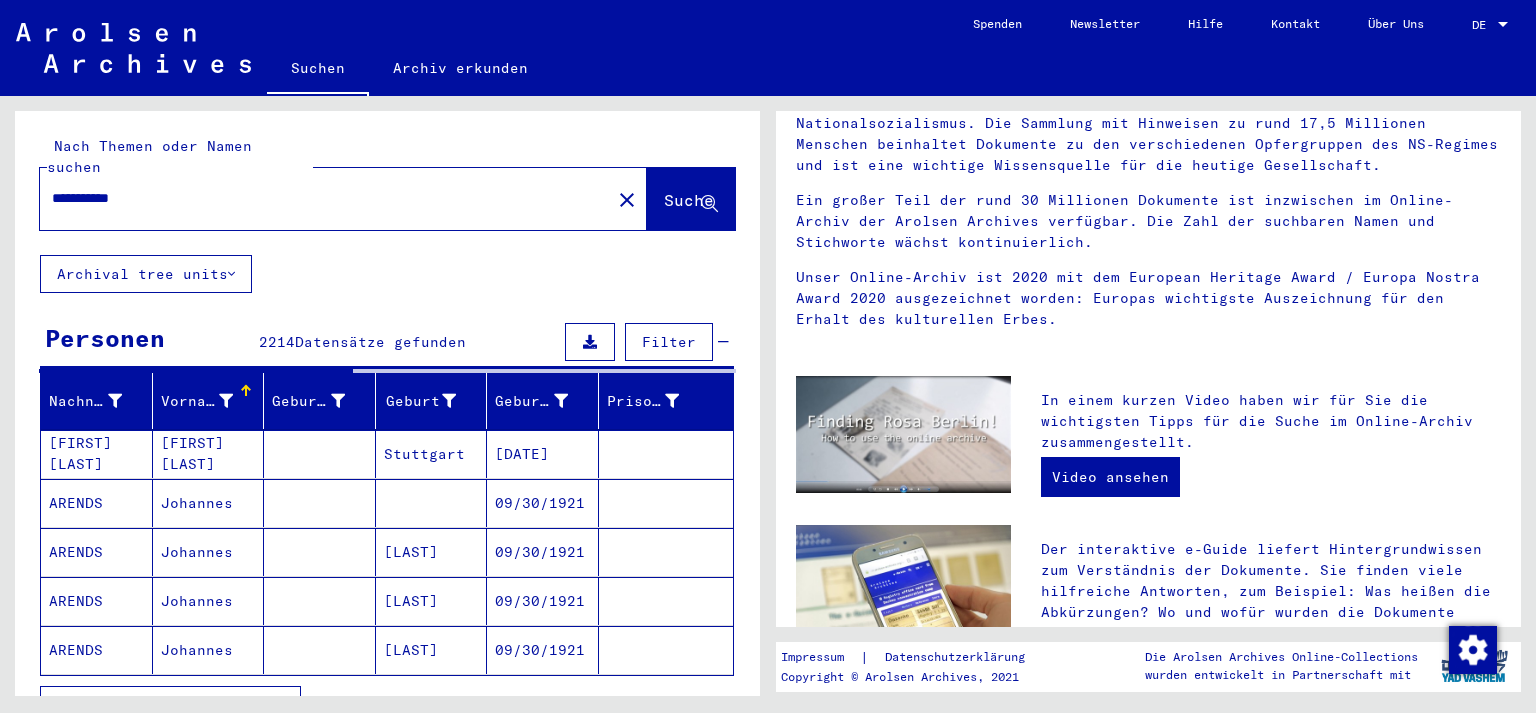 click at bounding box center (226, 401) 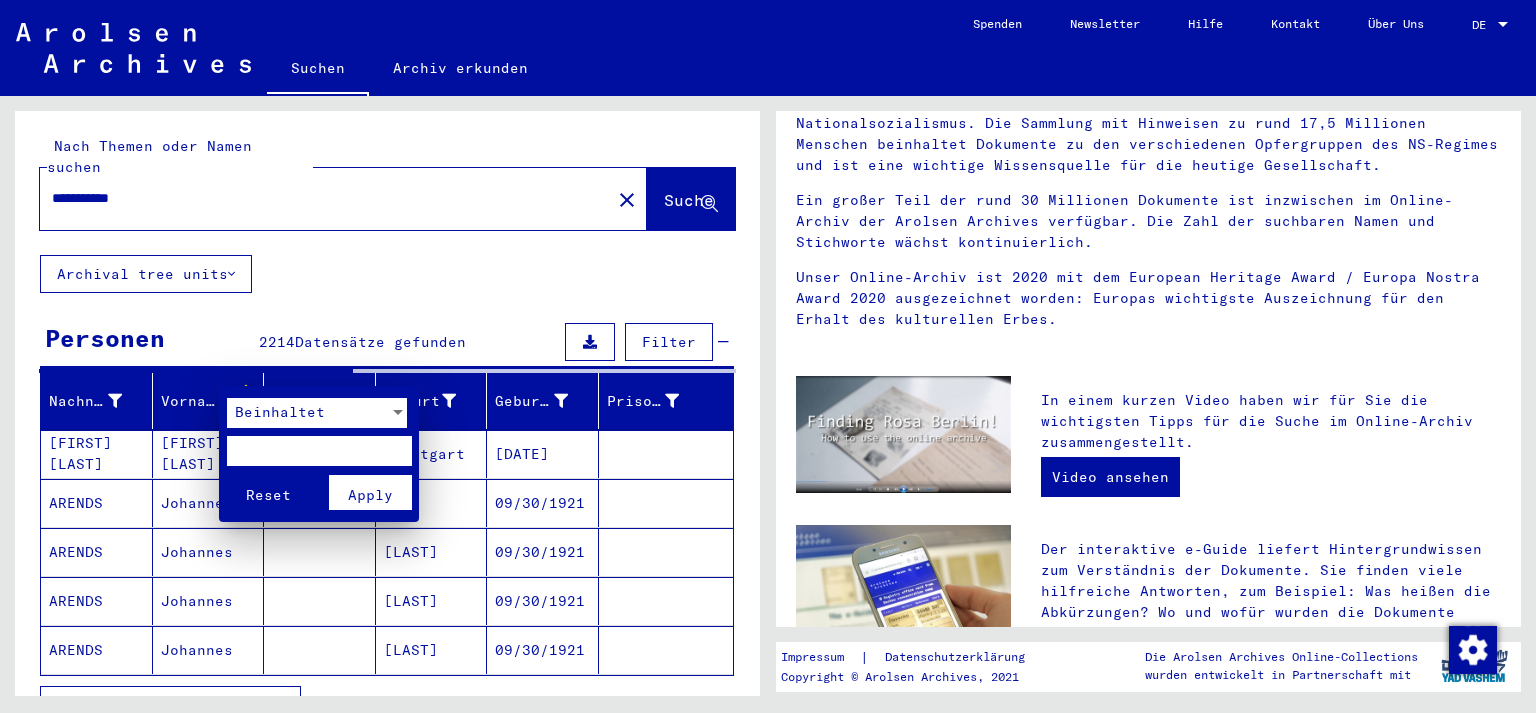 click at bounding box center (319, 451) 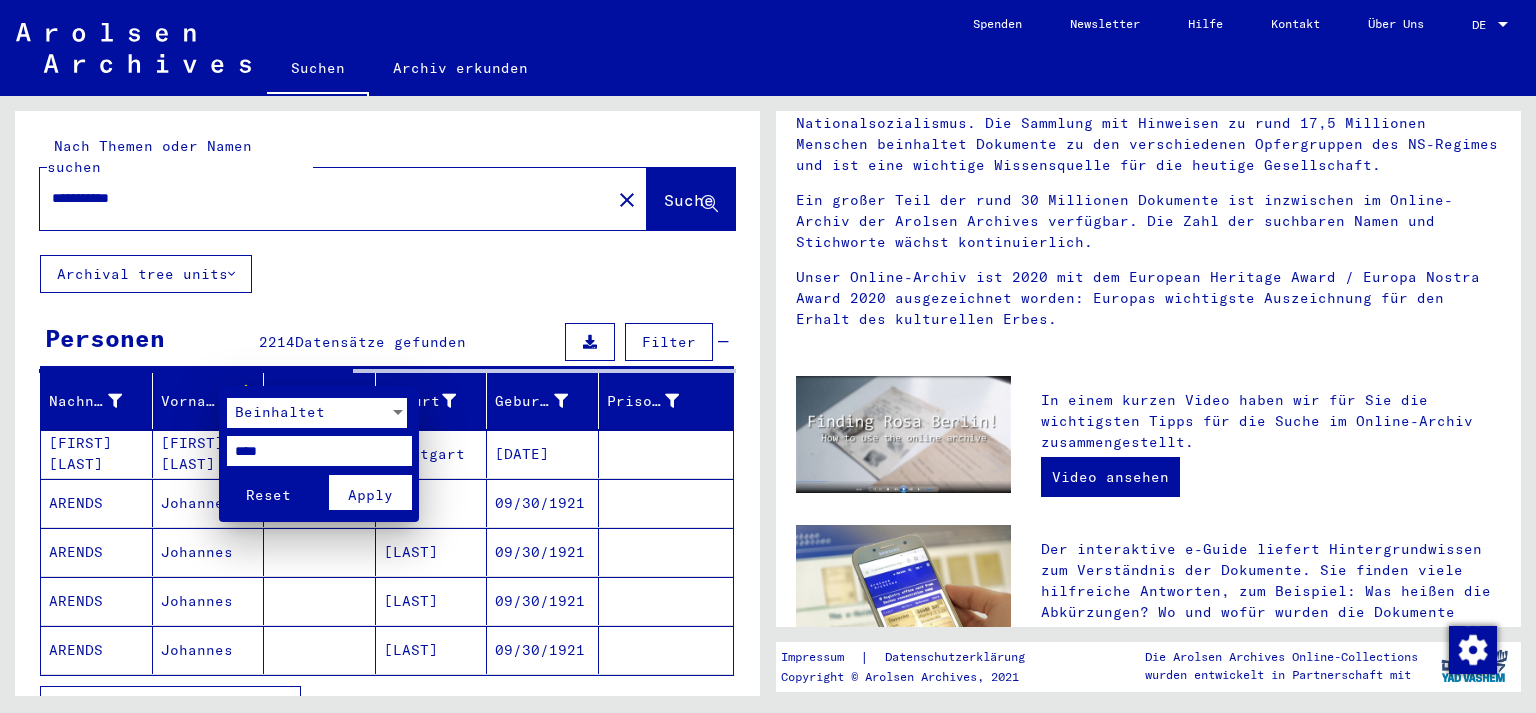 type on "****" 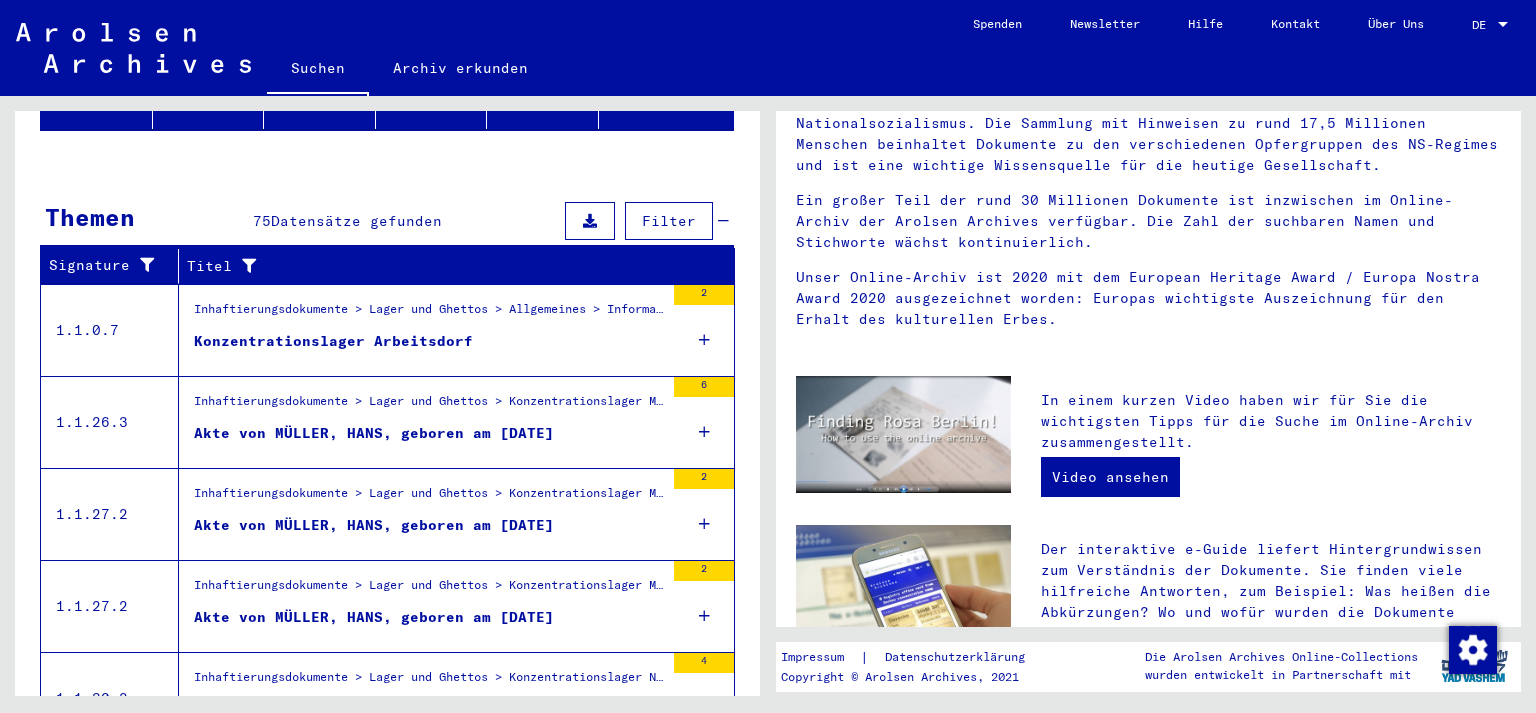 scroll, scrollTop: 381, scrollLeft: 0, axis: vertical 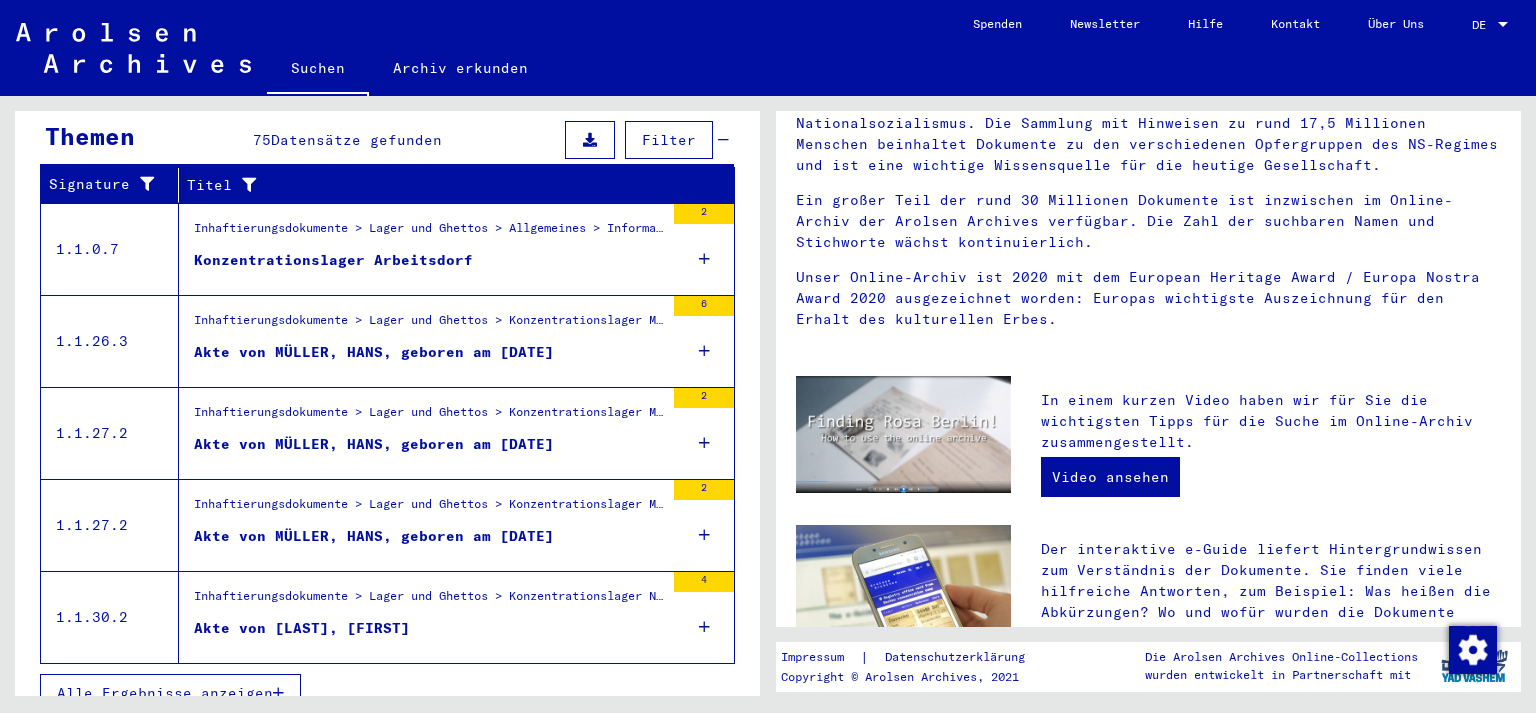 click on "Alle Ergebnisse anzeigen" at bounding box center [165, 693] 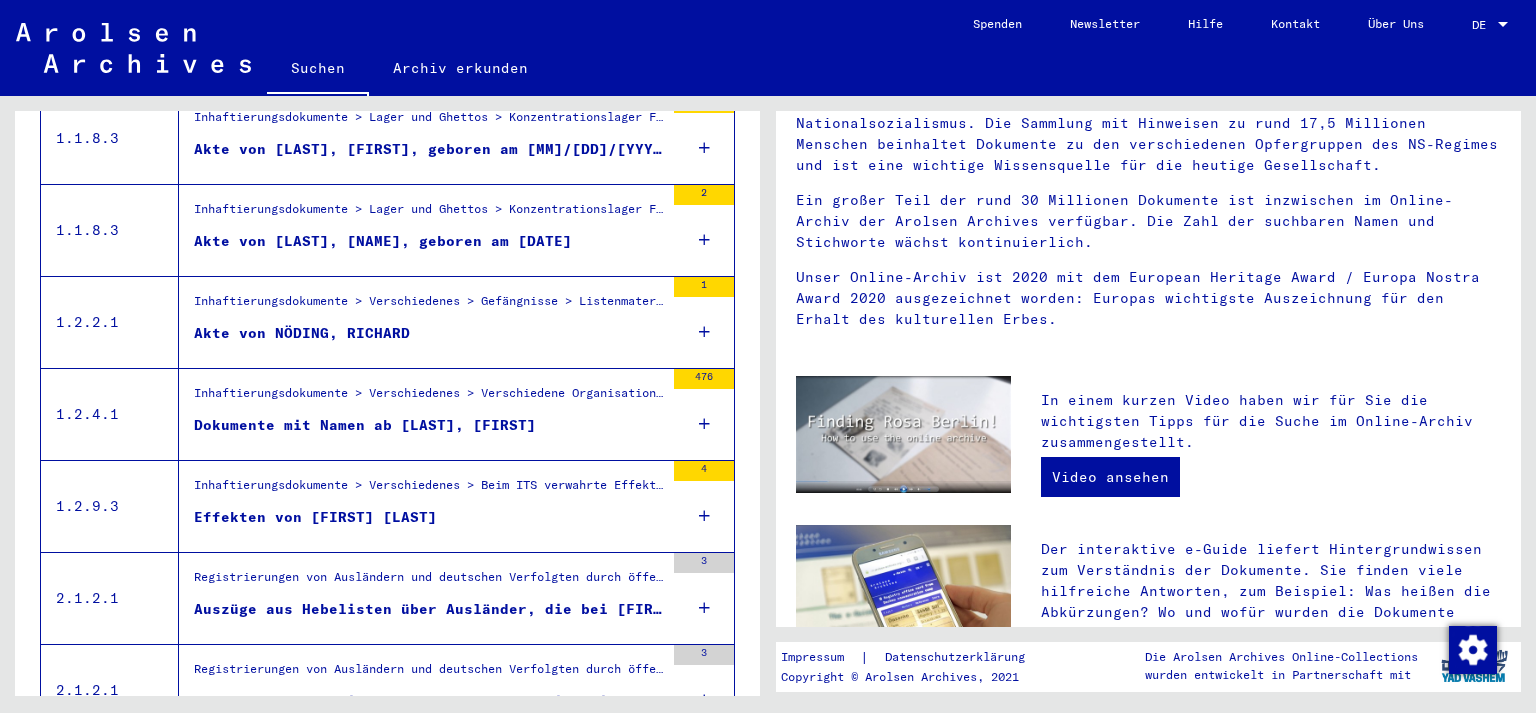 scroll, scrollTop: 2212, scrollLeft: 0, axis: vertical 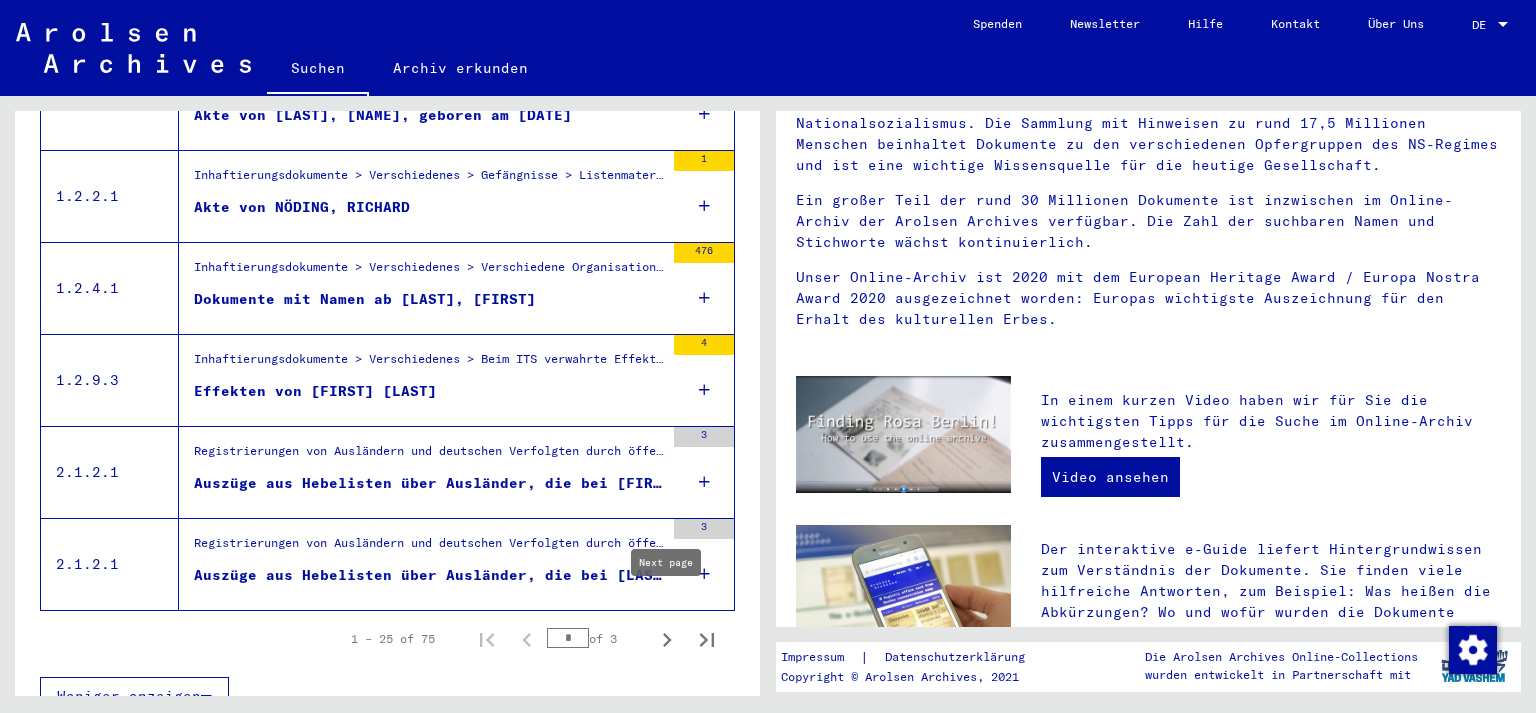 click 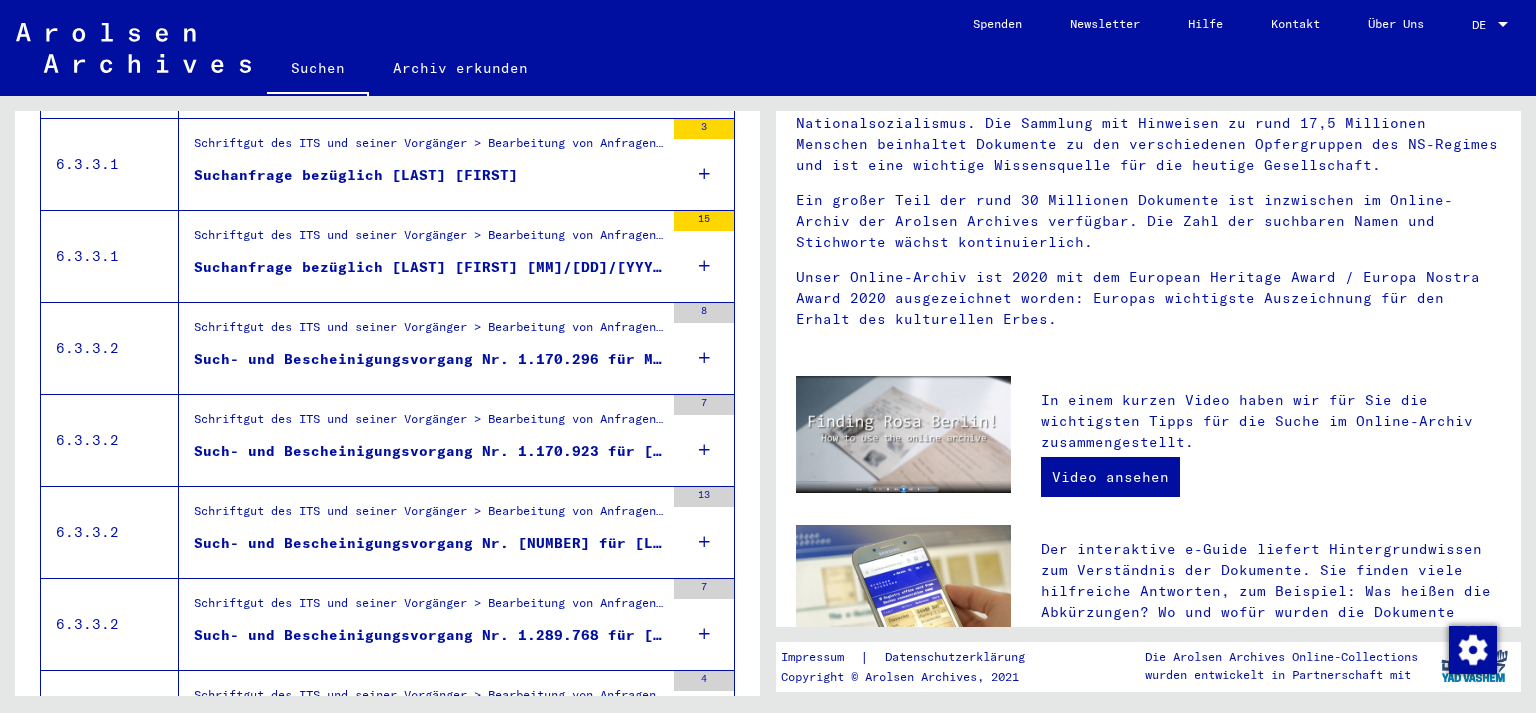 scroll, scrollTop: 2212, scrollLeft: 0, axis: vertical 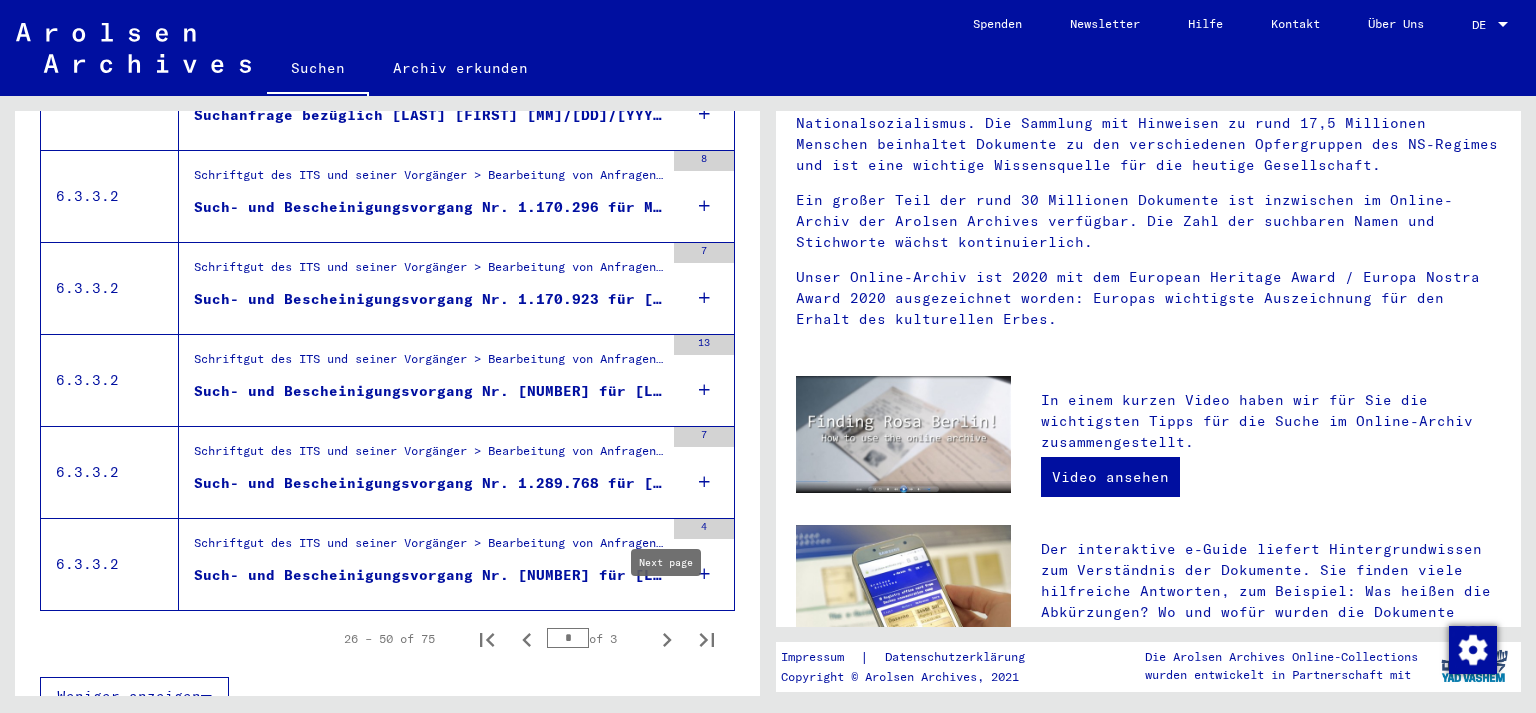 click 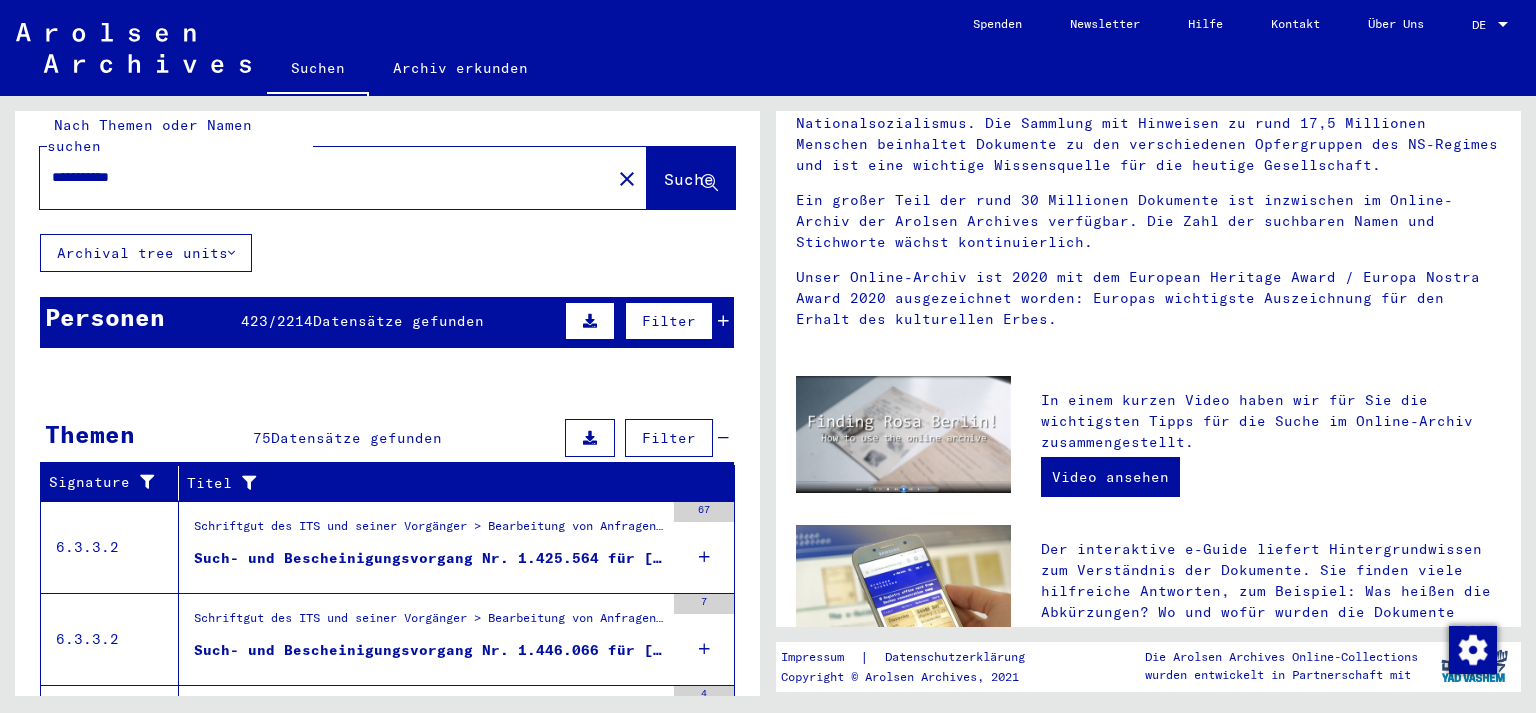 scroll, scrollTop: 0, scrollLeft: 0, axis: both 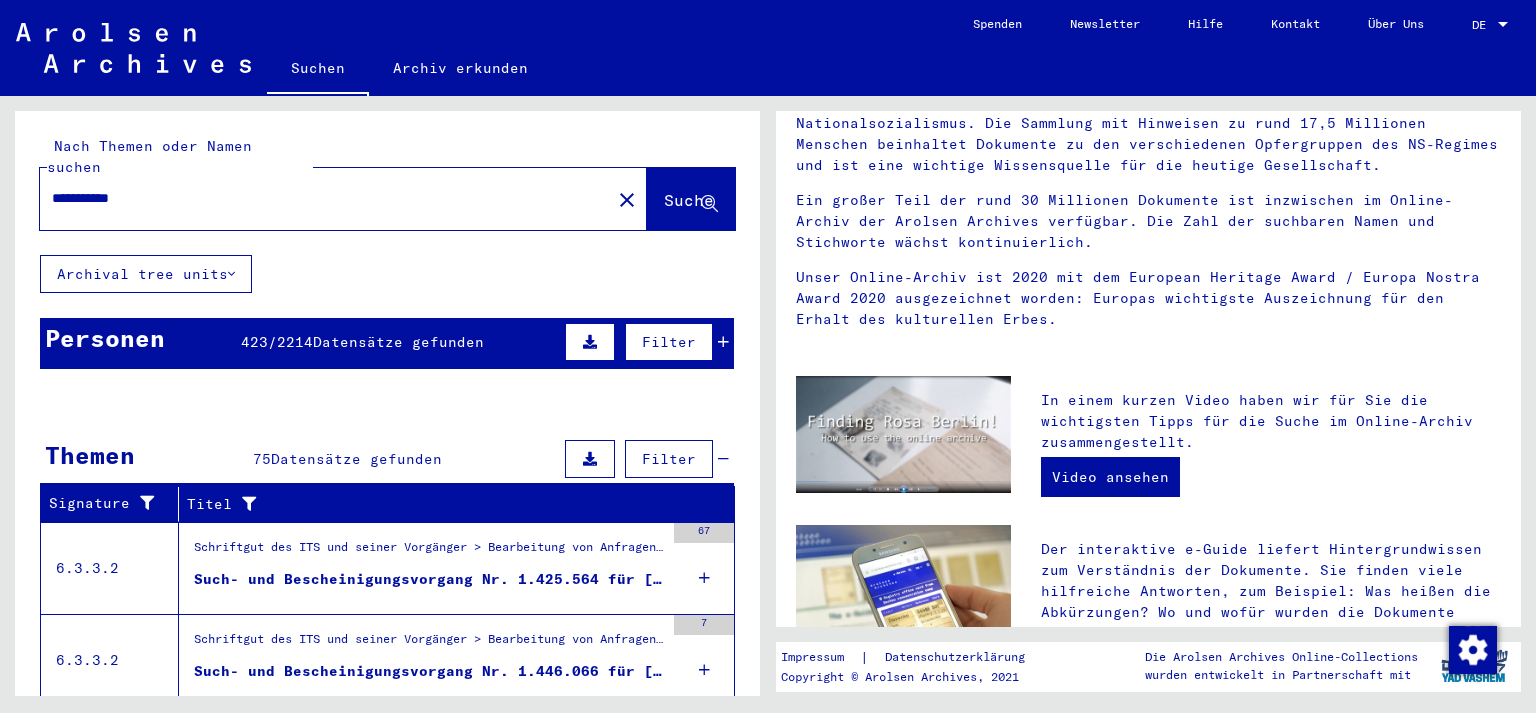 click on "**********" 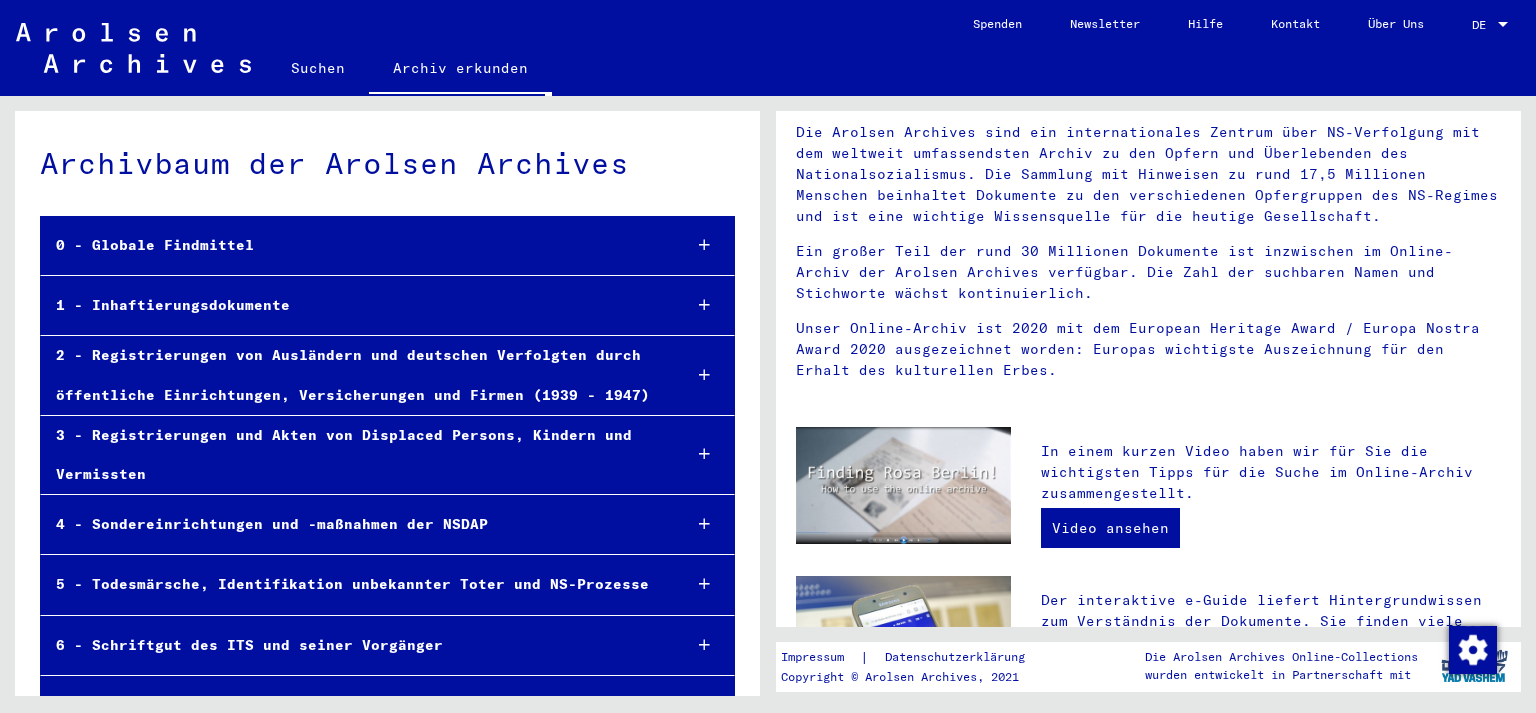 scroll, scrollTop: 147, scrollLeft: 0, axis: vertical 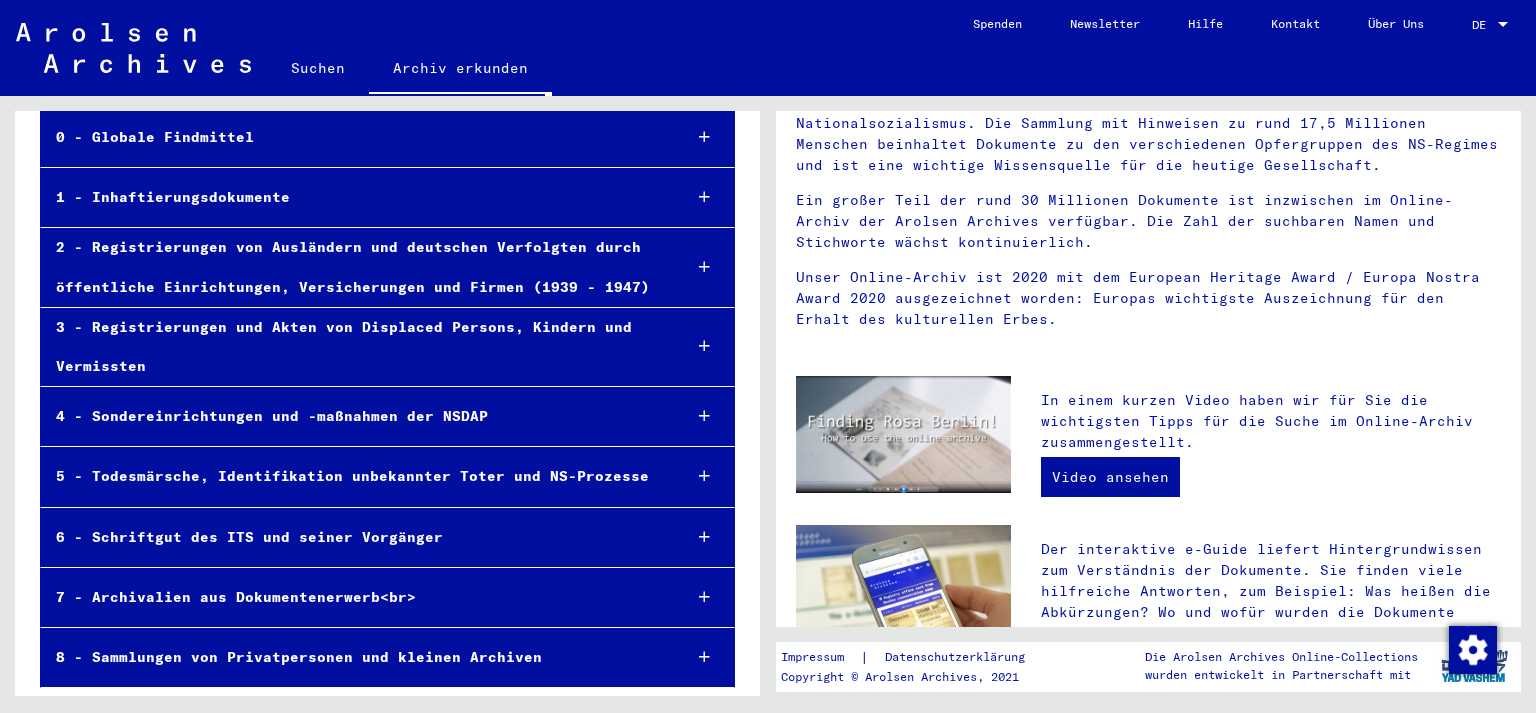 click on "4 - Sondereinrichtungen und -maßnahmen der NSDAP" at bounding box center [353, 416] 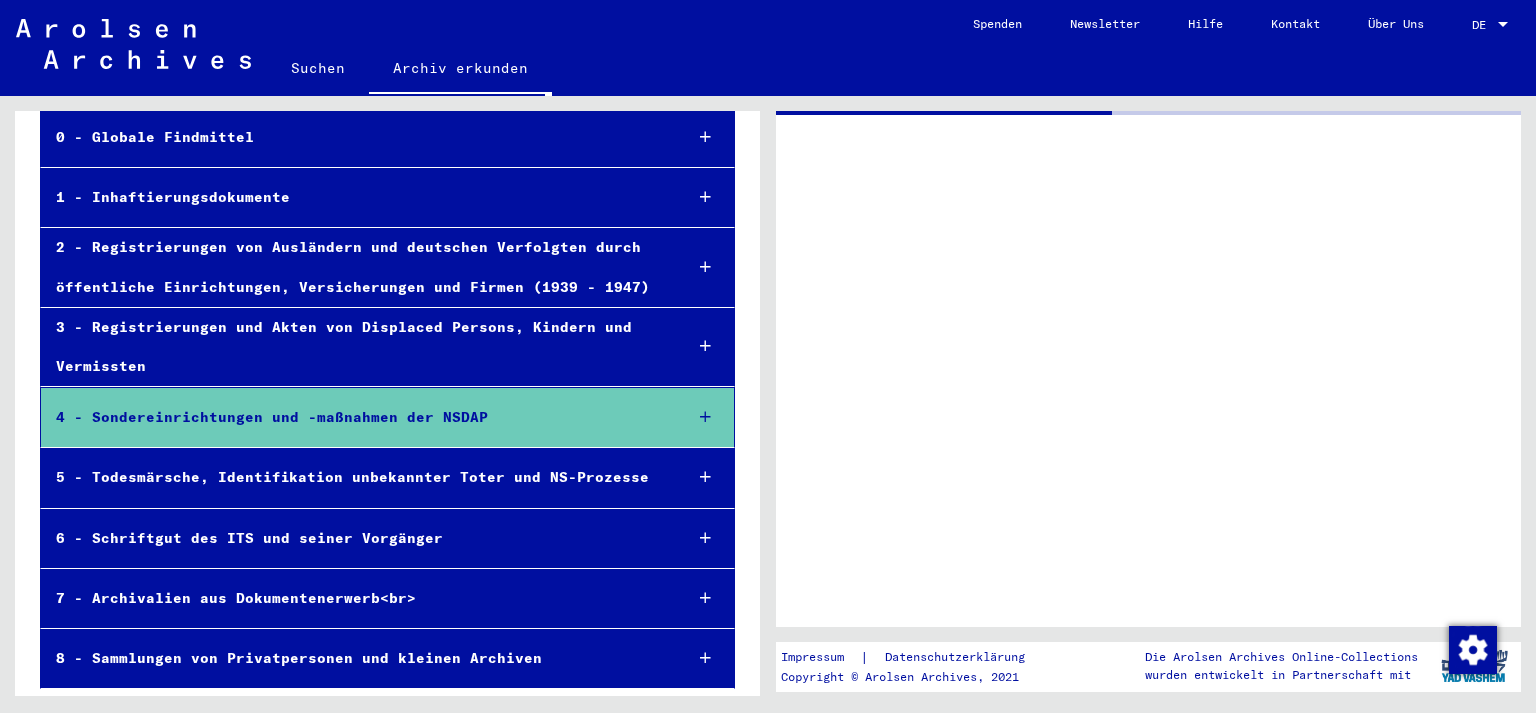 scroll, scrollTop: 0, scrollLeft: 0, axis: both 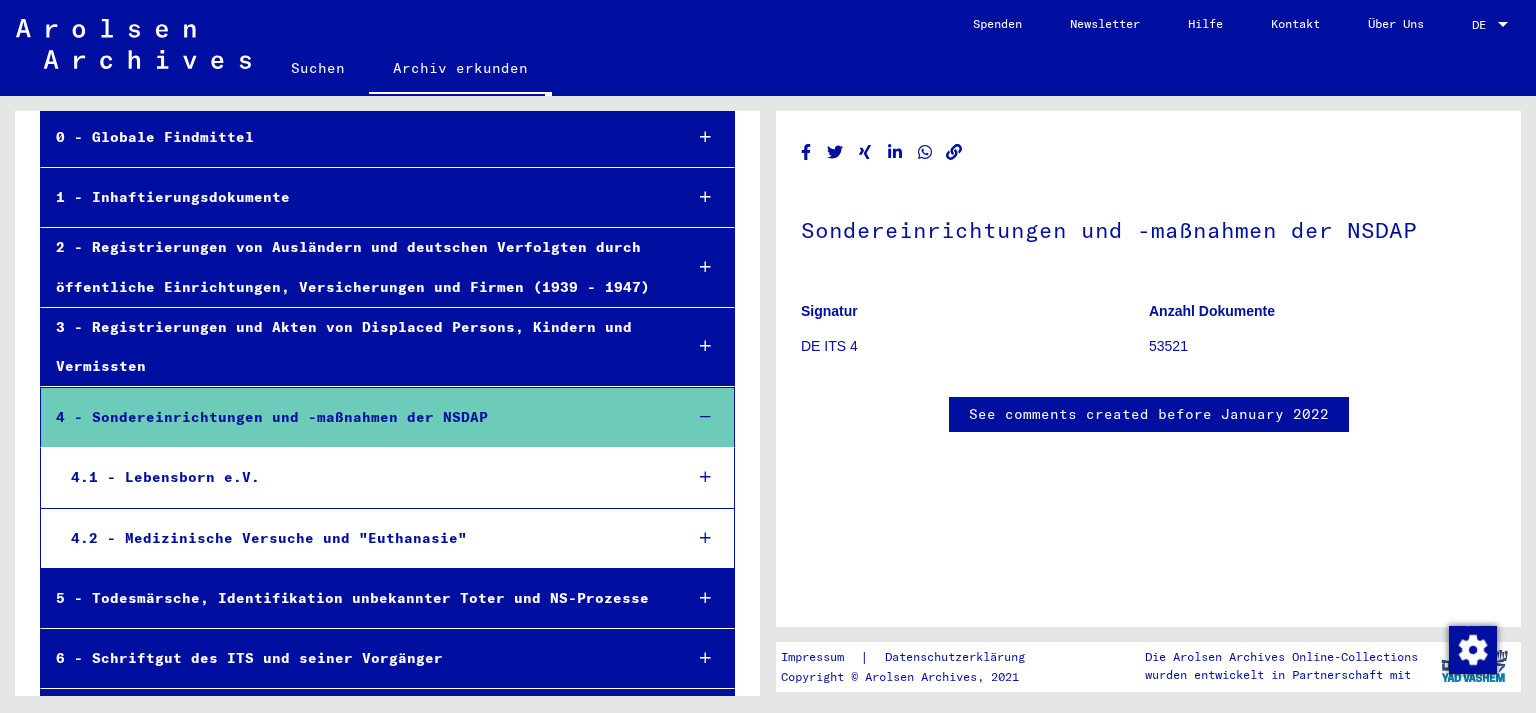 click on "4.1 - Lebensborn e.V." at bounding box center (361, 477) 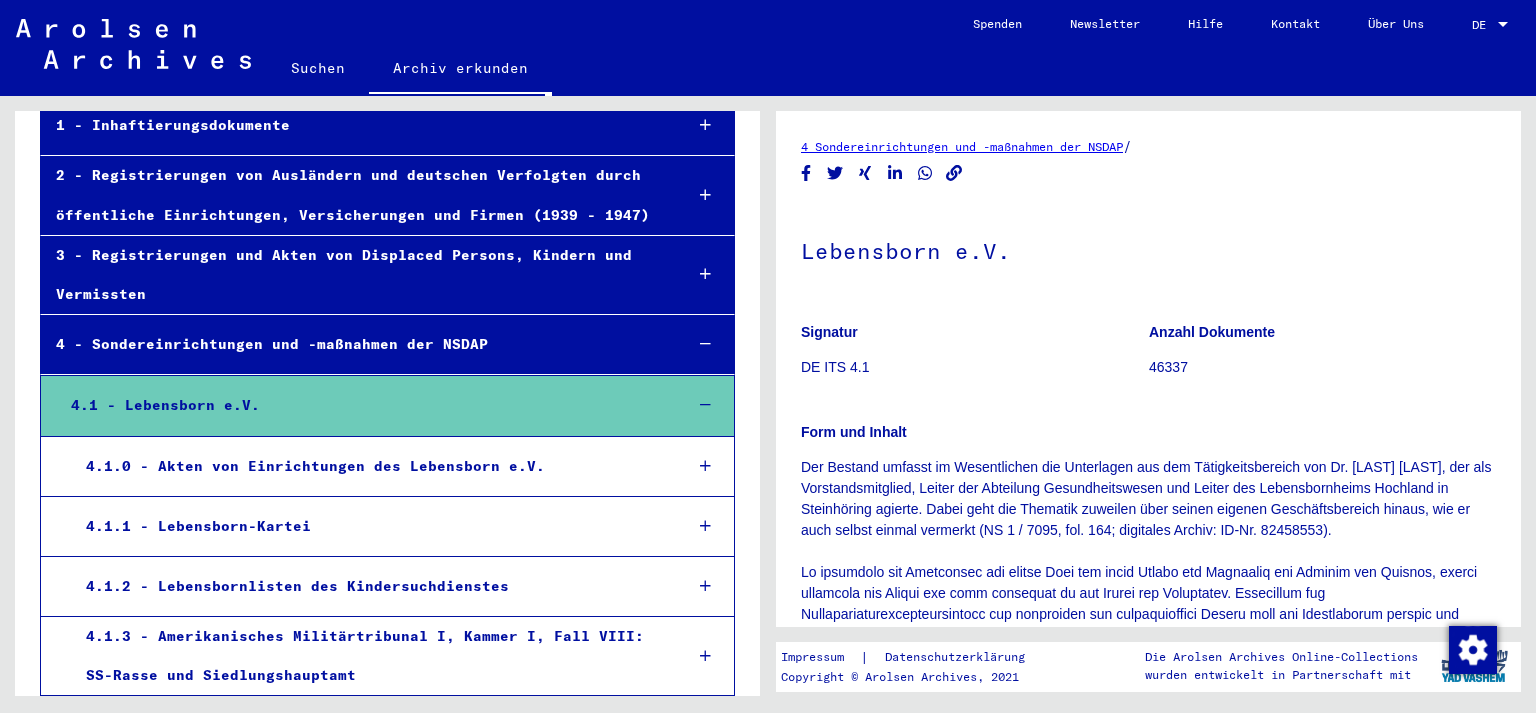 scroll, scrollTop: 256, scrollLeft: 0, axis: vertical 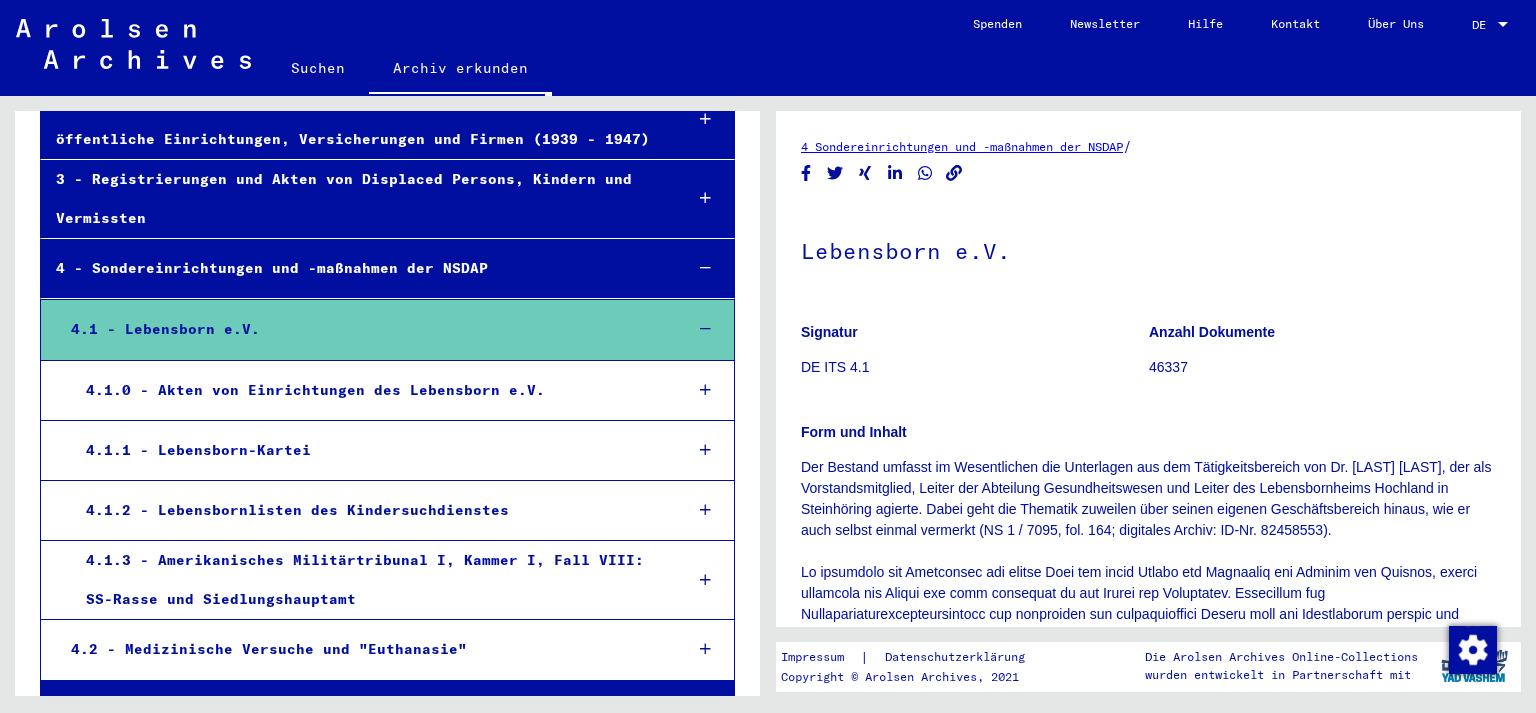click on "4.1.0 - Akten von Einrichtungen des Lebensborn e.V." at bounding box center [368, 390] 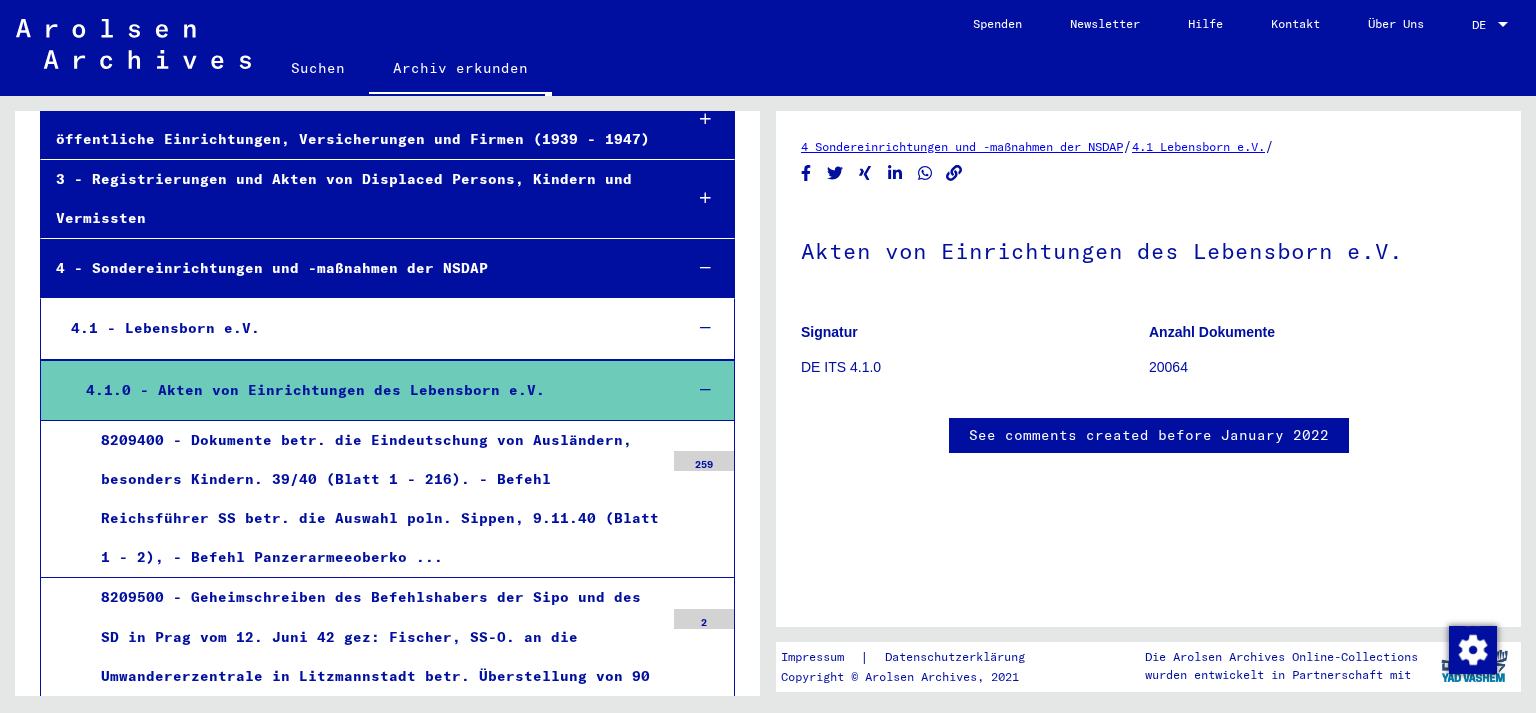 scroll, scrollTop: 0, scrollLeft: 0, axis: both 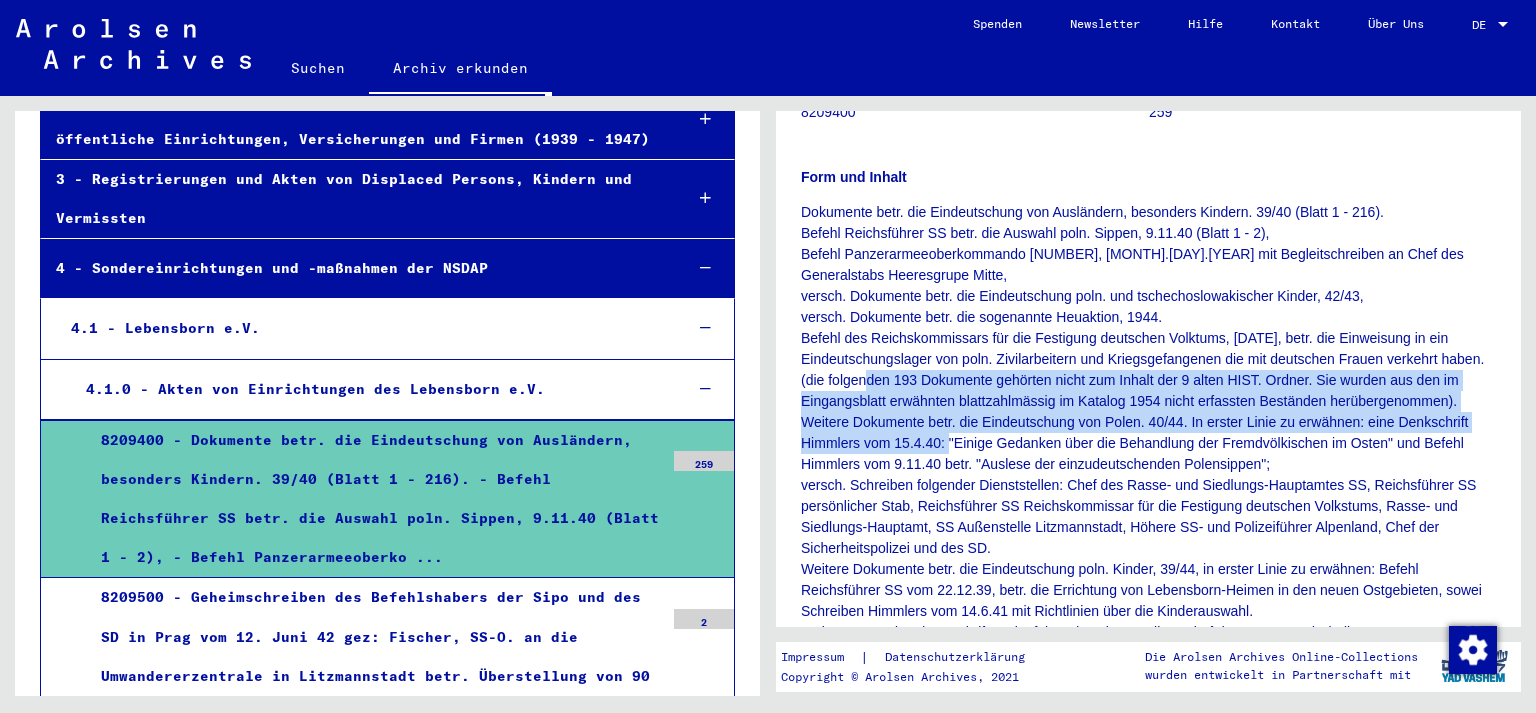 drag, startPoint x: 907, startPoint y: 379, endPoint x: 980, endPoint y: 430, distance: 89.050545 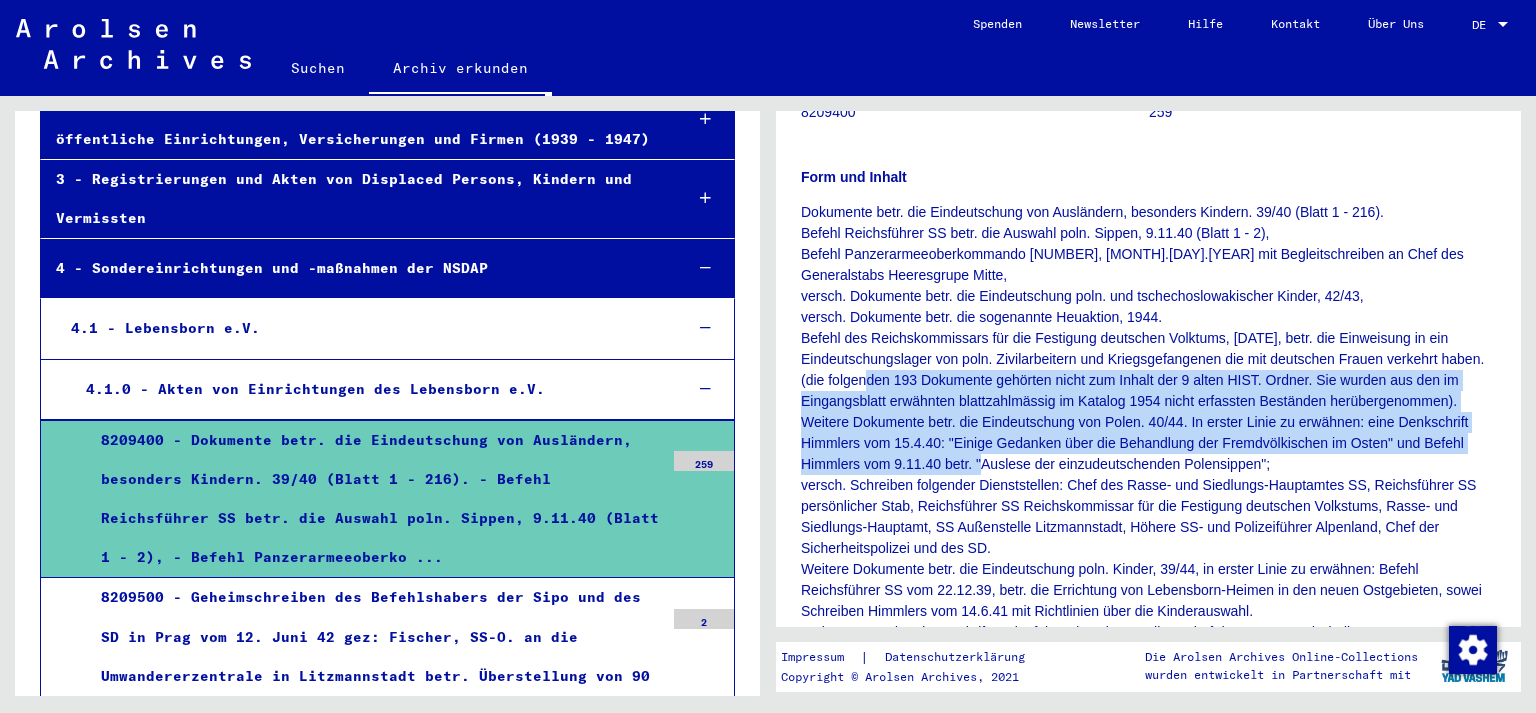 click on "[TEXT]" 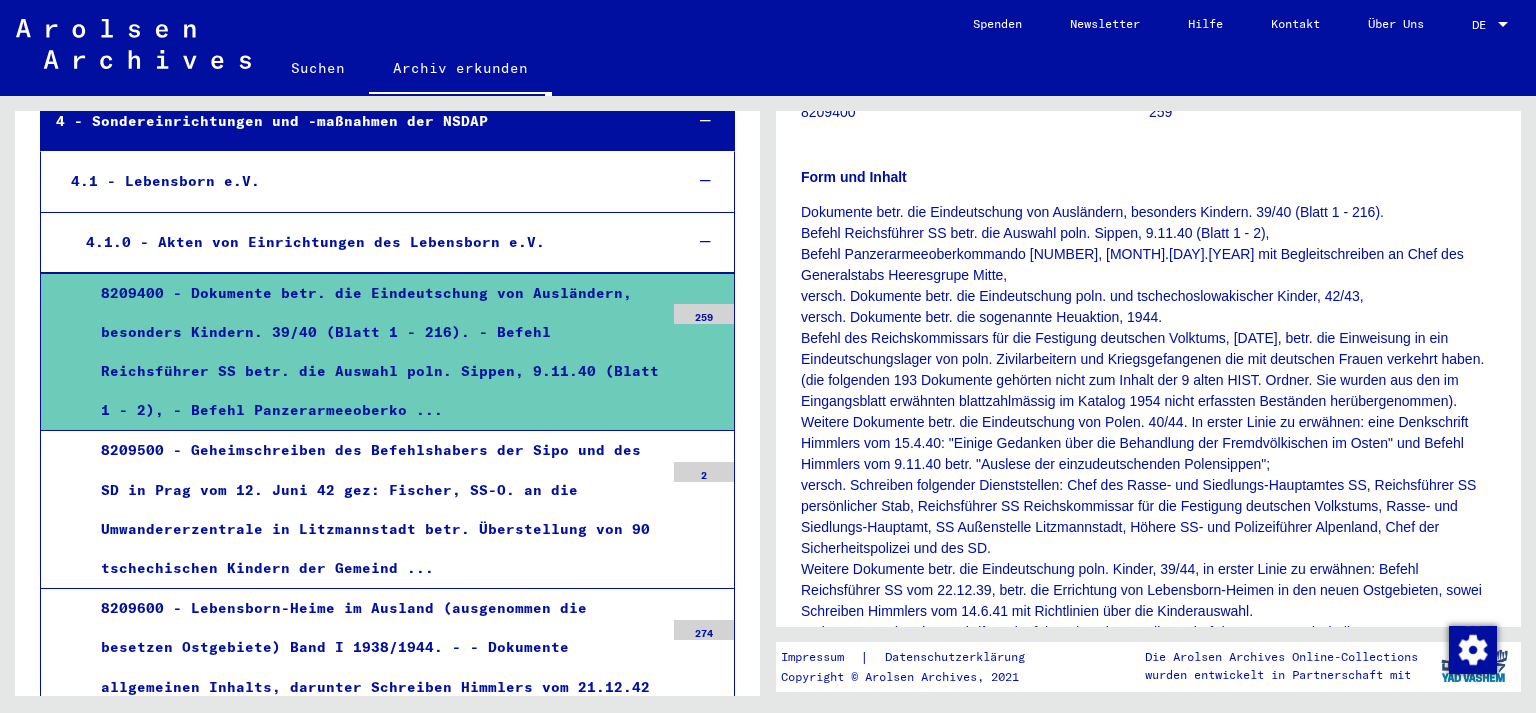 scroll, scrollTop: 108, scrollLeft: 0, axis: vertical 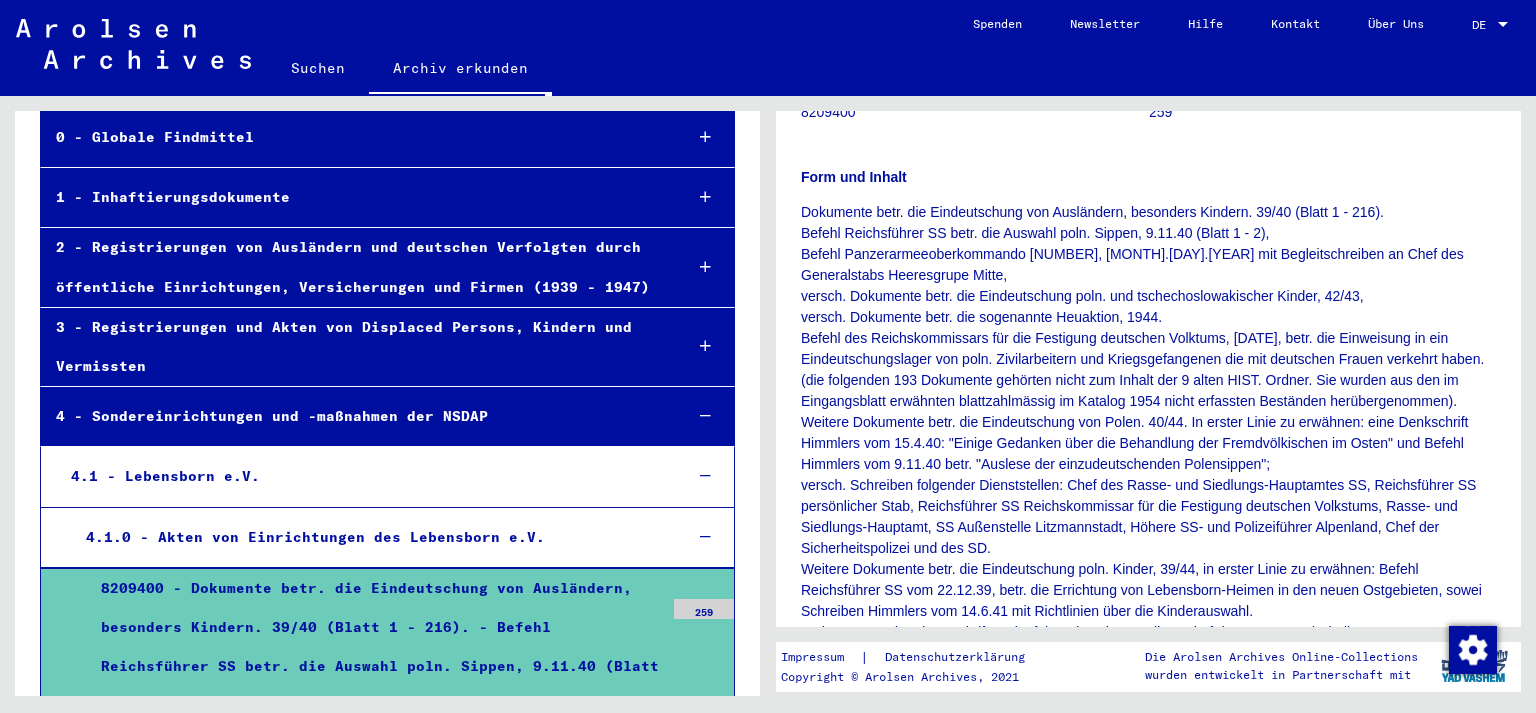 click on "4.1.0 - Akten von Einrichtungen des Lebensborn e.V." at bounding box center [368, 537] 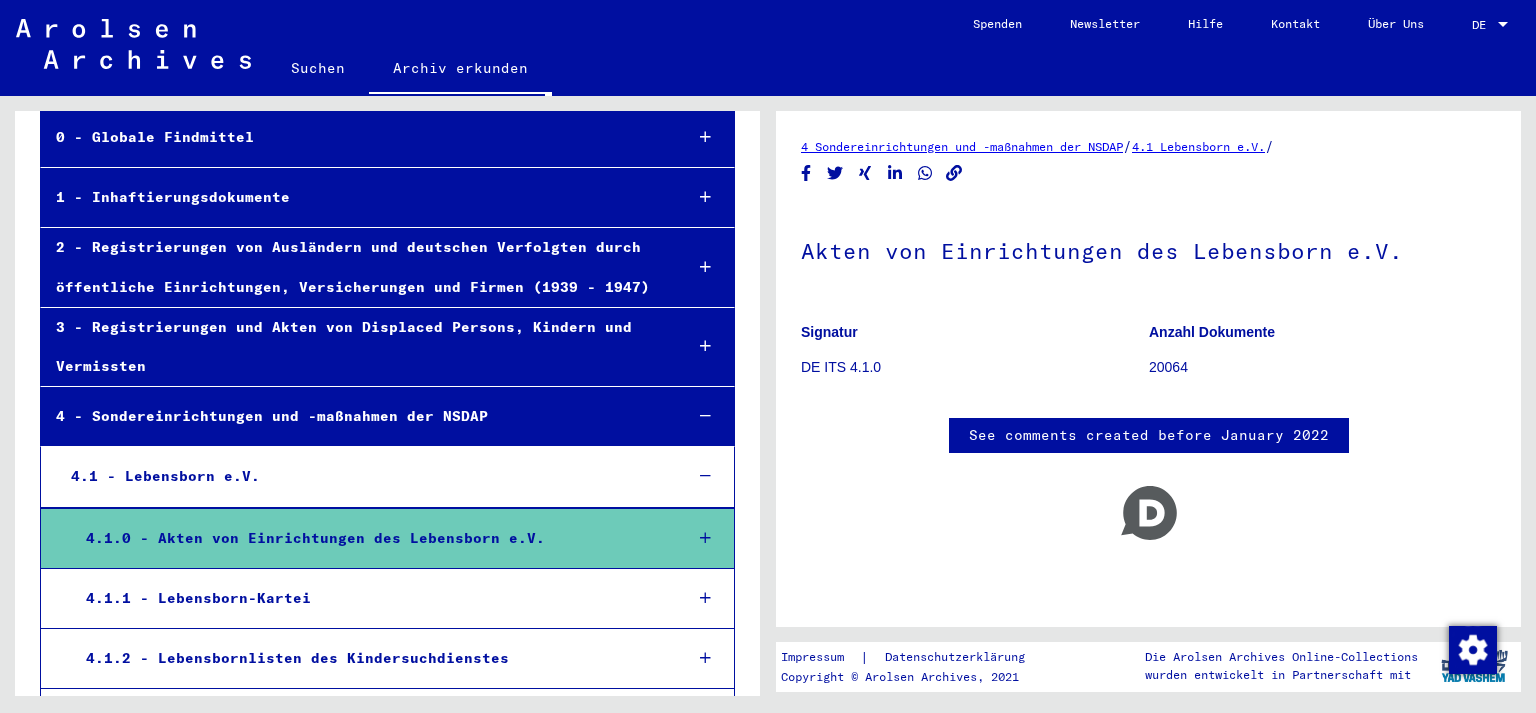 click on "4.1.1 - Lebensborn-Kartei" at bounding box center [368, 598] 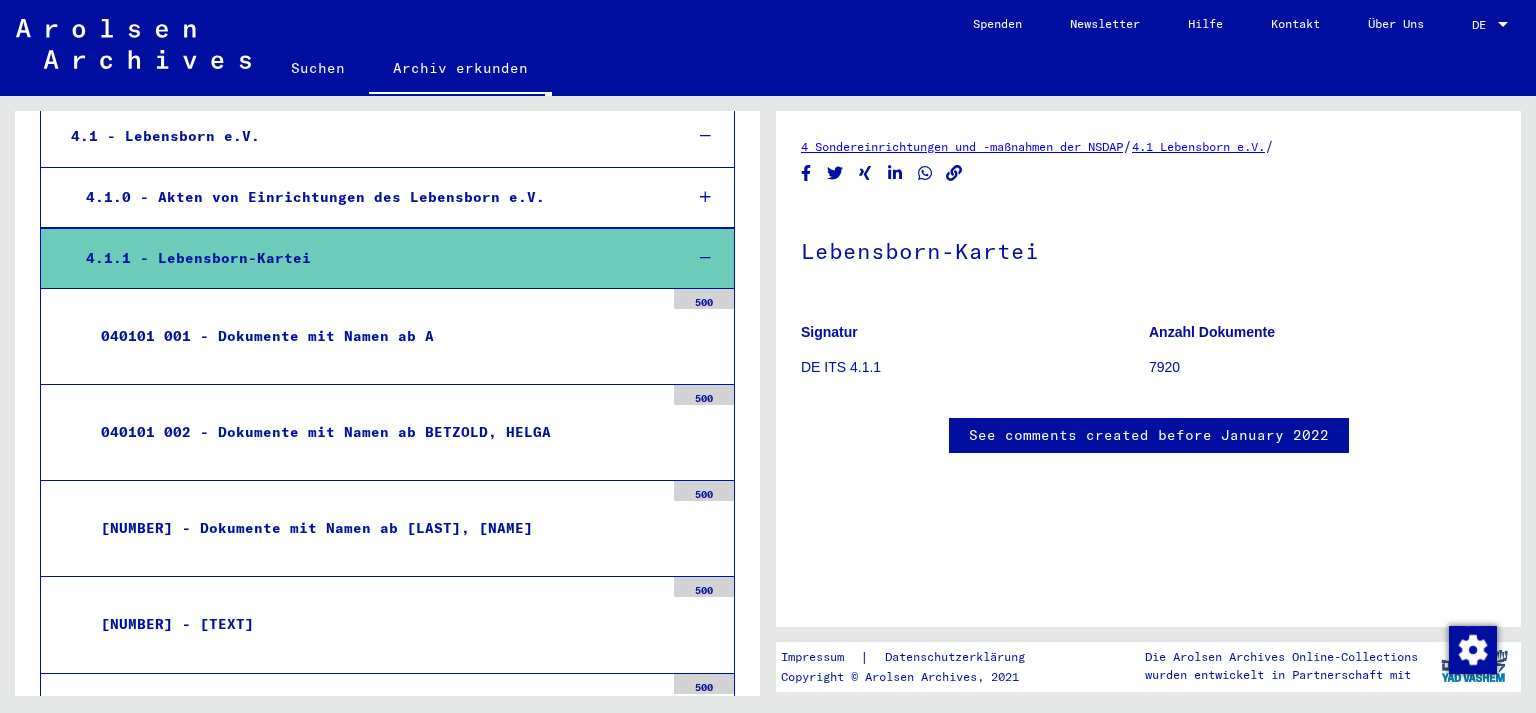 scroll, scrollTop: 238, scrollLeft: 0, axis: vertical 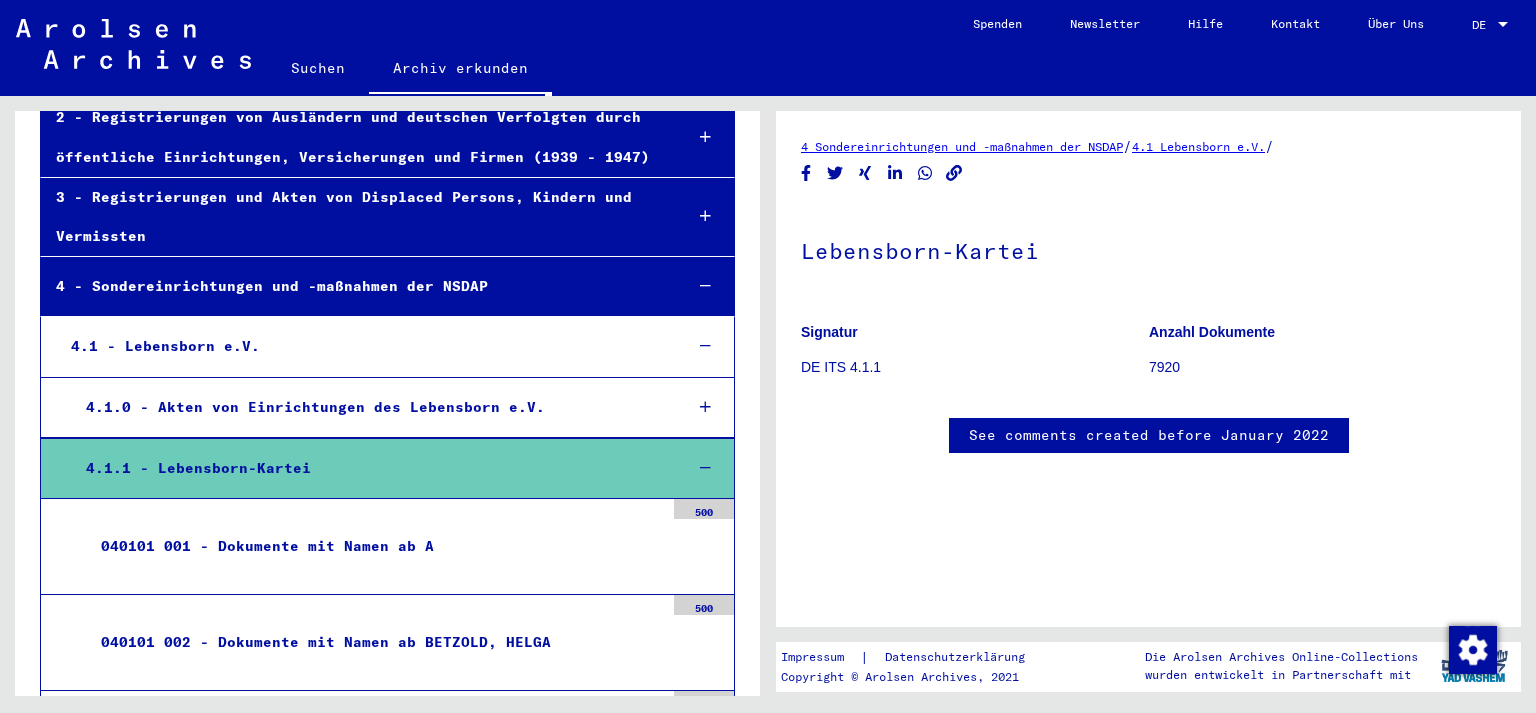 click on "4.1 - Lebensborn e.V." at bounding box center [361, 346] 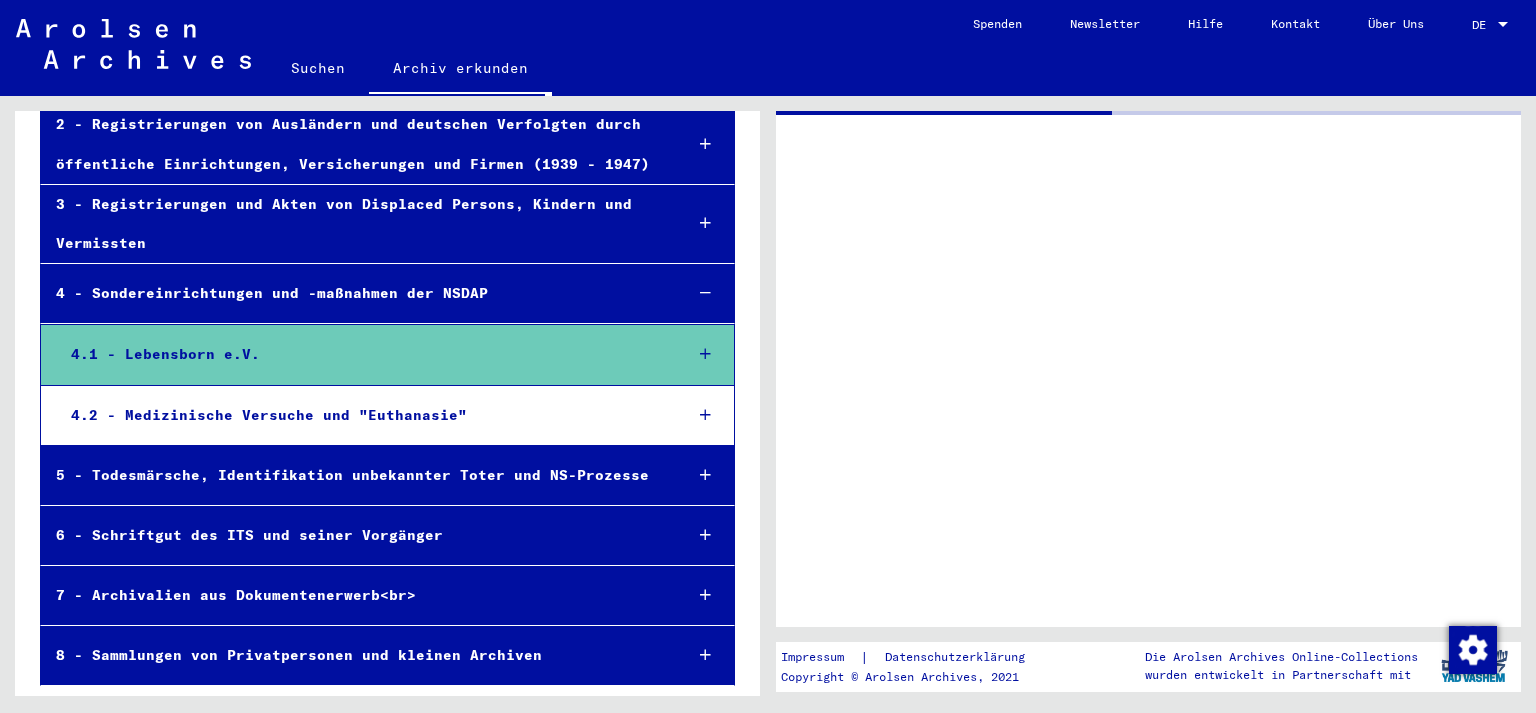 scroll, scrollTop: 228, scrollLeft: 0, axis: vertical 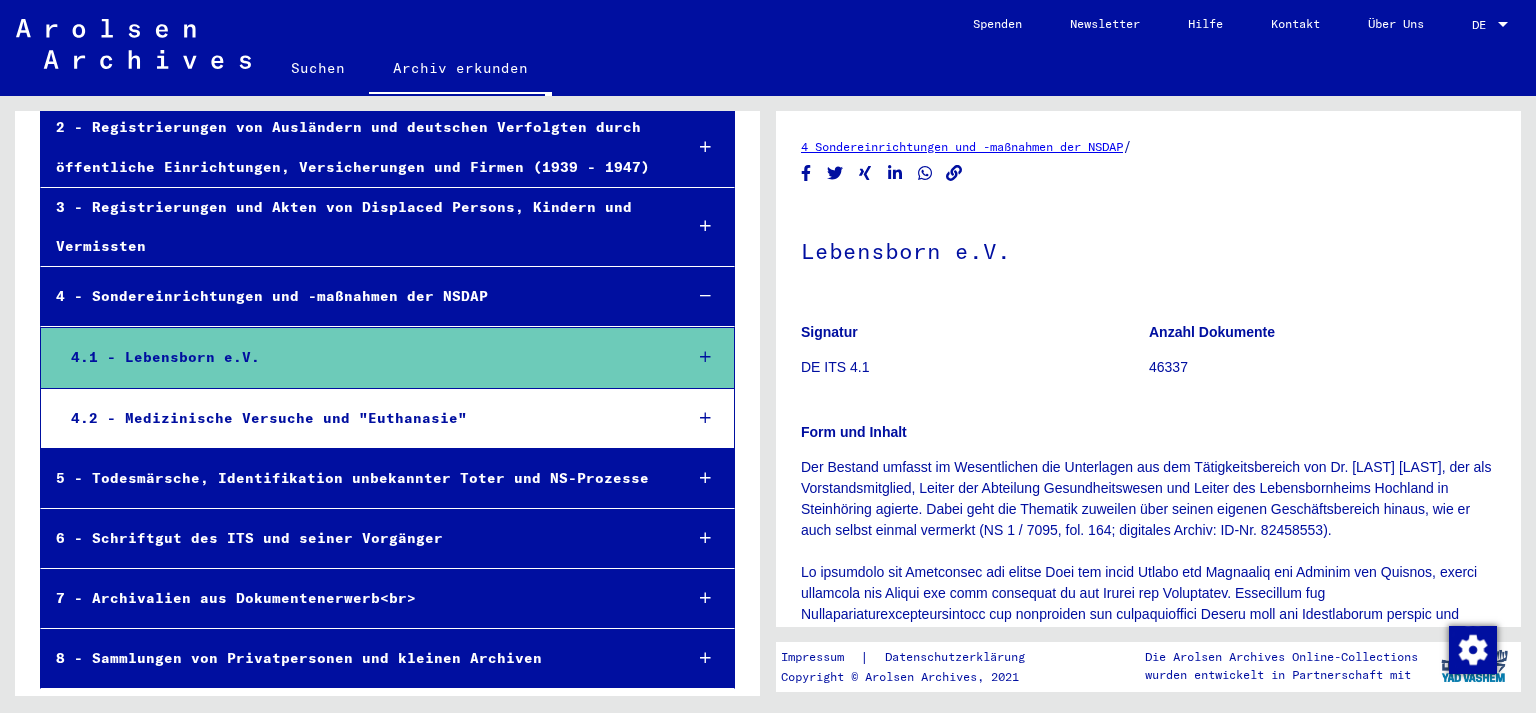 click on "4.2 - Medizinische Versuche und "Euthanasie"" at bounding box center [361, 418] 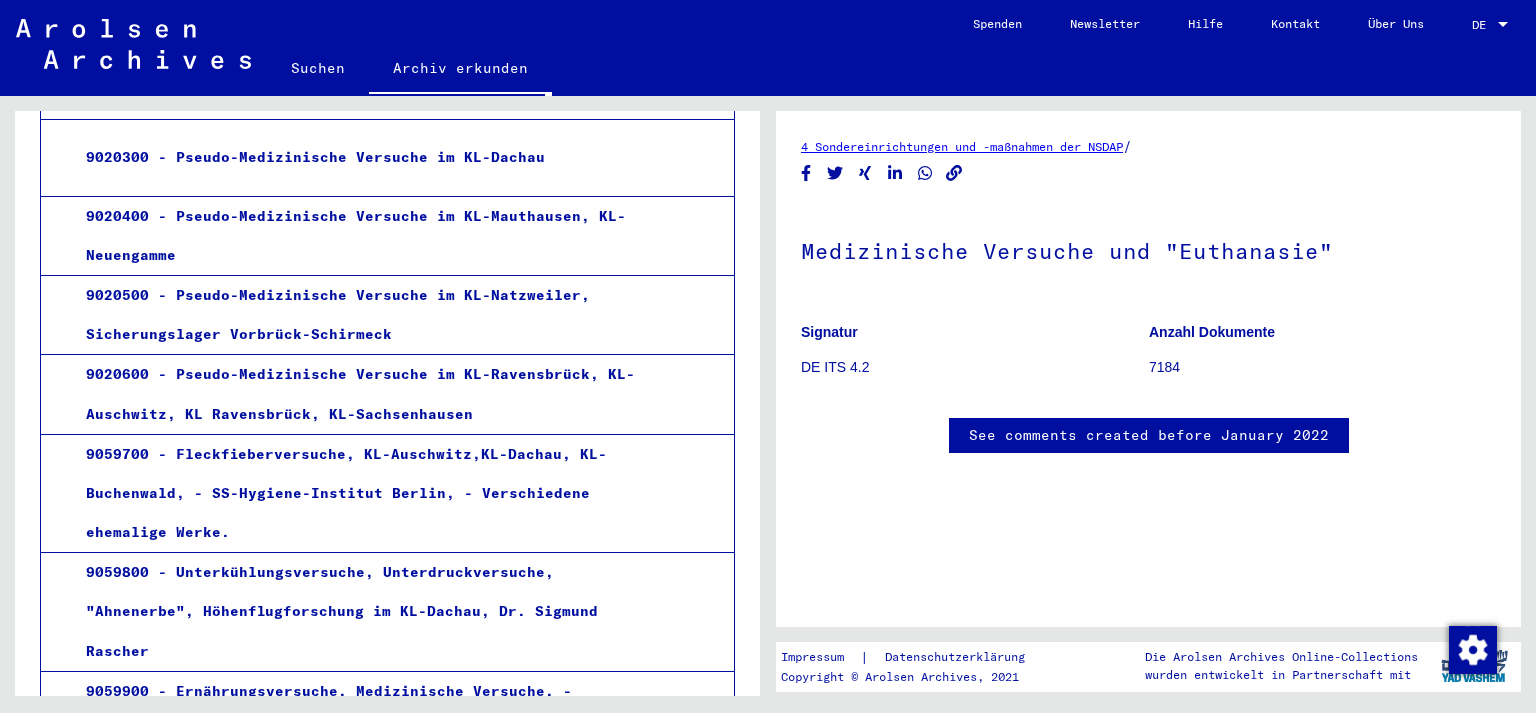 scroll, scrollTop: 2612, scrollLeft: 0, axis: vertical 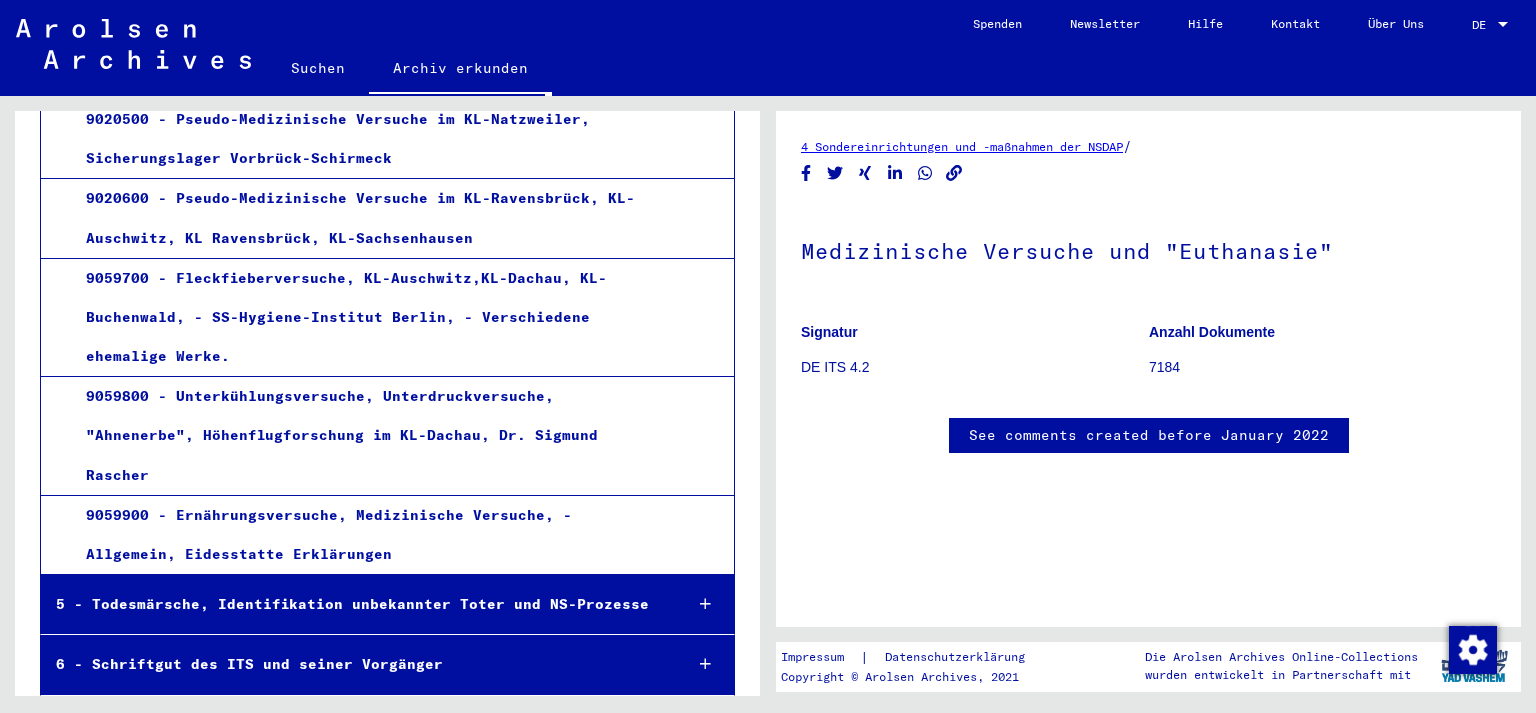 click on "9059900 - Ernährungsversuche, Medizinische Versuche,  - Allgemein, Eidesstatte Erklärungen" at bounding box center [367, 535] 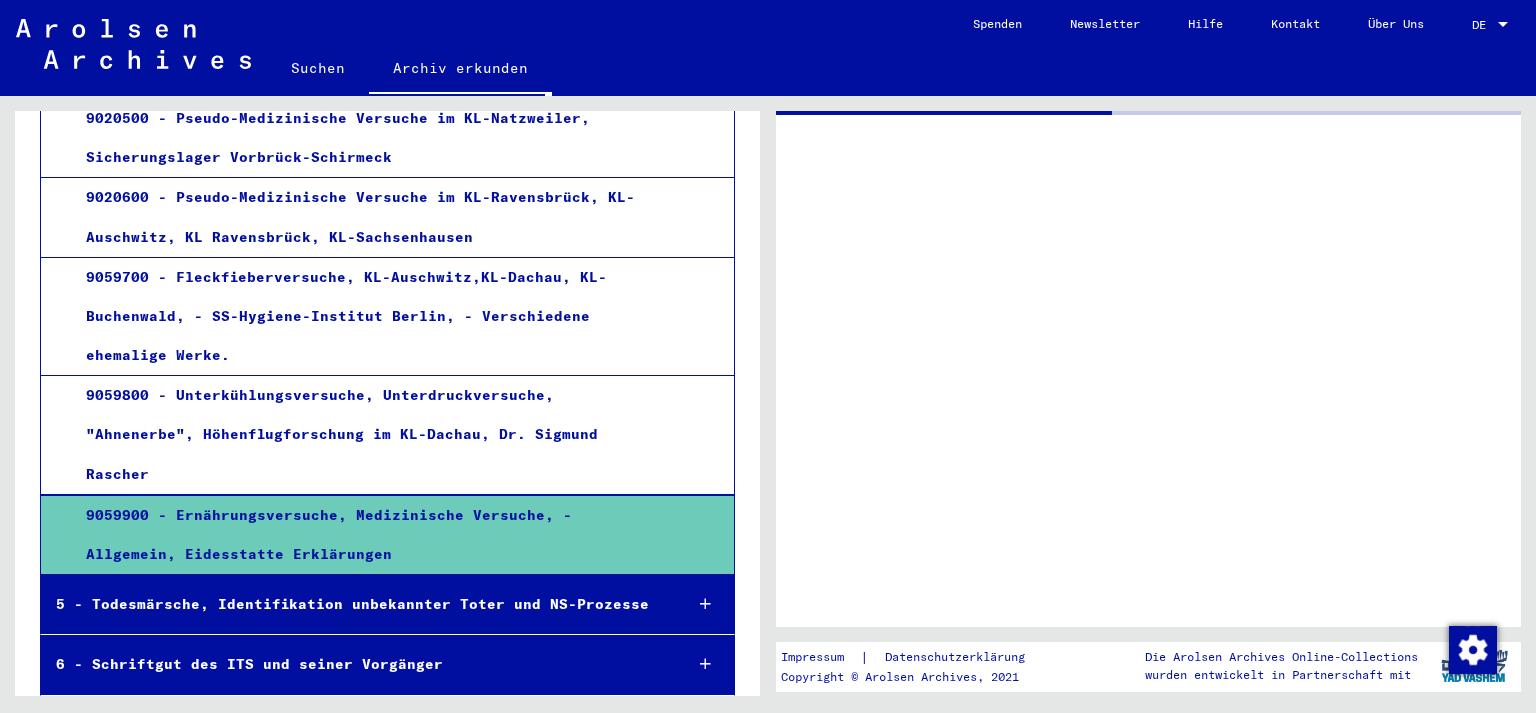 scroll, scrollTop: 2611, scrollLeft: 0, axis: vertical 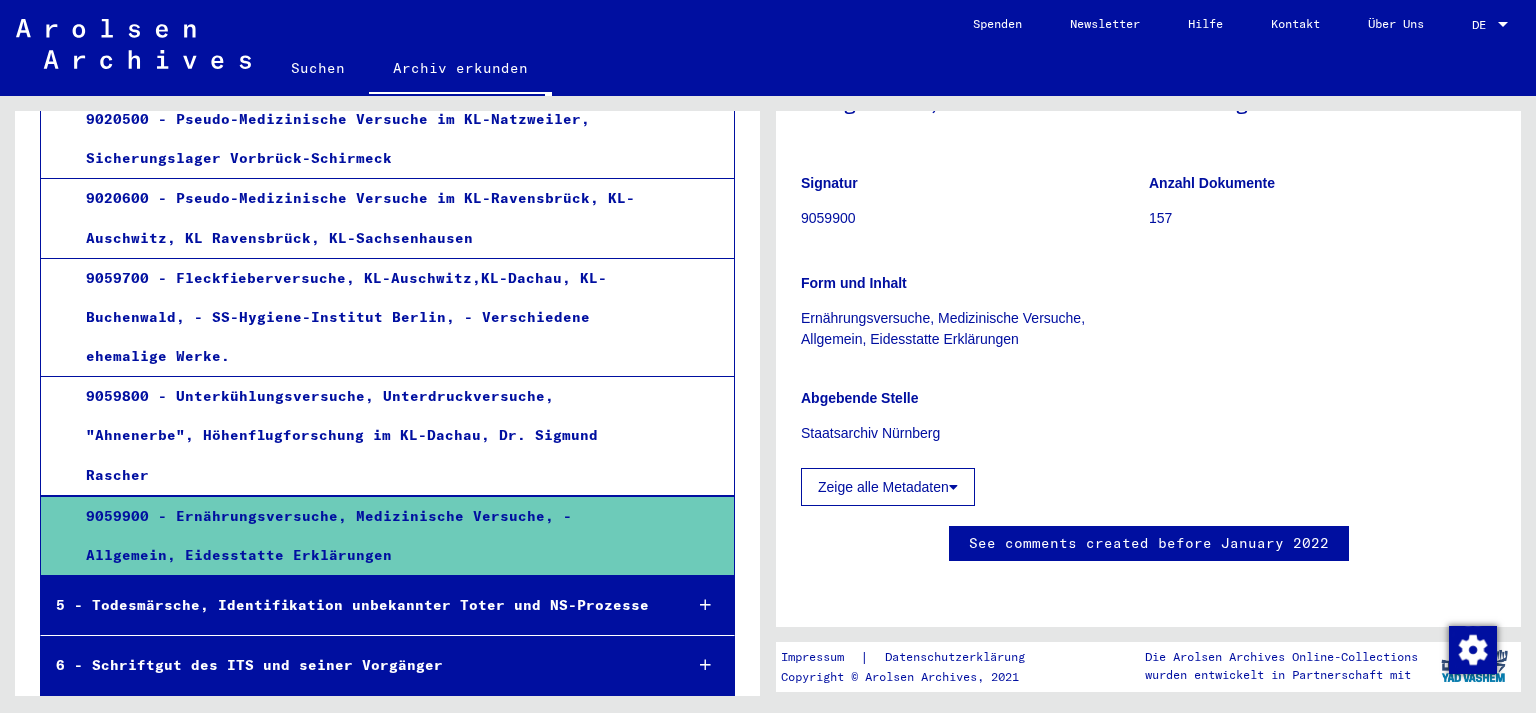 click on "9059900 - Ernährungsversuche, Medizinische Versuche,  - Allgemein, Eidesstatte Erklärungen" at bounding box center [367, 536] 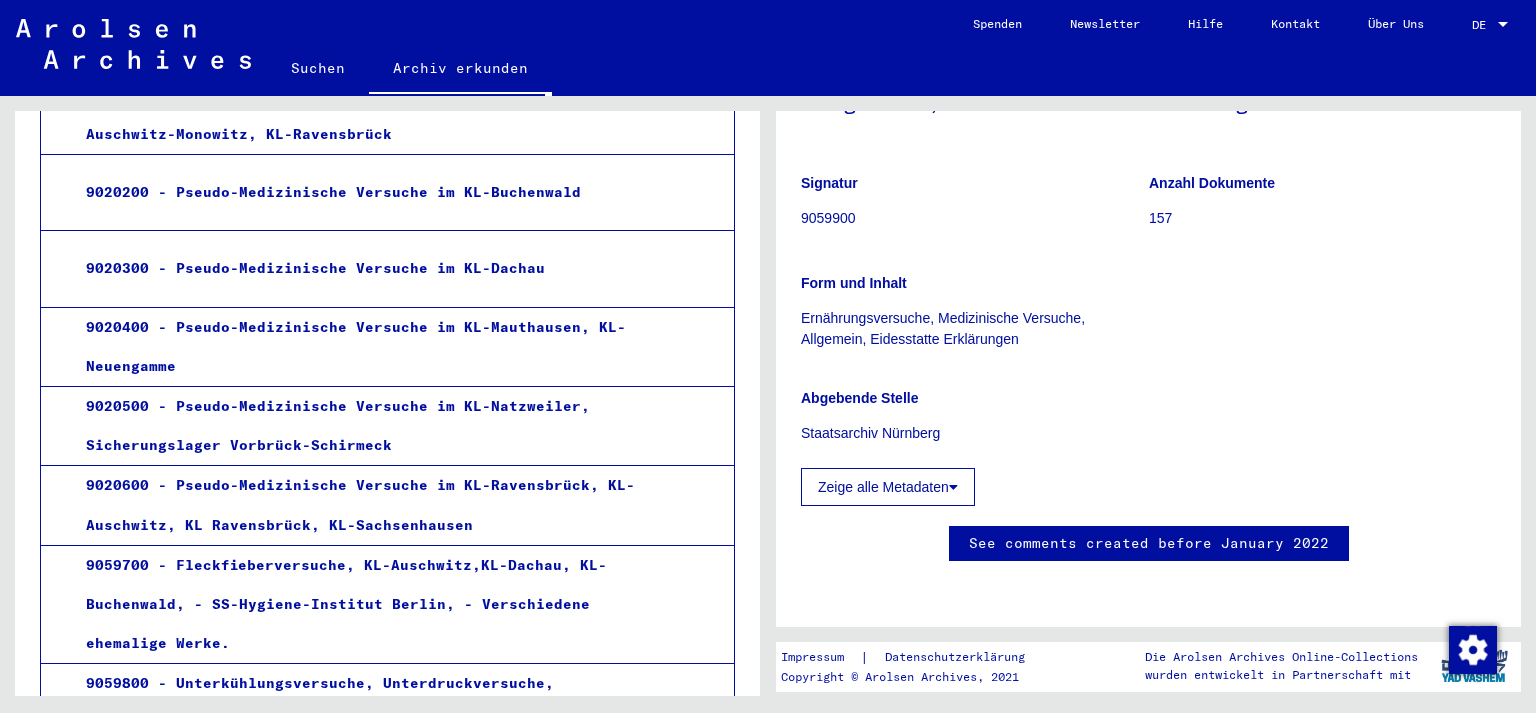 scroll, scrollTop: 247, scrollLeft: 0, axis: vertical 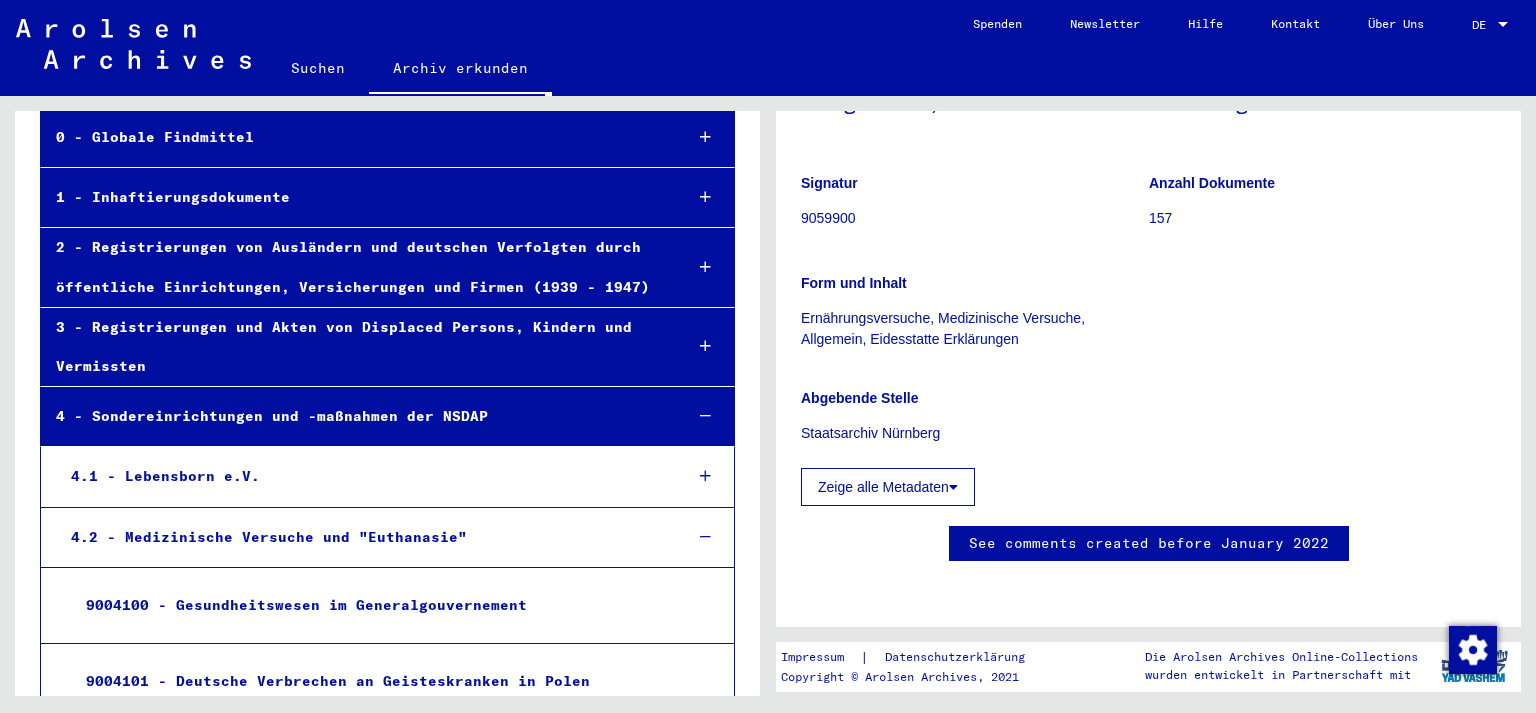 click on "4 - Sondereinrichtungen und -maßnahmen der NSDAP" at bounding box center (353, 416) 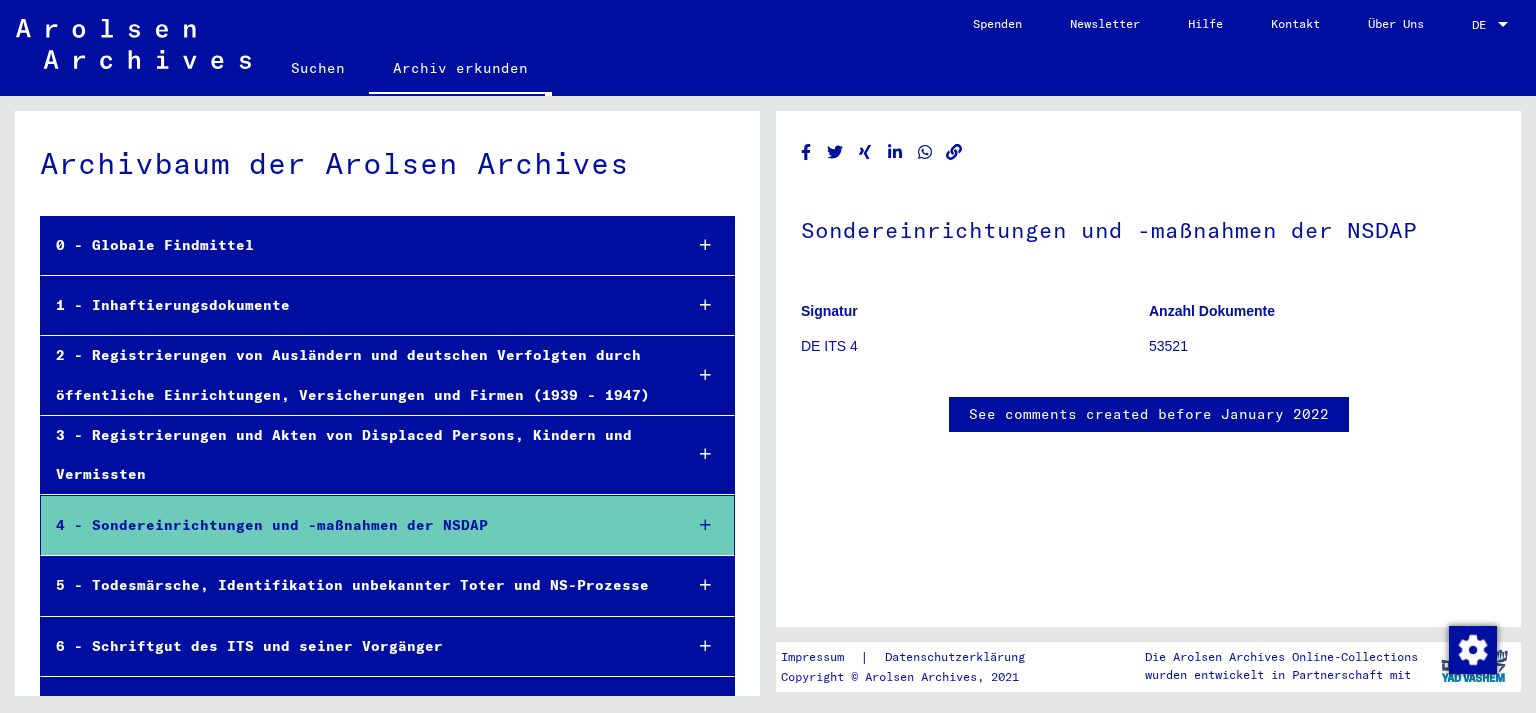 scroll, scrollTop: 108, scrollLeft: 0, axis: vertical 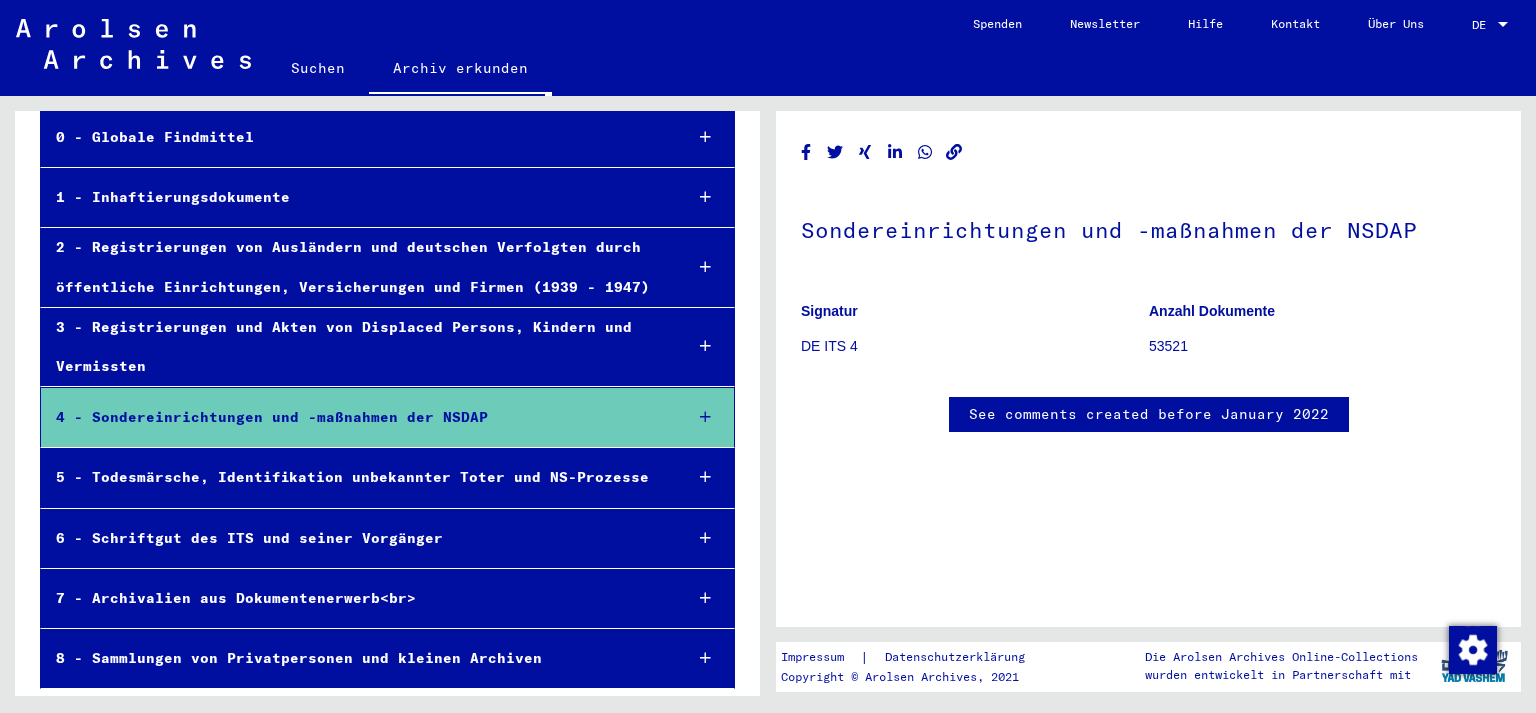 click on "8 - Sammlungen von Privatpersonen und kleinen Archiven" at bounding box center (353, 658) 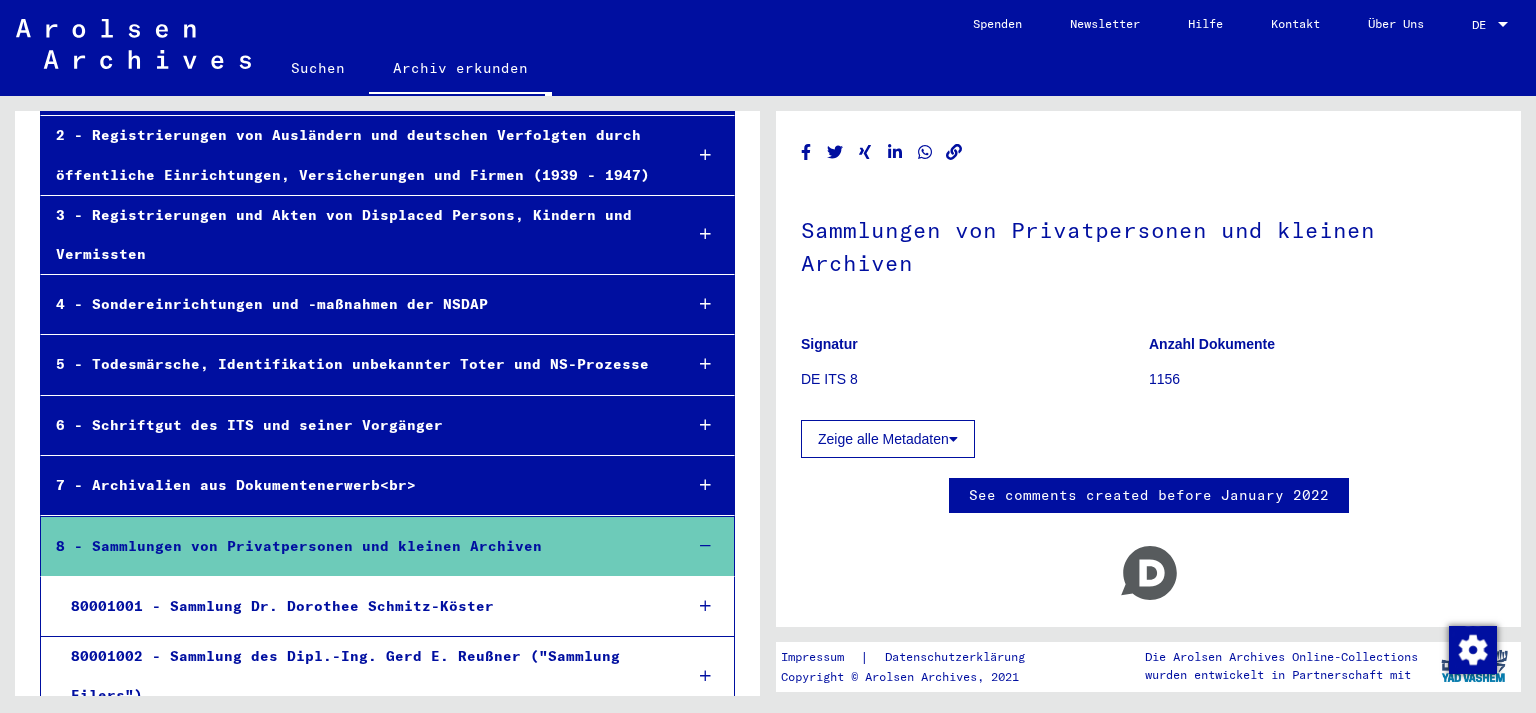 scroll, scrollTop: 248, scrollLeft: 0, axis: vertical 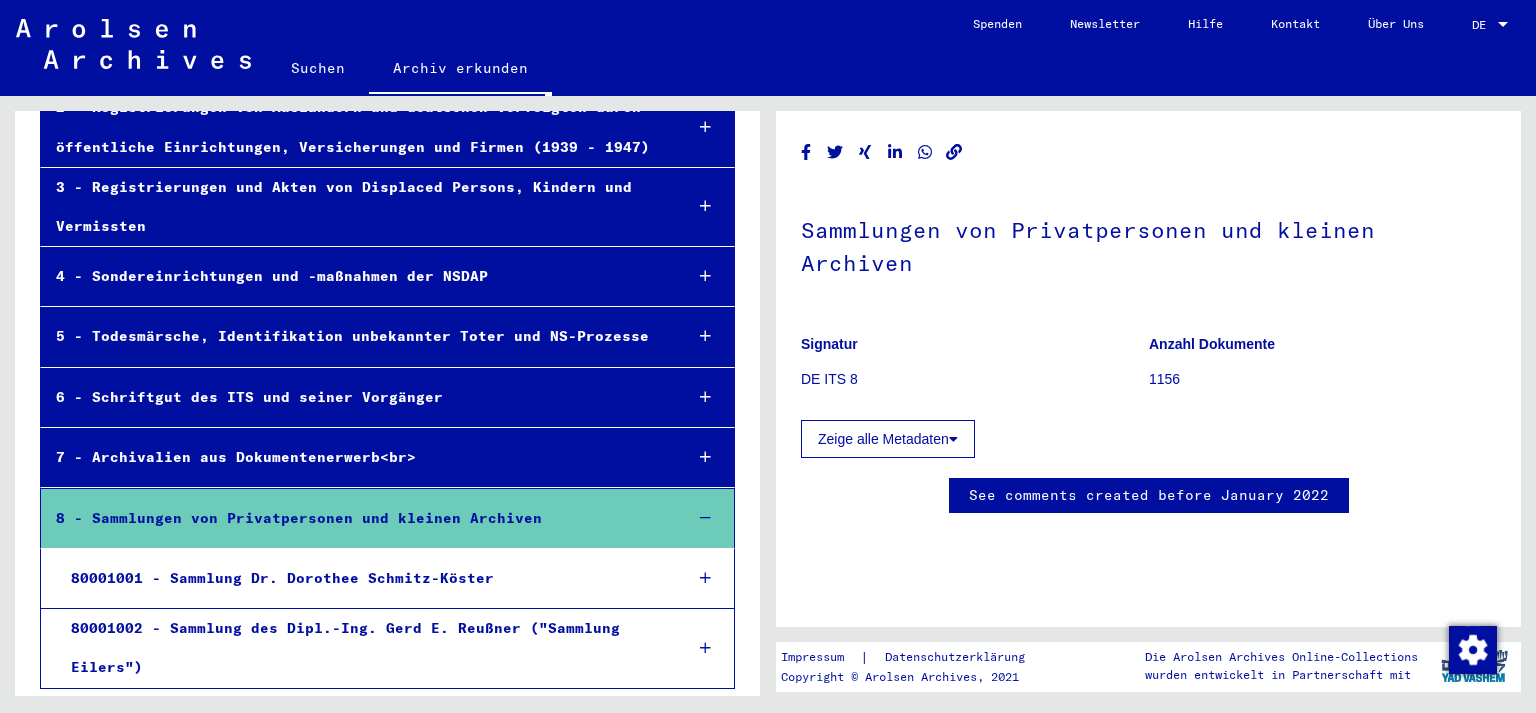 click on "80001001 - Sammlung Dr. Dorothee Schmitz-Köster" at bounding box center (361, 578) 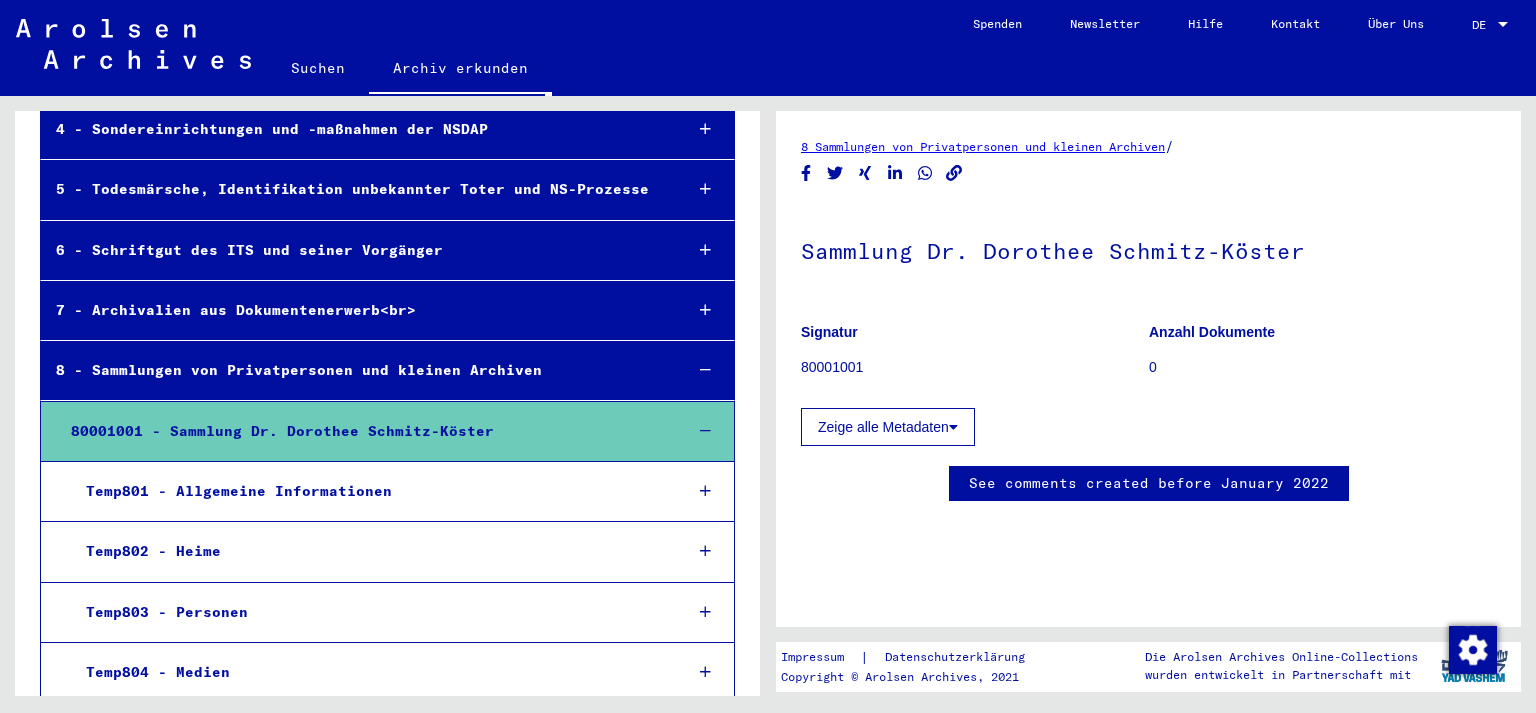 scroll, scrollTop: 542, scrollLeft: 0, axis: vertical 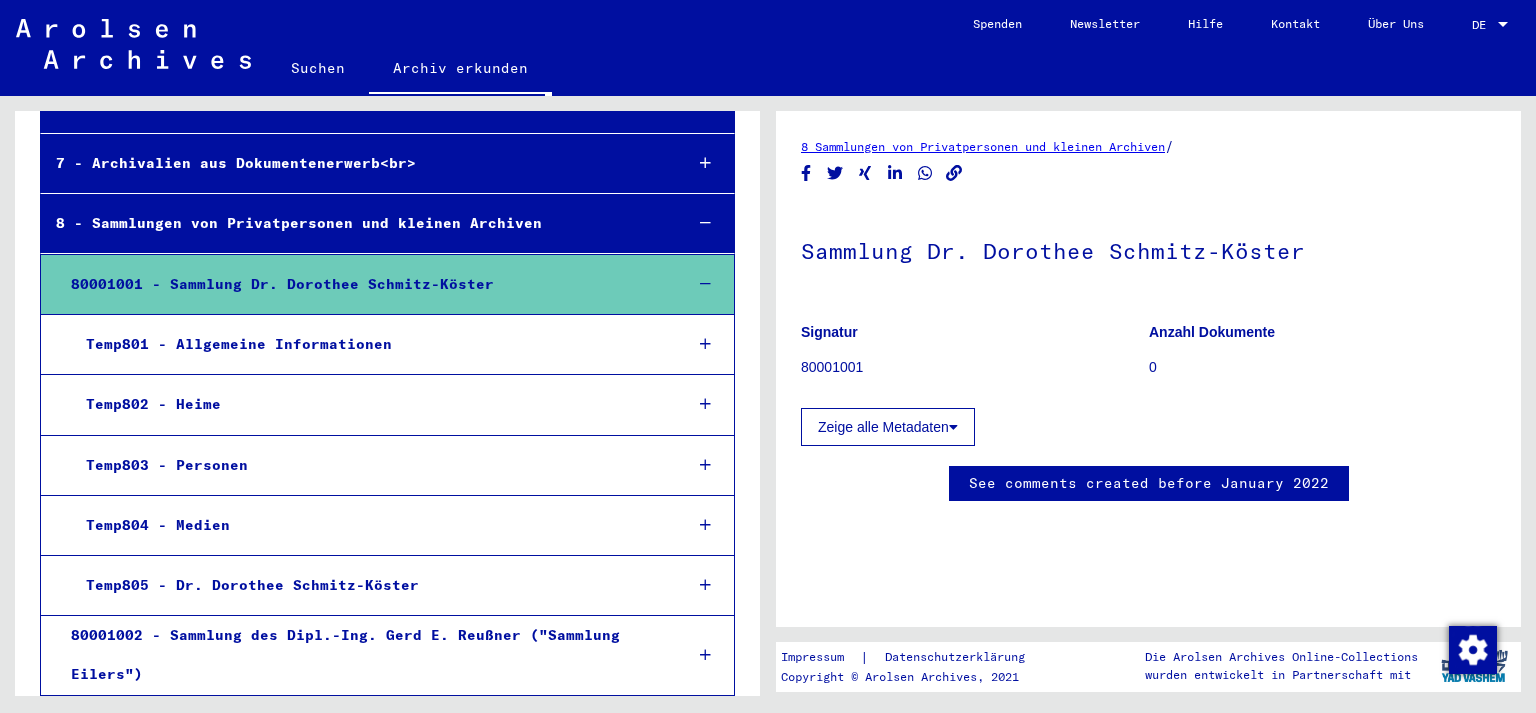 click on "80001001 - Sammlung Dr. Dorothee Schmitz-Köster" at bounding box center (361, 284) 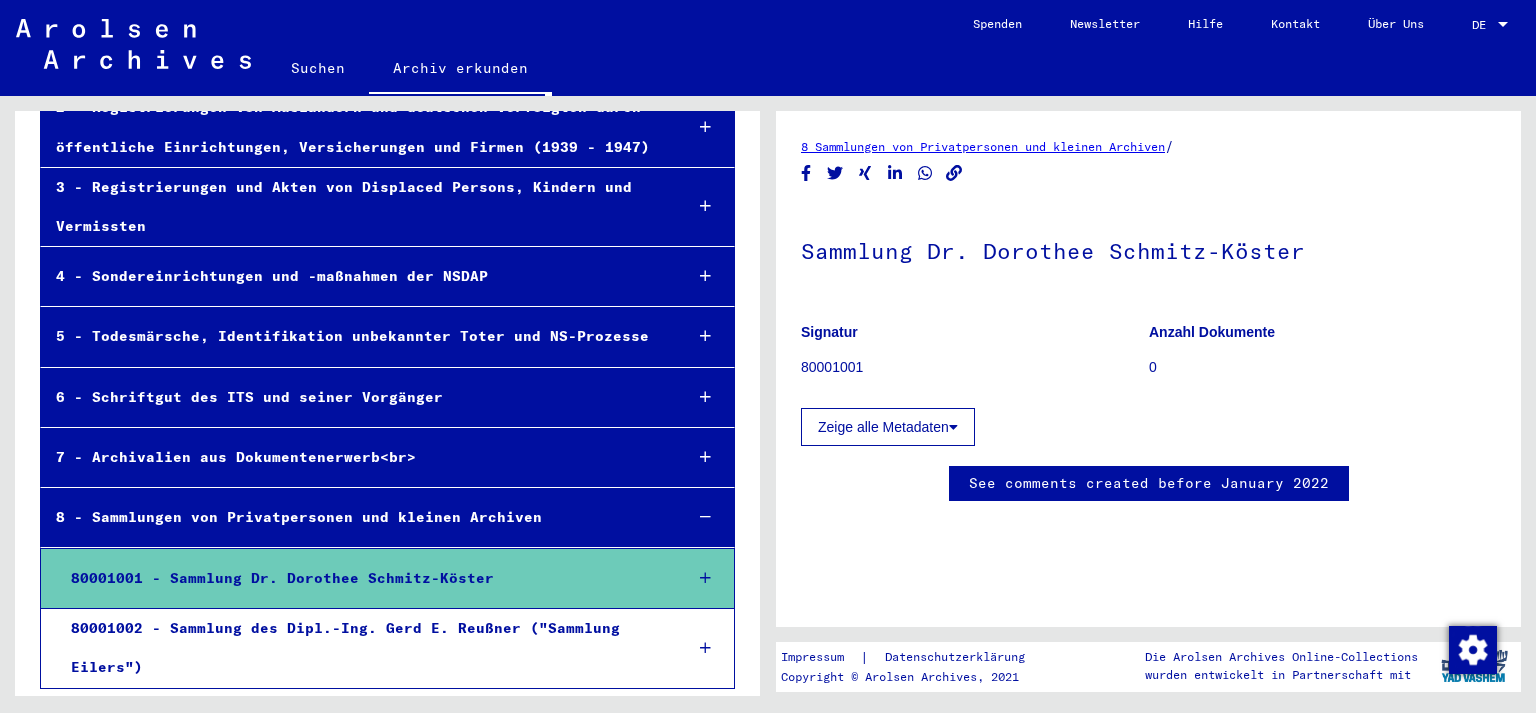 click on "8 - Sammlungen von Privatpersonen und kleinen Archiven" at bounding box center [353, 517] 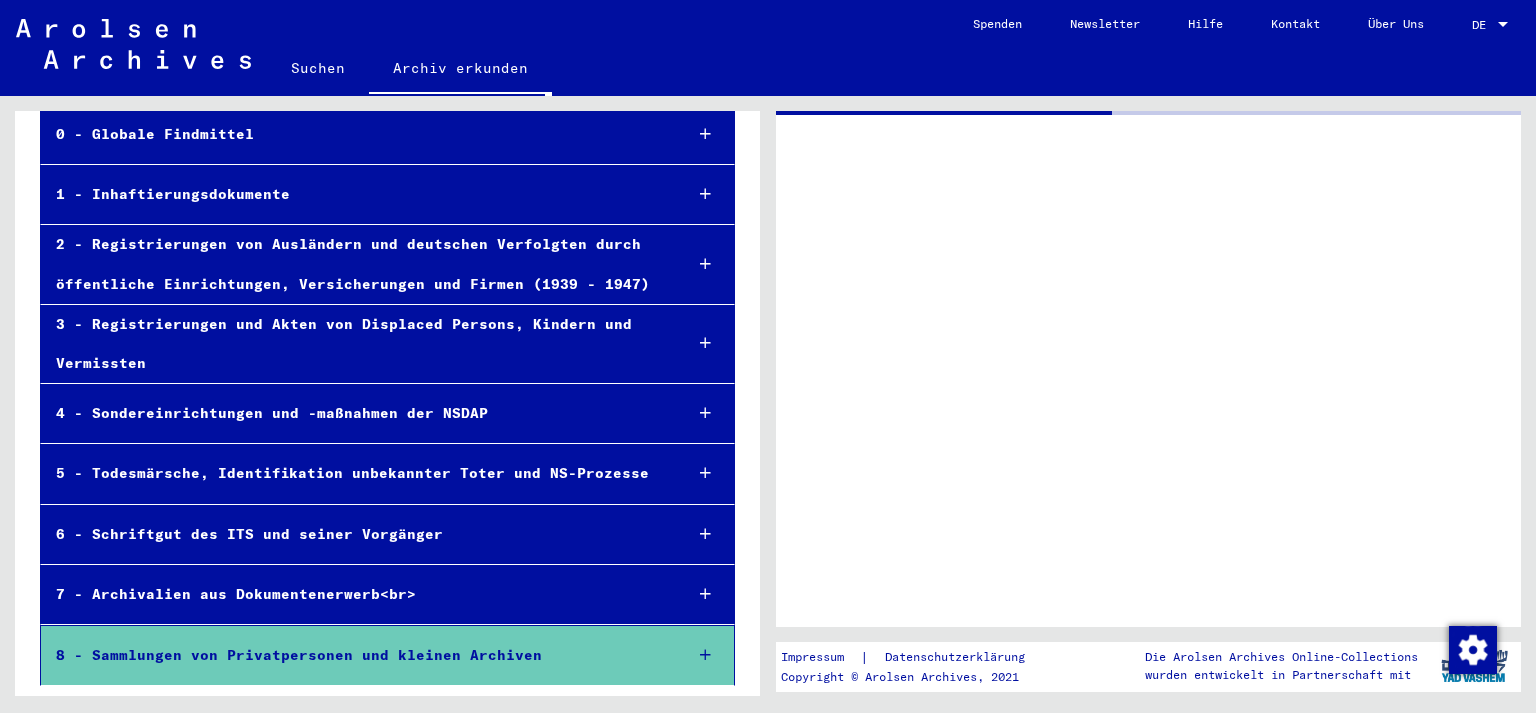 scroll, scrollTop: 108, scrollLeft: 0, axis: vertical 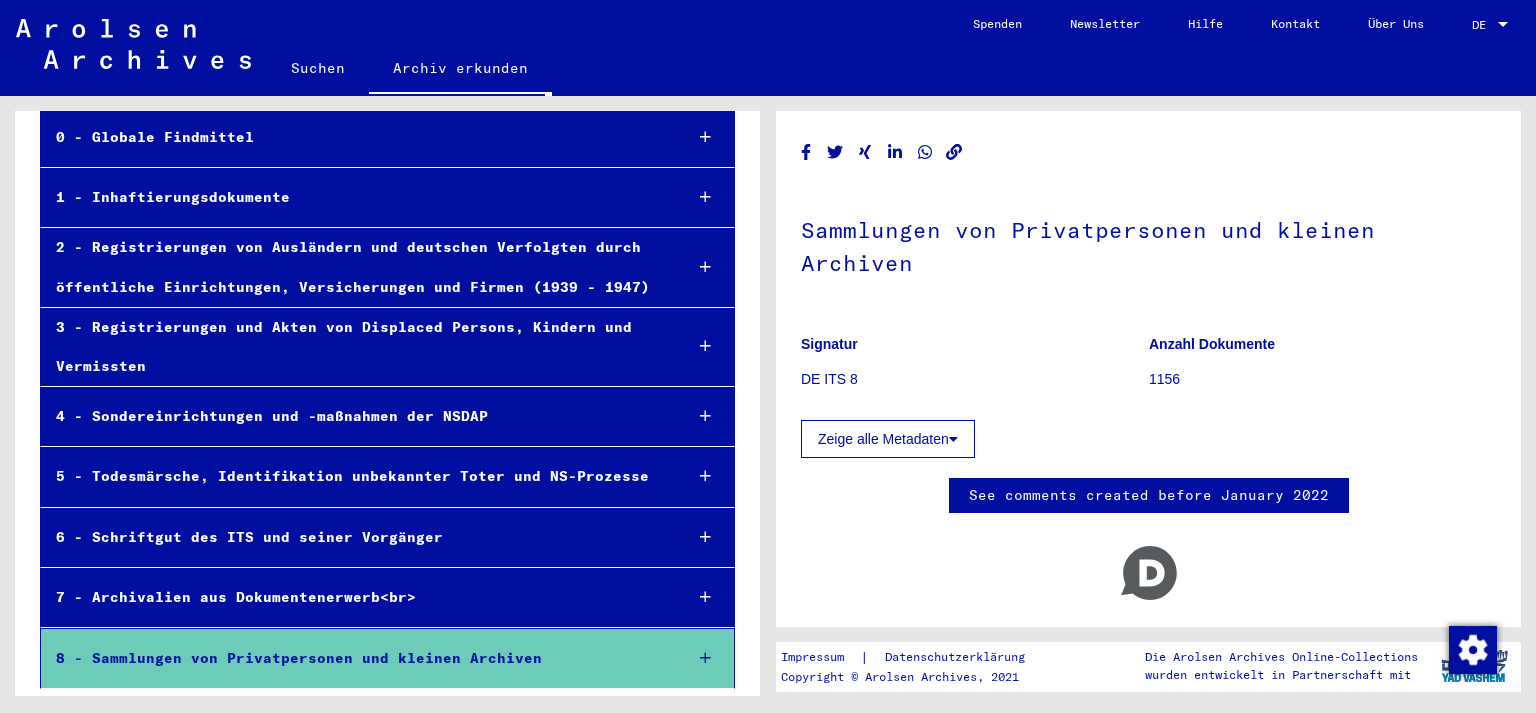 click on "6 - Schriftgut des ITS und seiner Vorgänger" at bounding box center (353, 537) 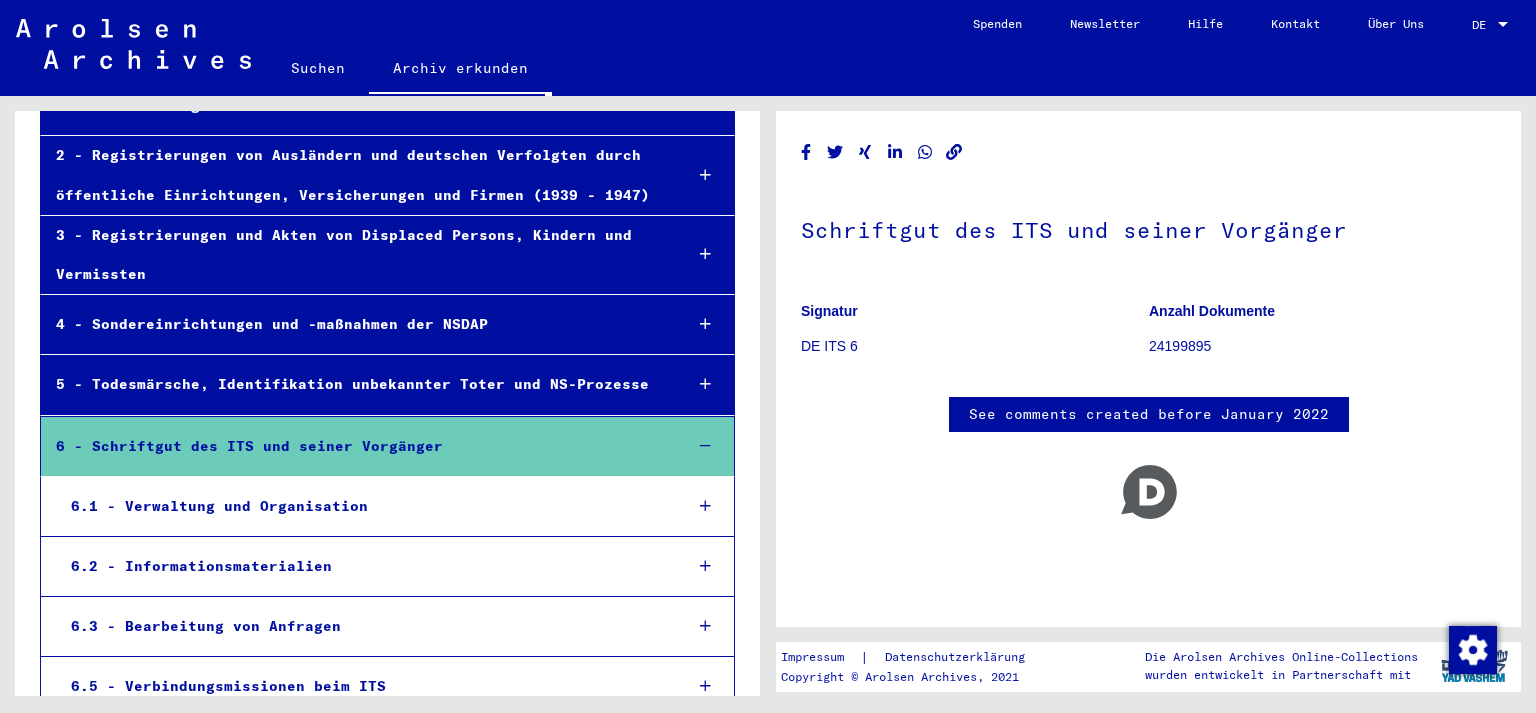 scroll, scrollTop: 256, scrollLeft: 0, axis: vertical 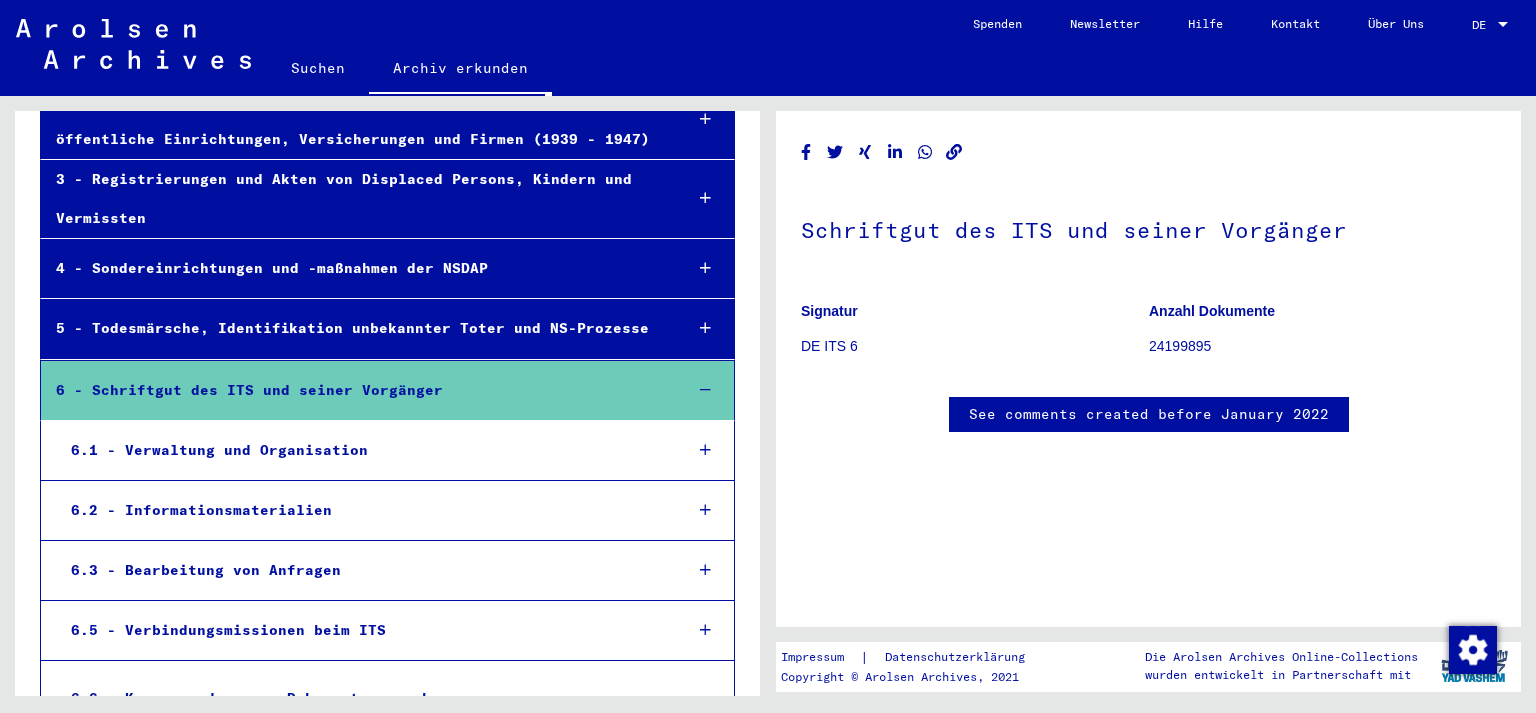 click on "6.1 - Verwaltung und Organisation" at bounding box center [361, 450] 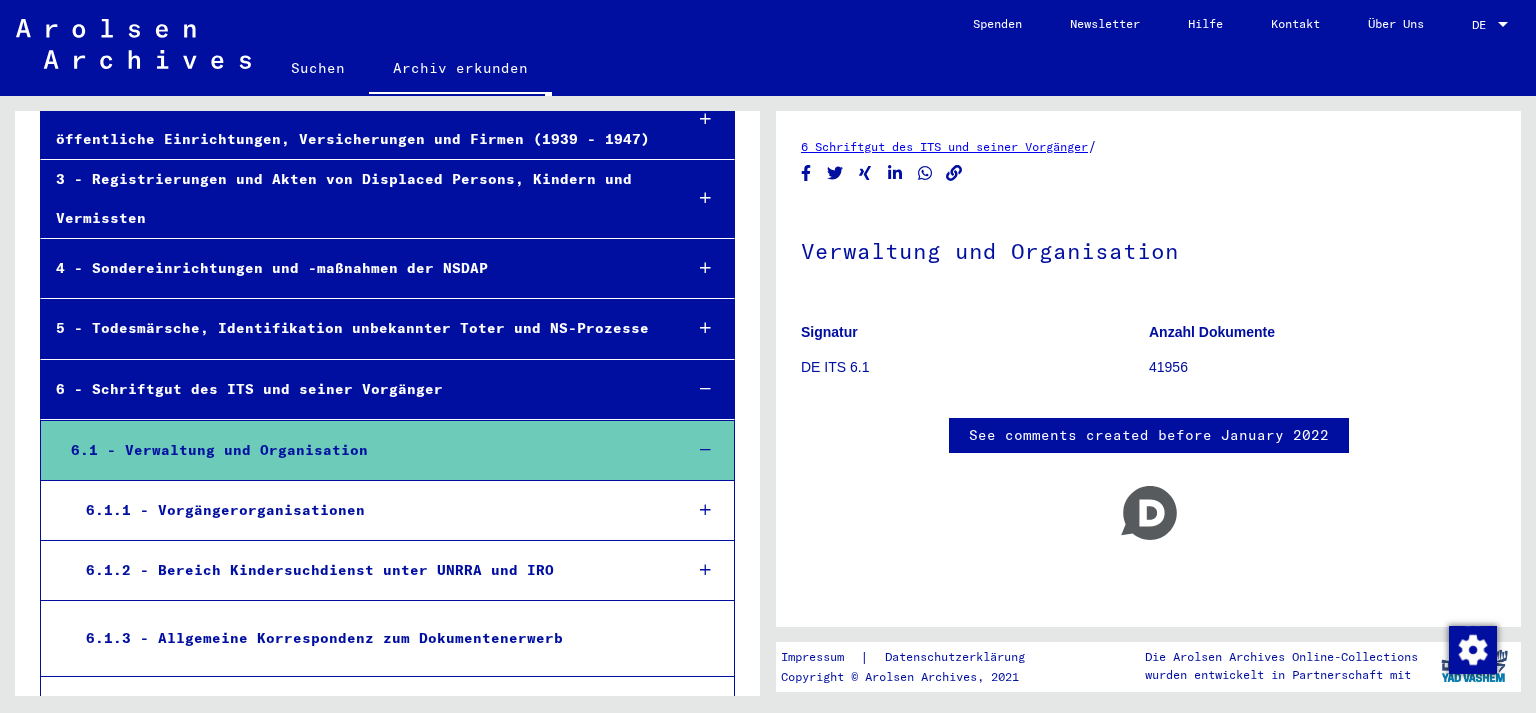 click on "6.1.1 - Vorgängerorganisationen" at bounding box center (368, 510) 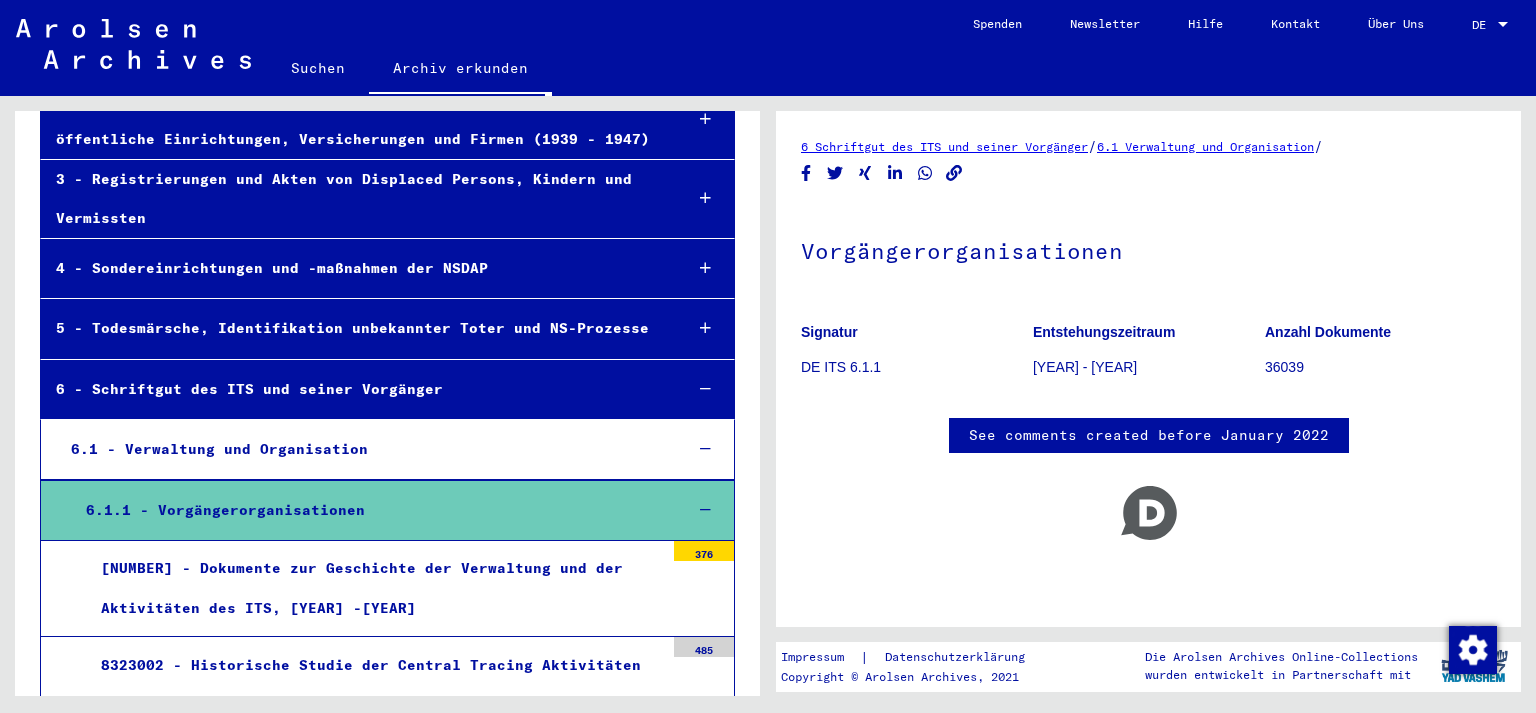 click on "[NUMBER] - Dokumente zur Geschichte der Verwaltung und der Aktivitäten des ITS, [YEAR] -[YEAR]" at bounding box center [375, 588] 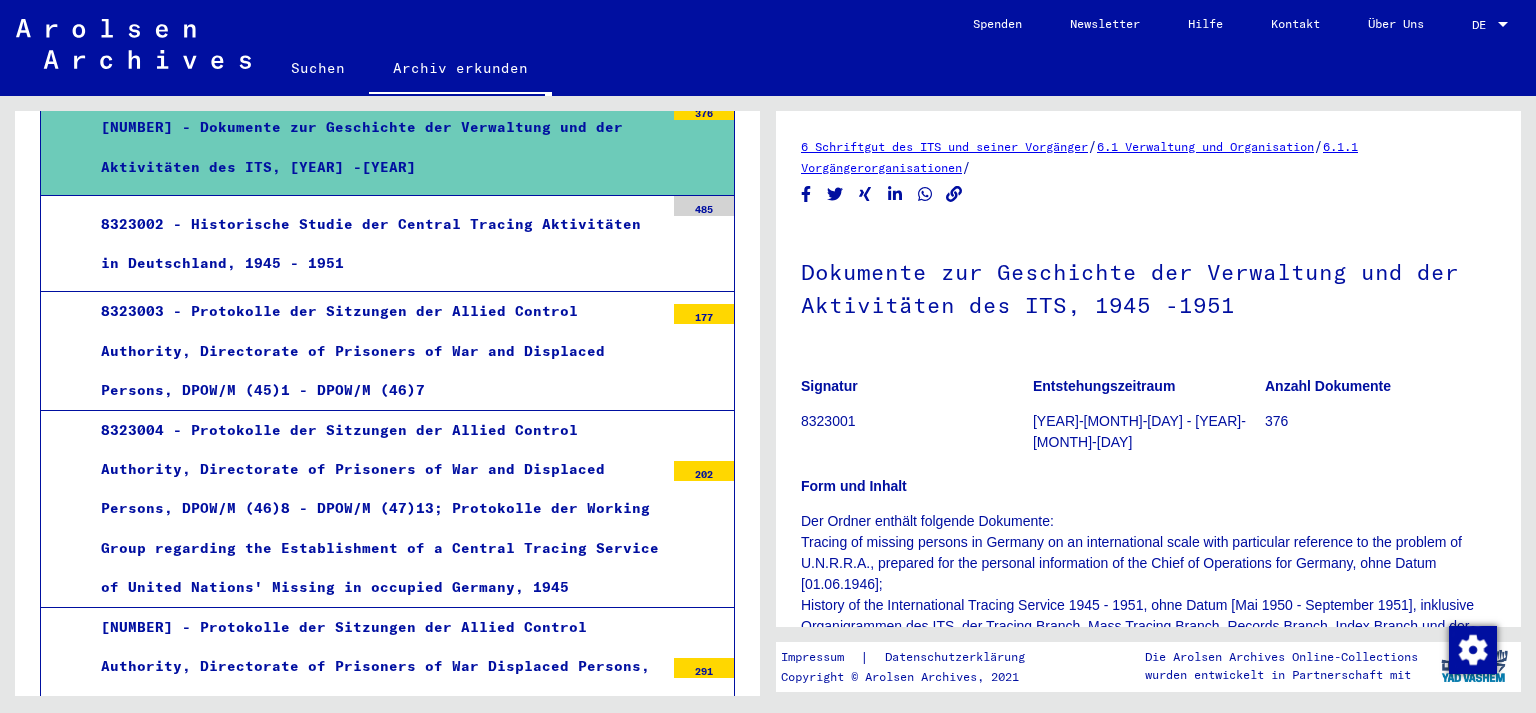 scroll, scrollTop: 108, scrollLeft: 0, axis: vertical 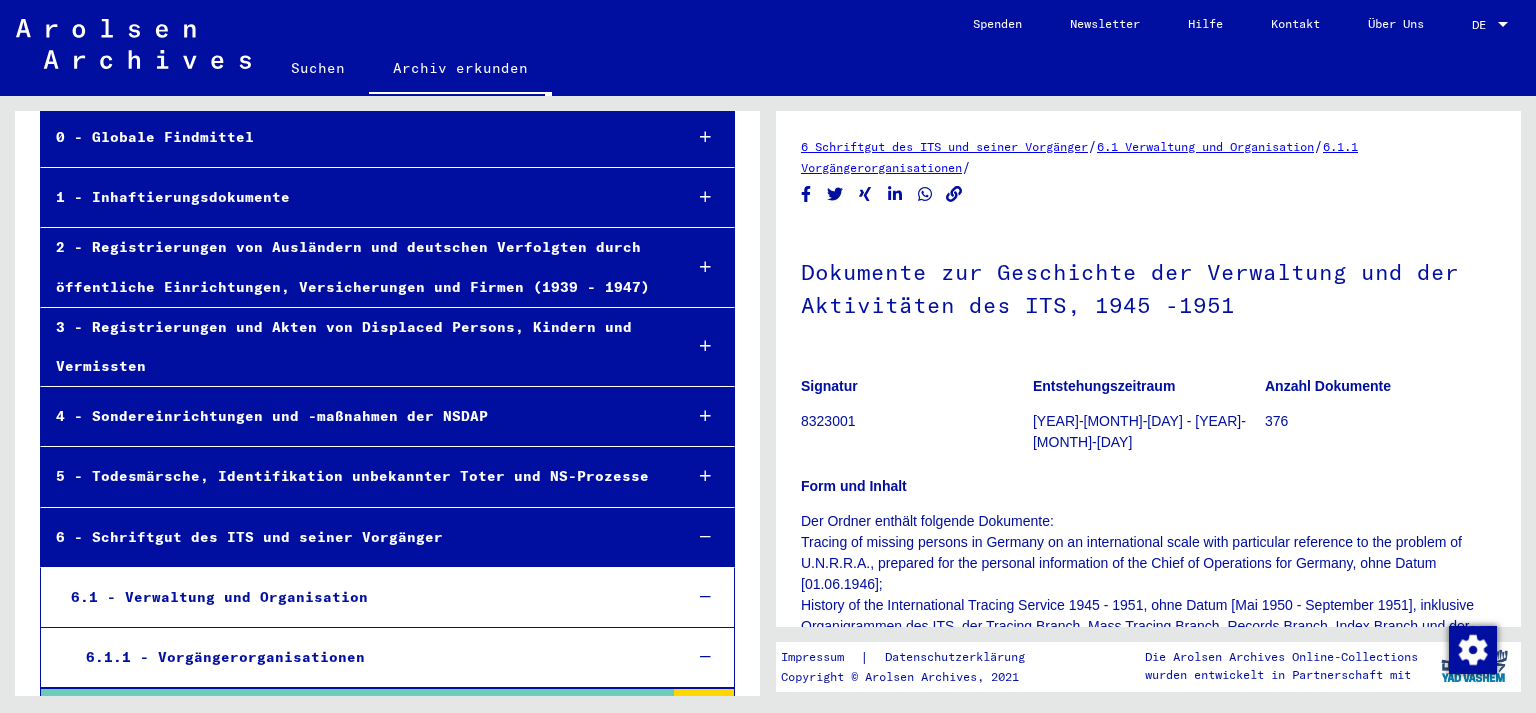 click on "6 - Schriftgut des ITS und seiner Vorgänger" at bounding box center [353, 537] 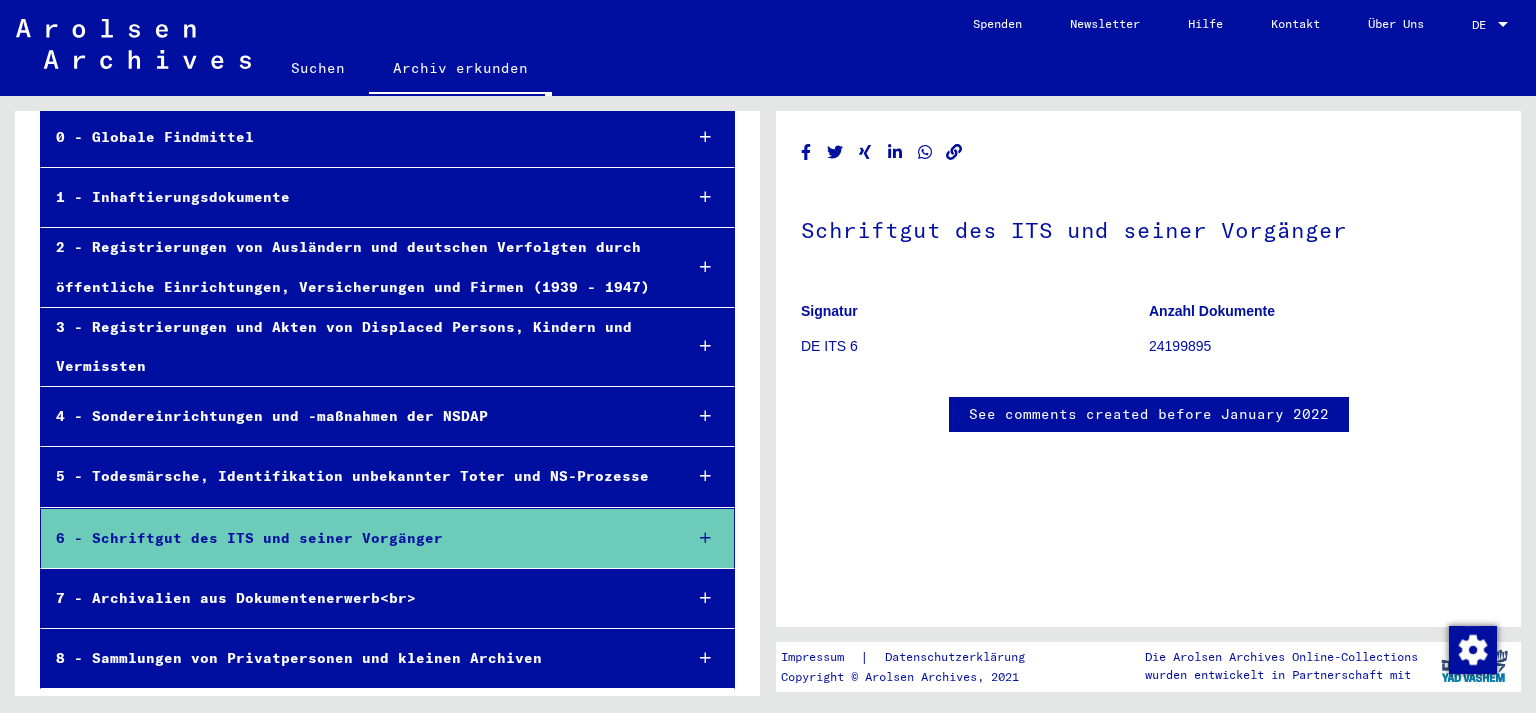 scroll, scrollTop: 147, scrollLeft: 0, axis: vertical 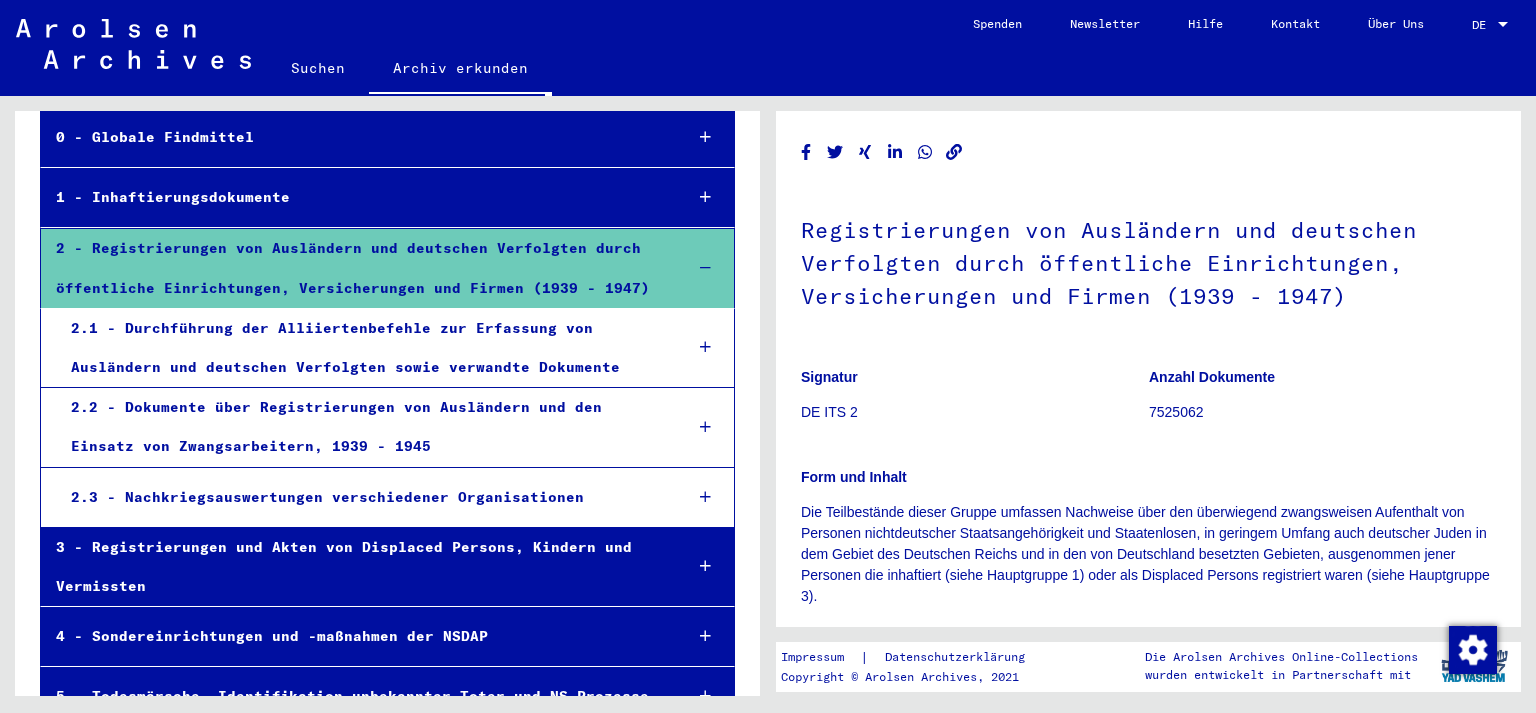 click on "1 - Inhaftierungsdokumente" at bounding box center (353, 197) 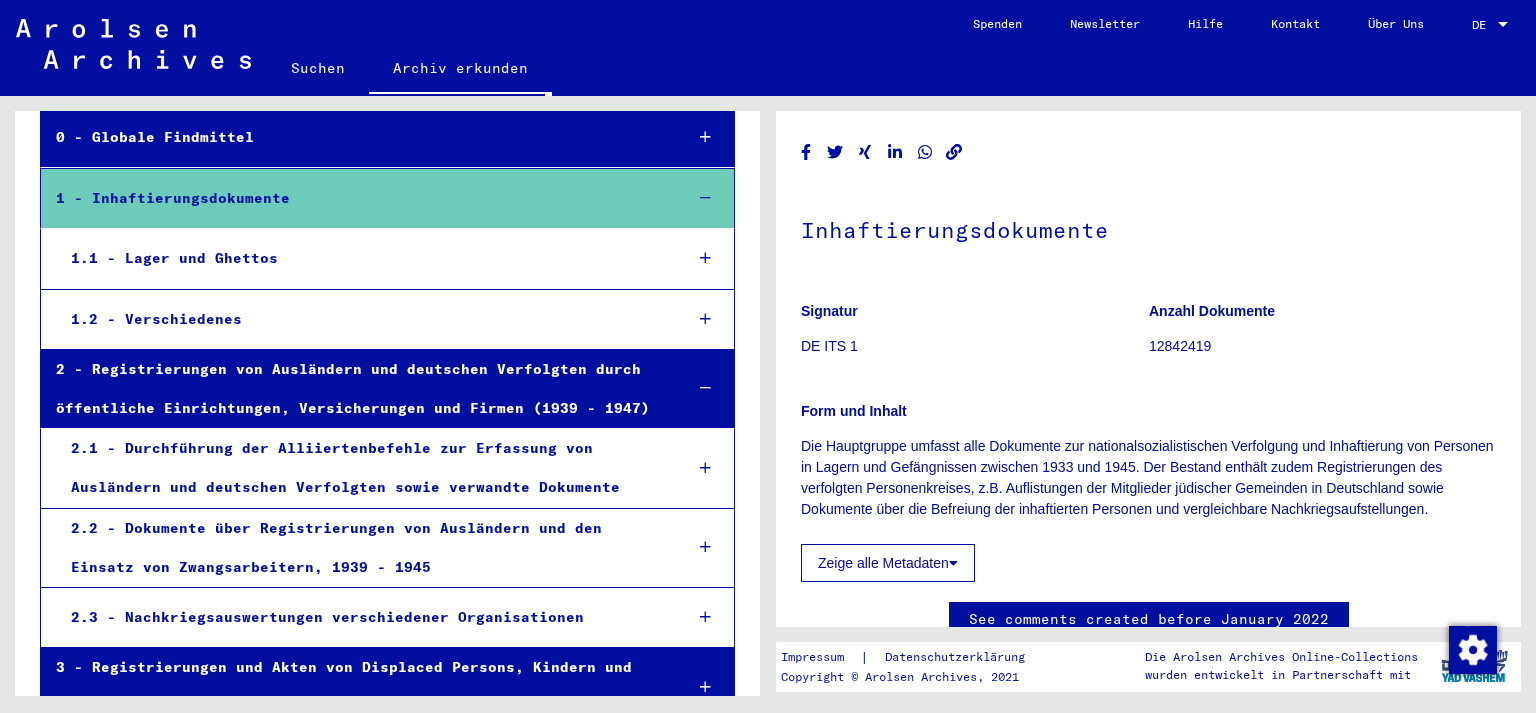 click on "1.1 - Lager und Ghettos" at bounding box center [361, 258] 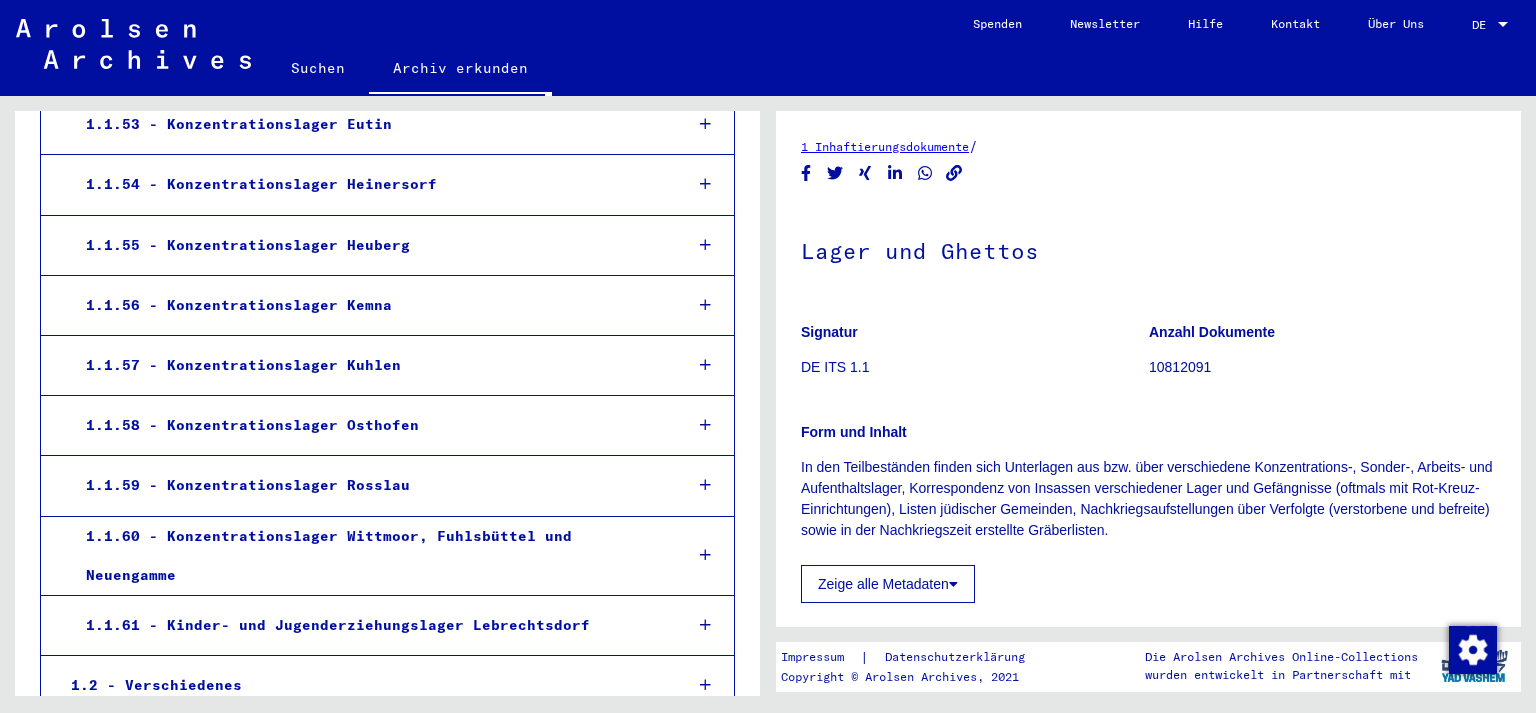 scroll, scrollTop: 3641, scrollLeft: 0, axis: vertical 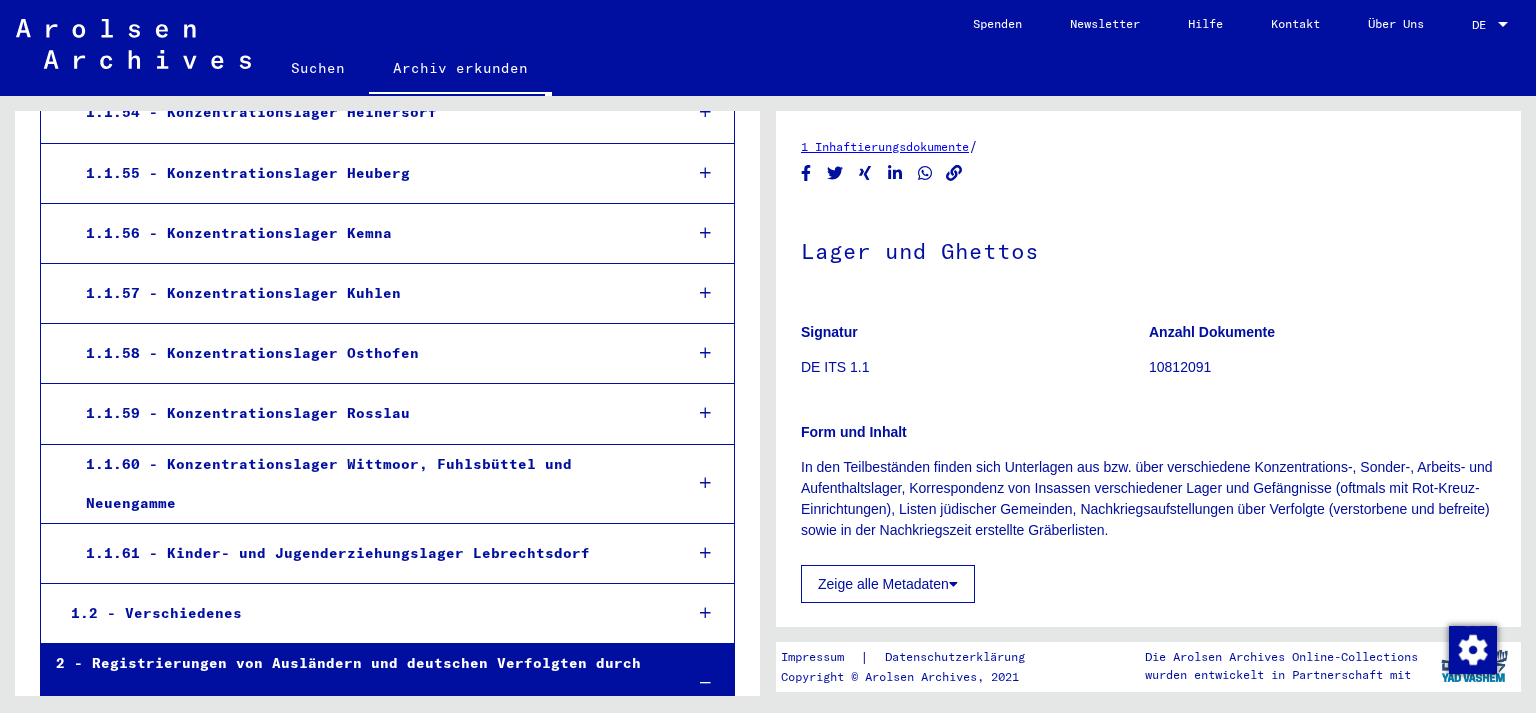 click on "1.2 - Verschiedenes" at bounding box center (387, 614) 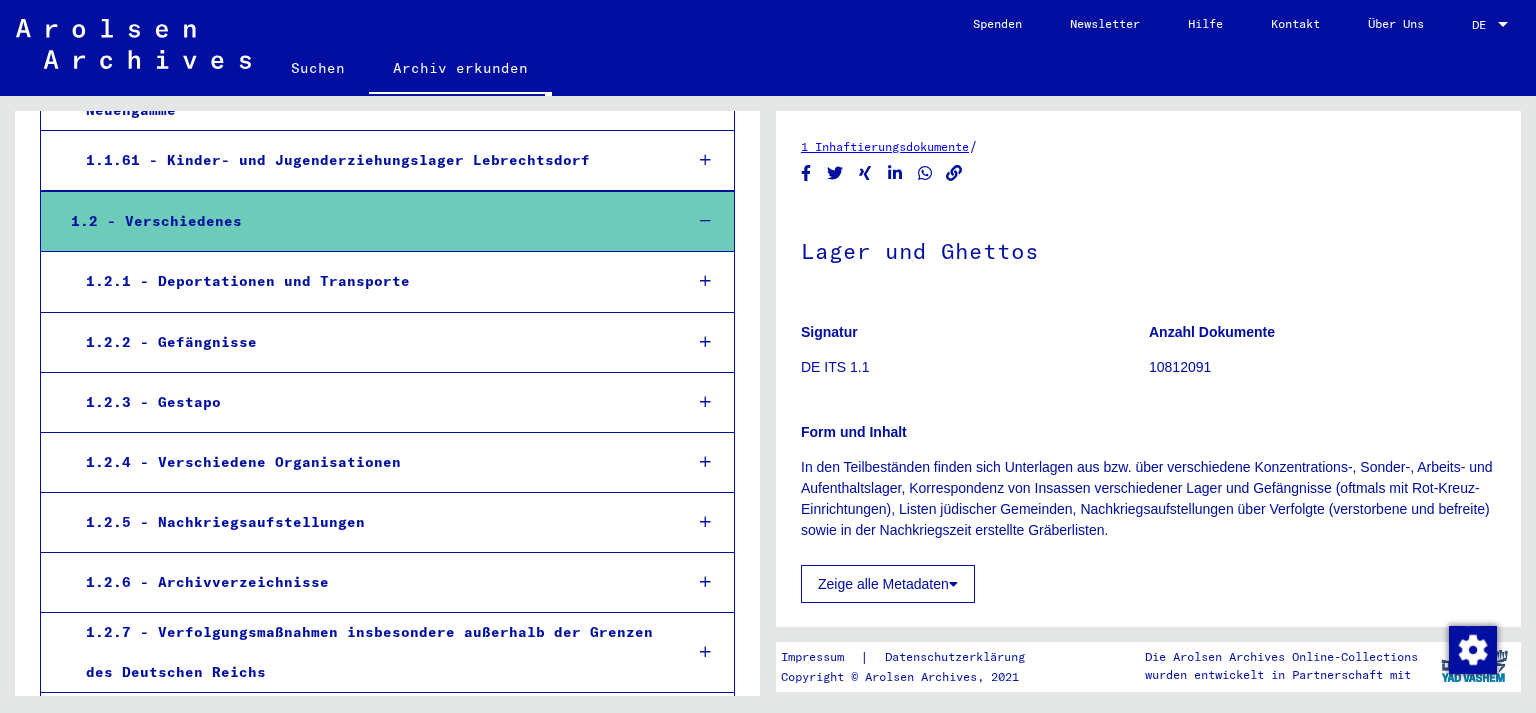 scroll, scrollTop: 3974, scrollLeft: 0, axis: vertical 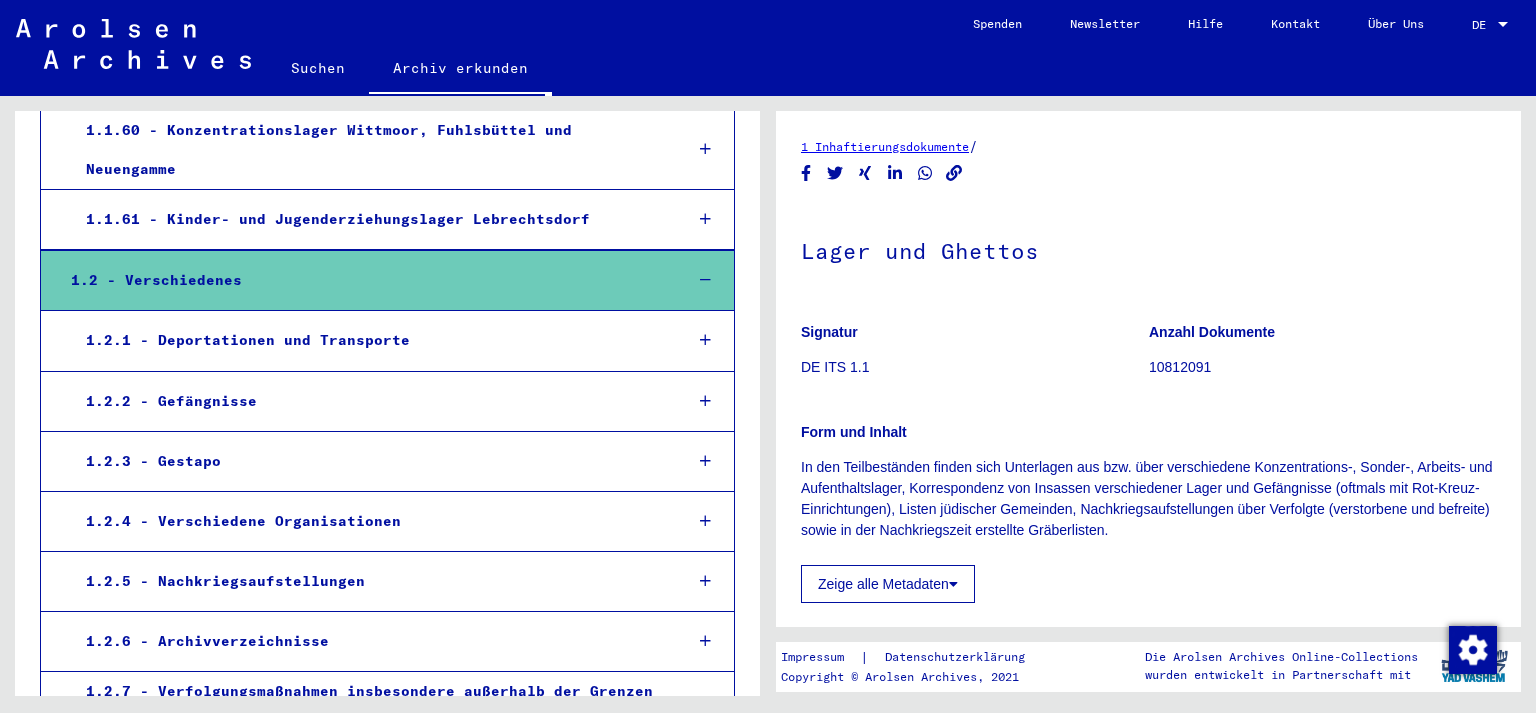 click on "1.2.1 - Deportationen und Transporte" at bounding box center (368, 340) 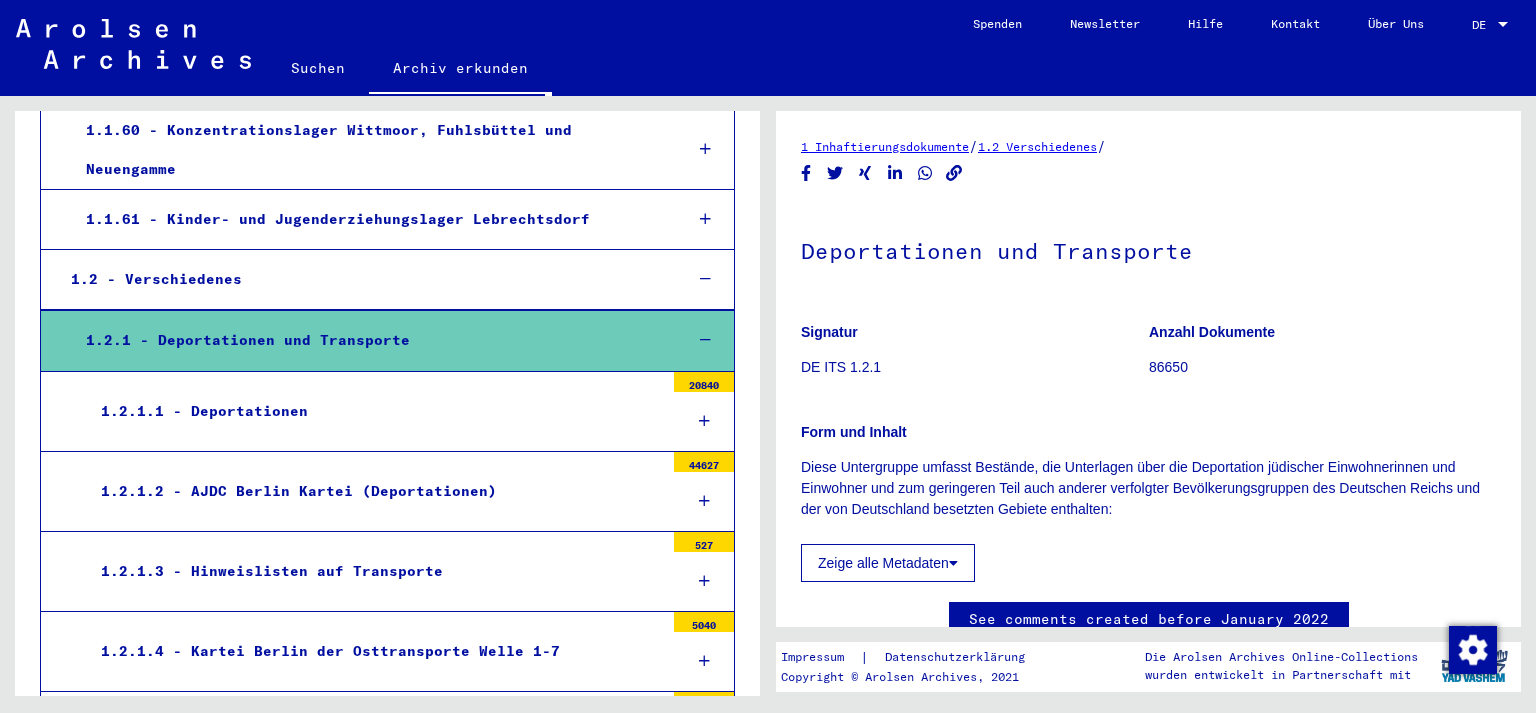 click on "1.2.1 - Deportationen und Transporte" at bounding box center [368, 340] 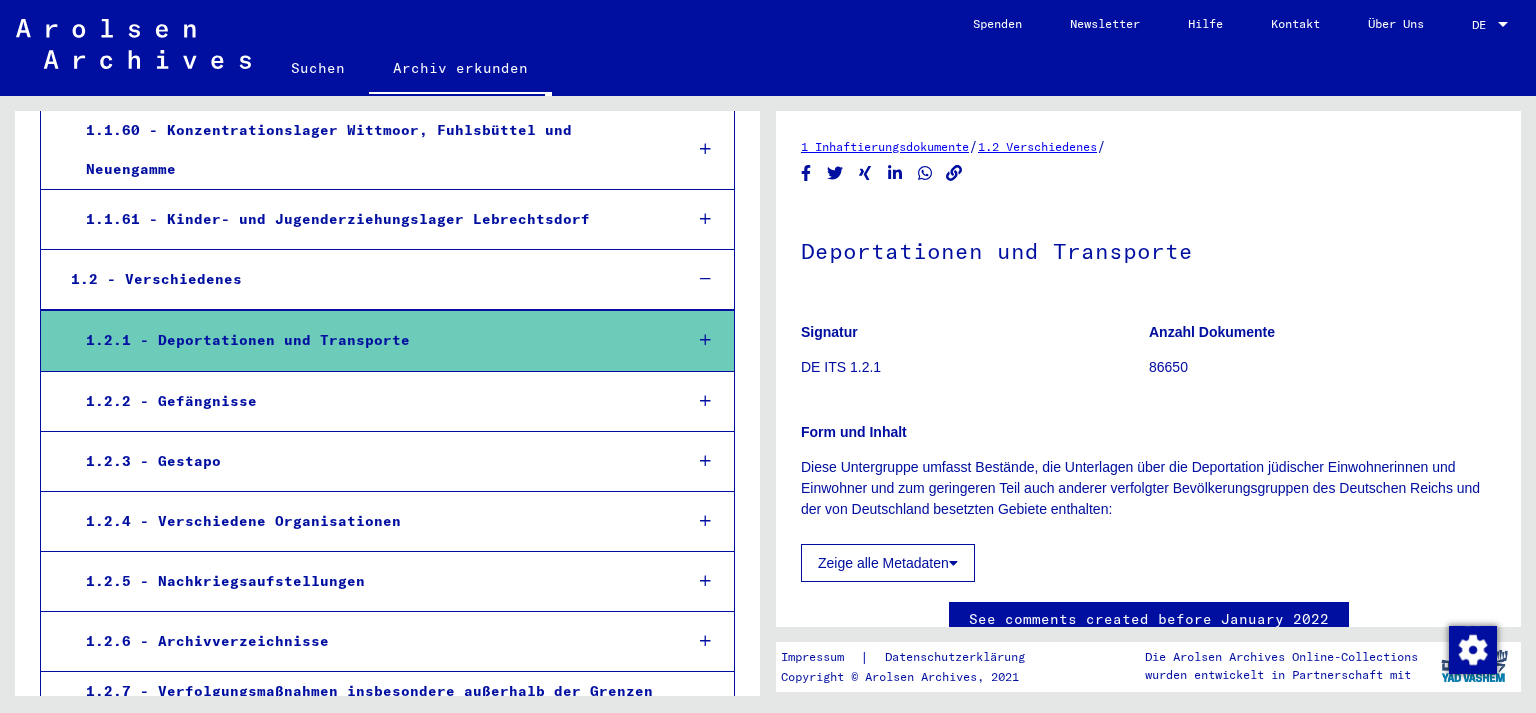 click on "1.2.2 - Gefängnisse" at bounding box center (368, 401) 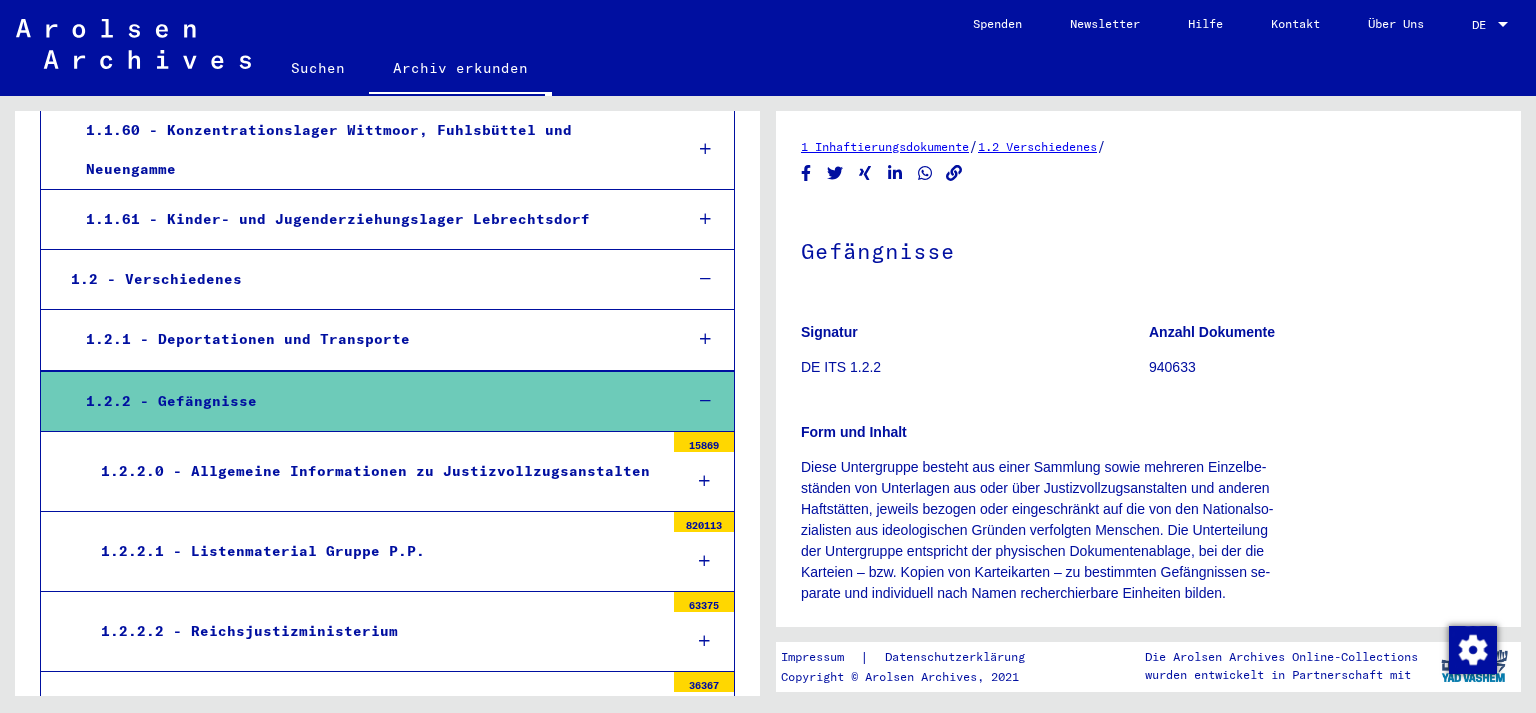 click on "1.2.2 - Gefängnisse" at bounding box center [368, 401] 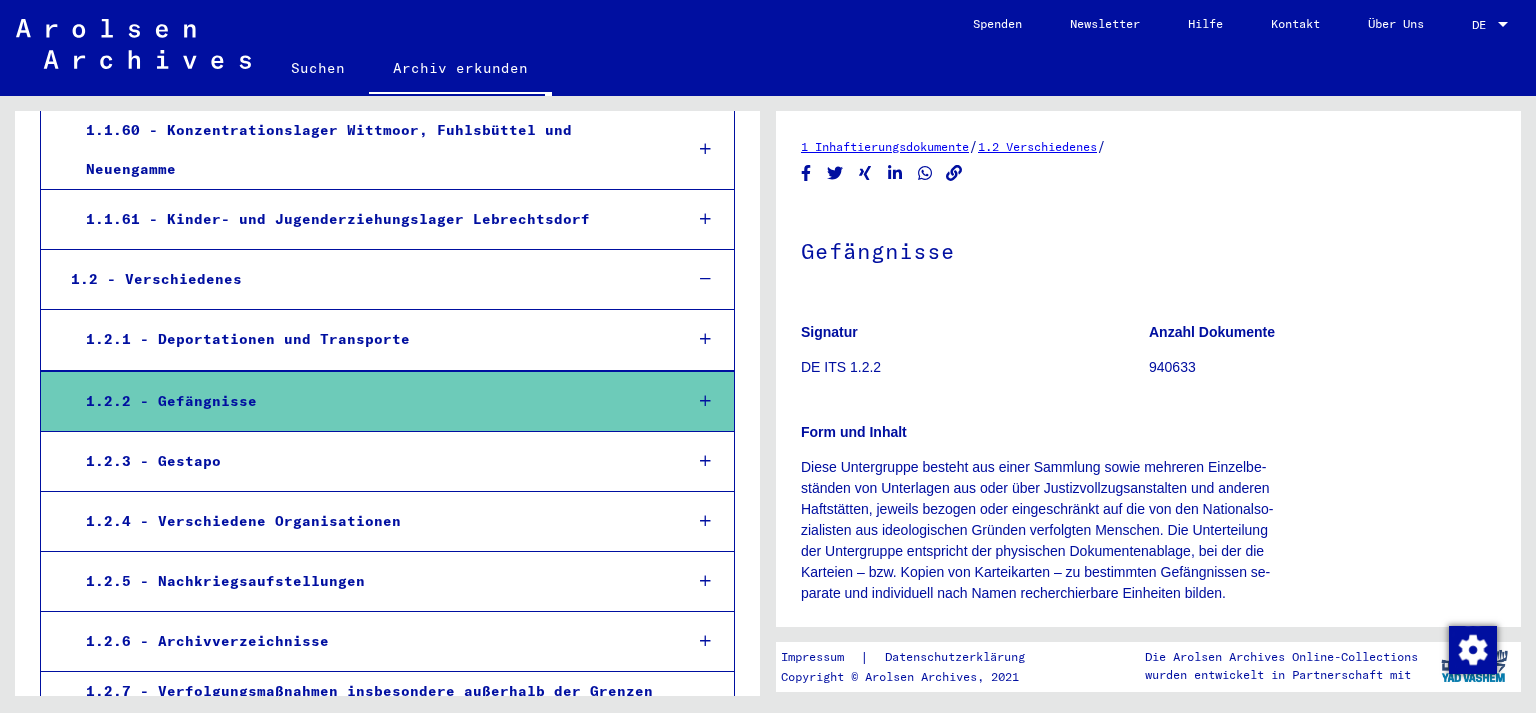 click on "1.2.3 - Gestapo" at bounding box center (368, 461) 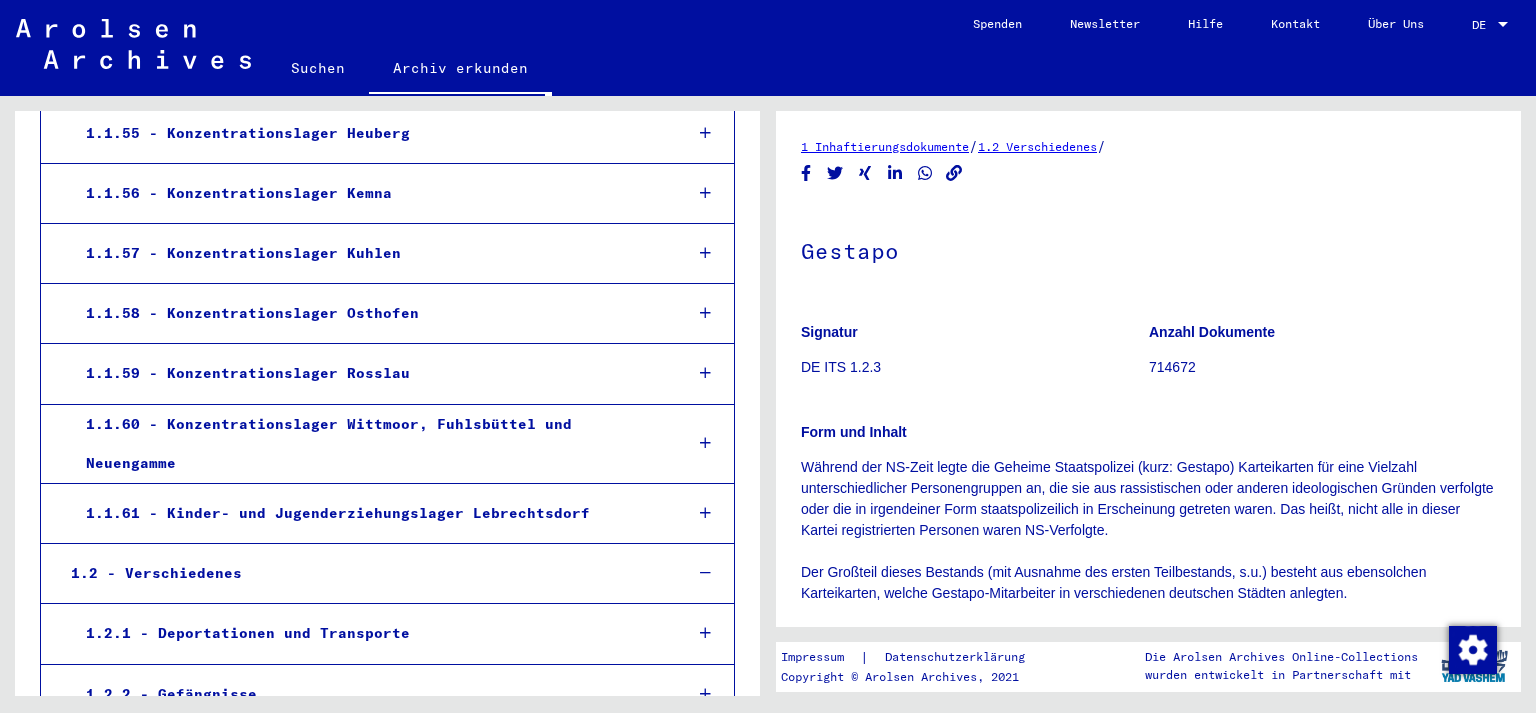 scroll, scrollTop: 3827, scrollLeft: 0, axis: vertical 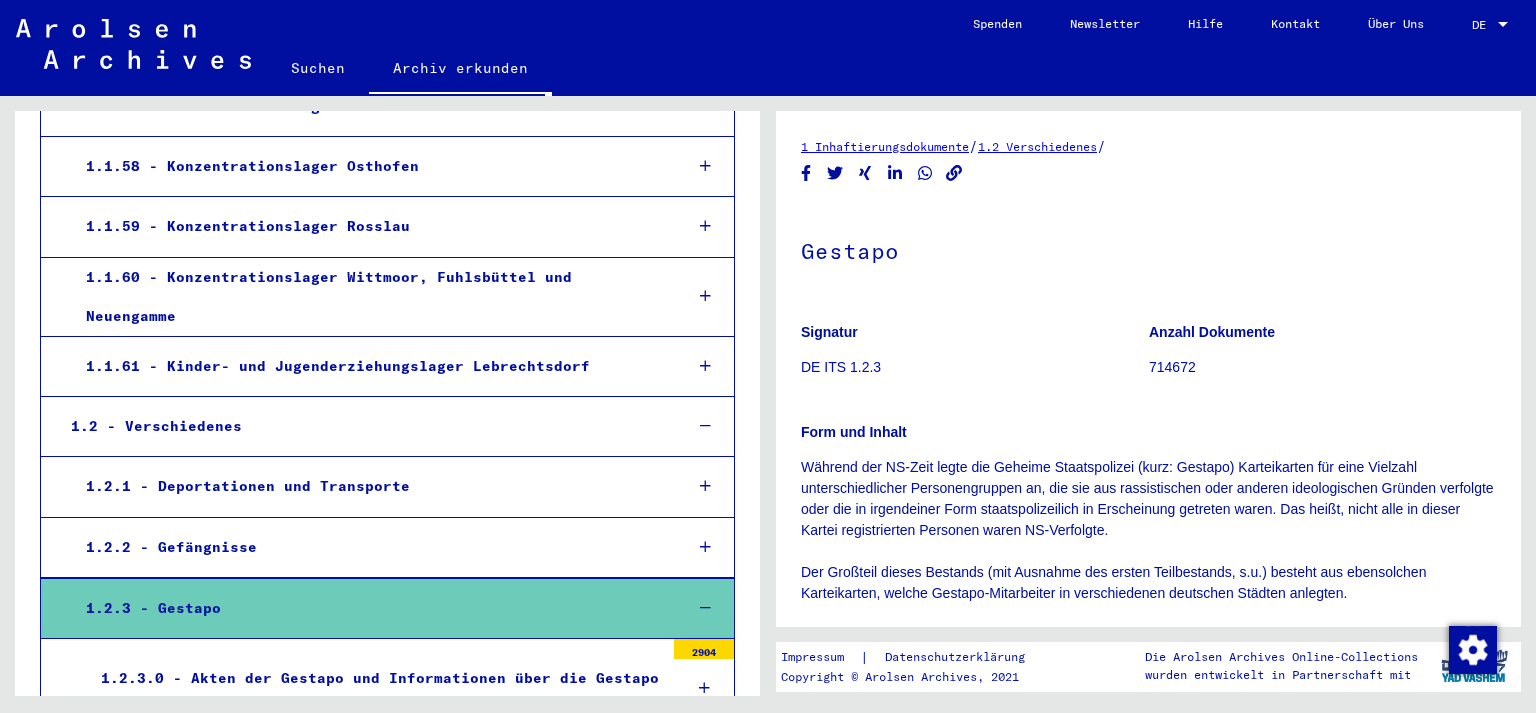 click on "1.2.3 - Gestapo" at bounding box center (368, 608) 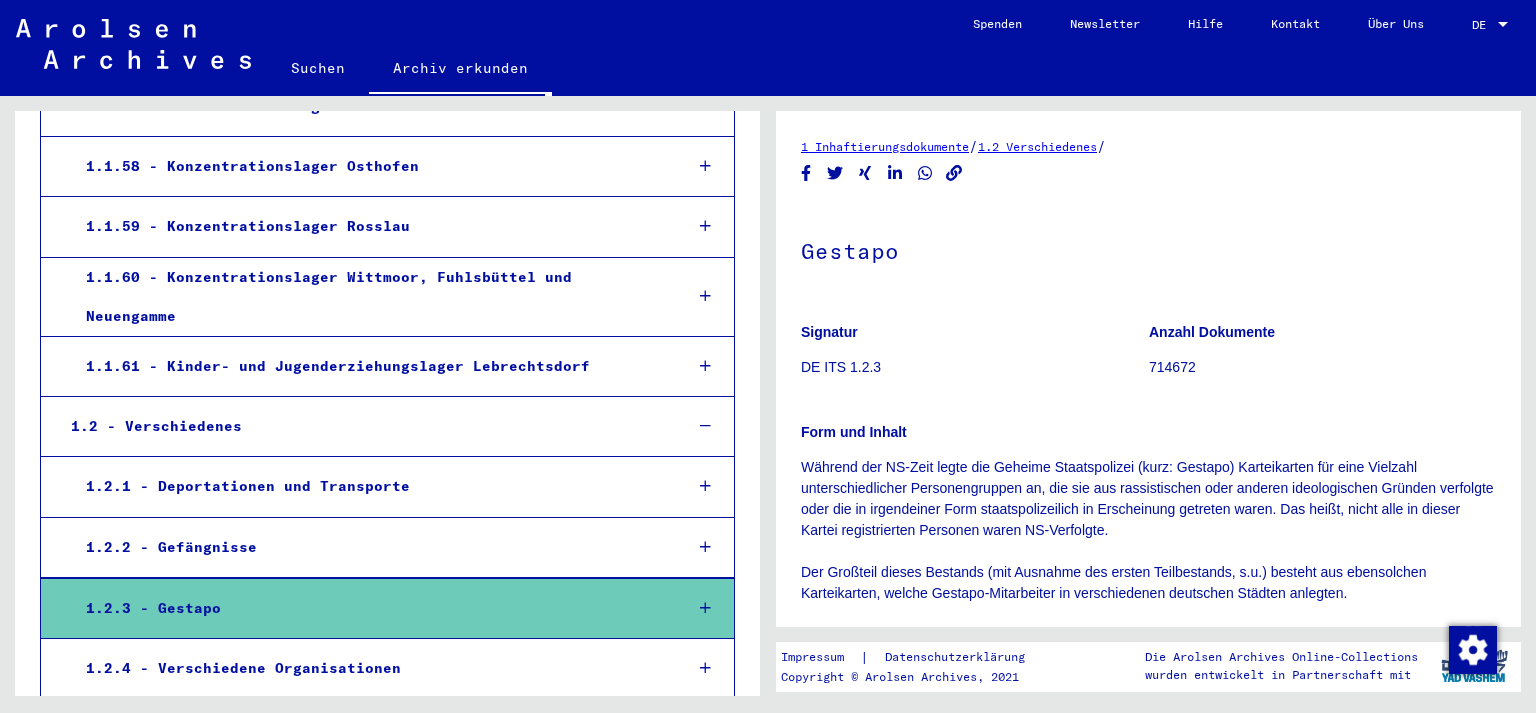 scroll, scrollTop: 3974, scrollLeft: 0, axis: vertical 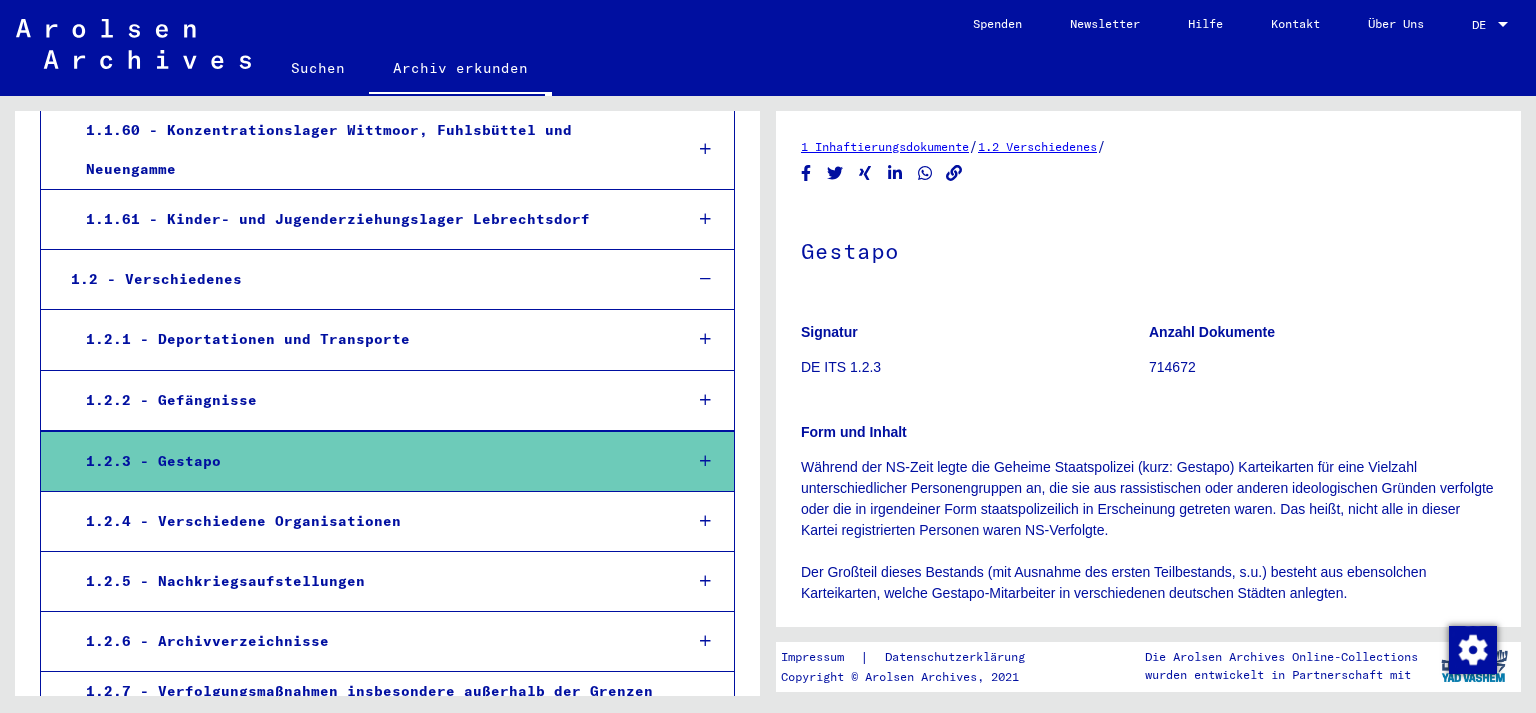 click on "1.2.4 - Verschiedene Organisationen" at bounding box center [368, 521] 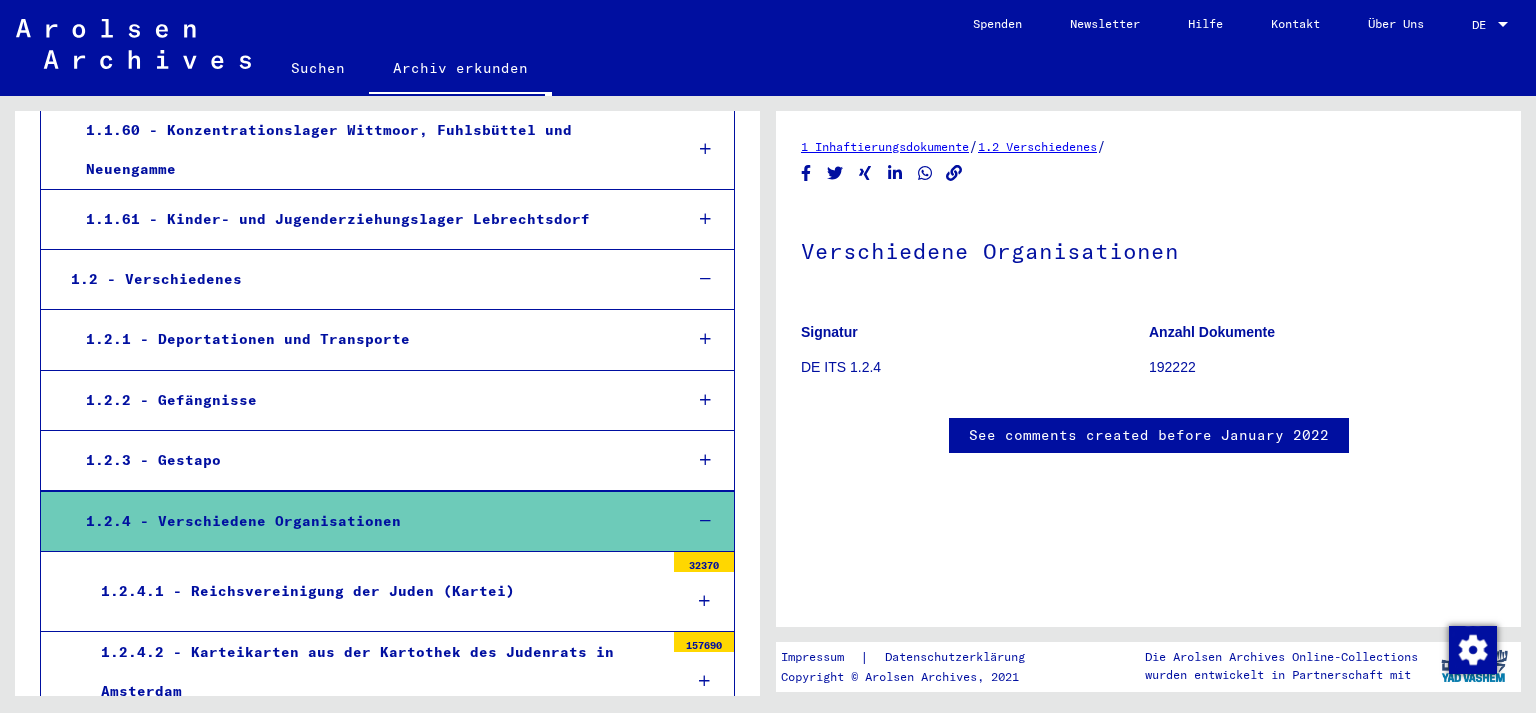 scroll, scrollTop: 4121, scrollLeft: 0, axis: vertical 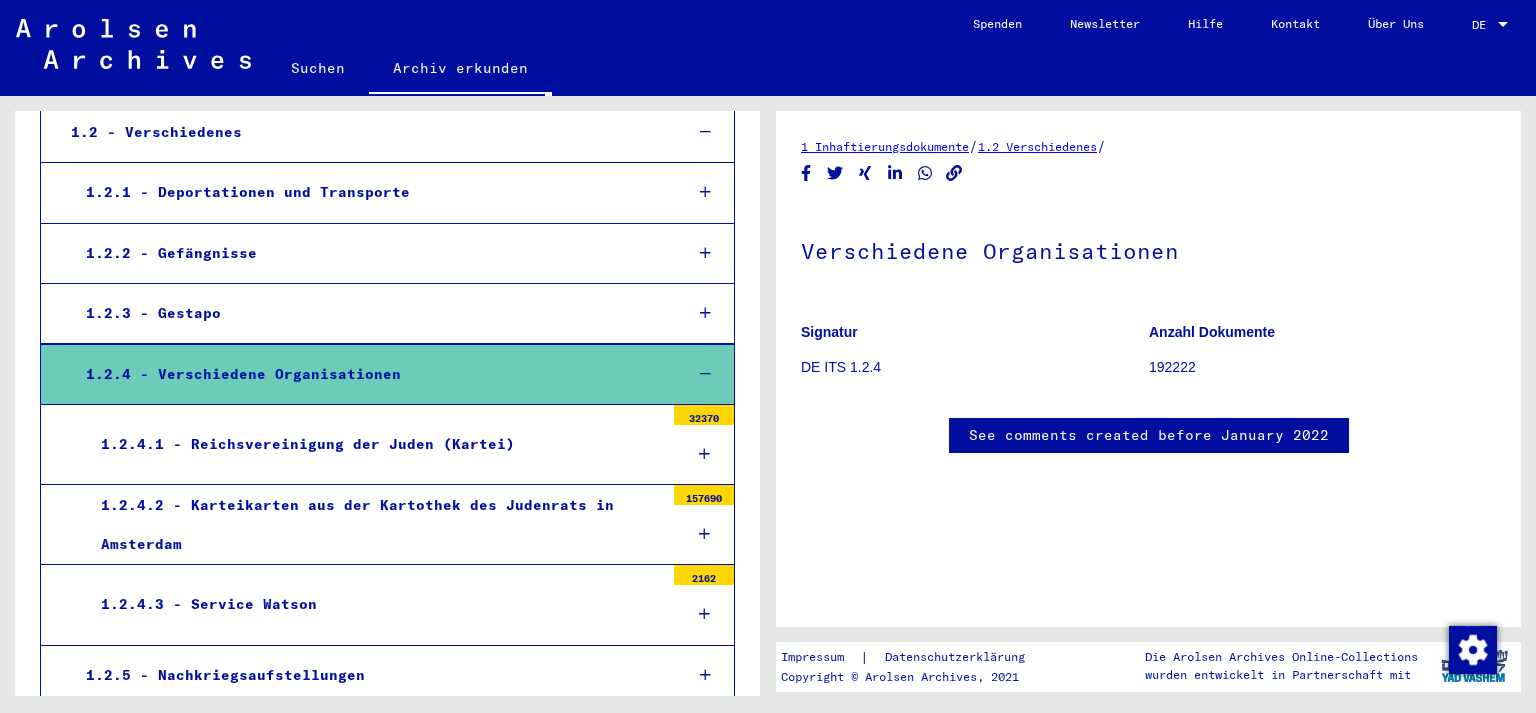 click on "1.2.4 - Verschiedene Organisationen" at bounding box center [368, 374] 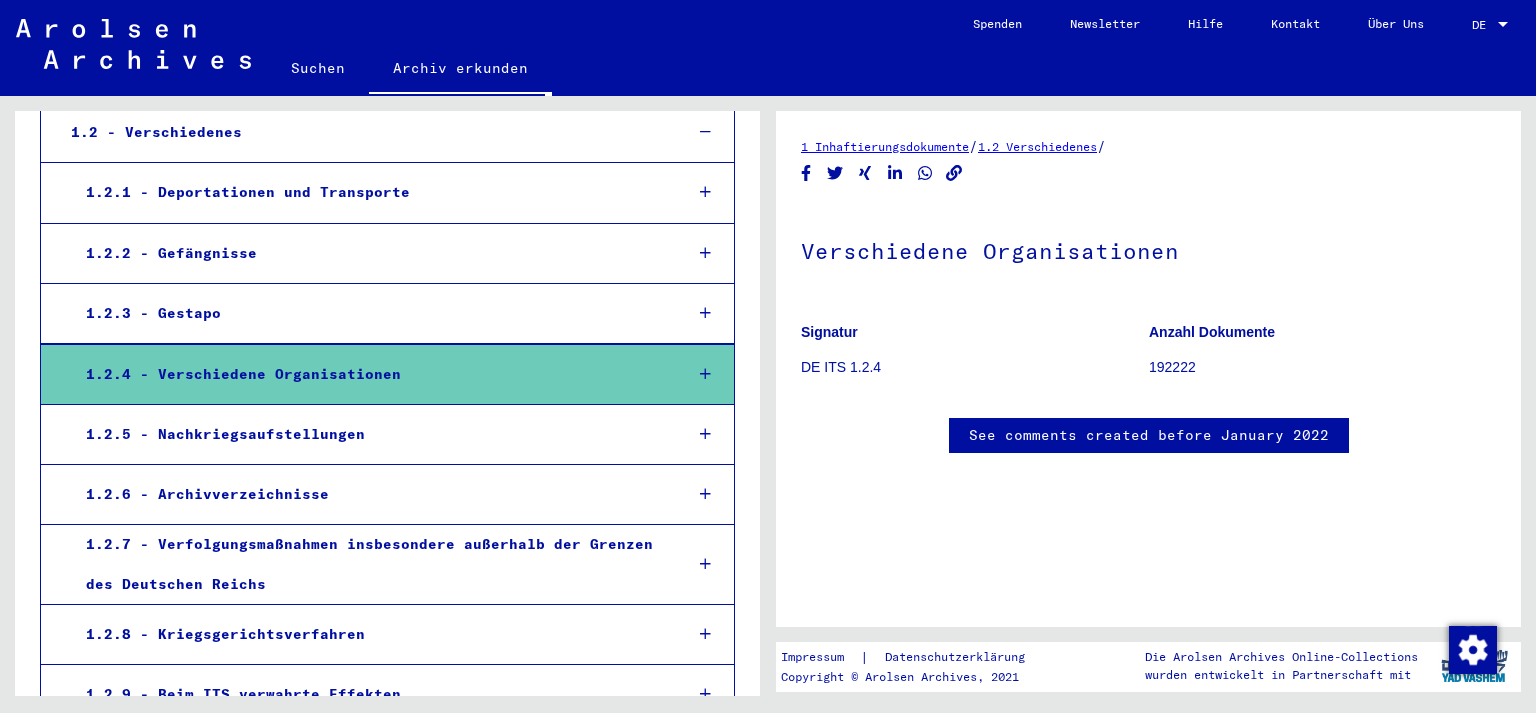 click on "1.2.8 - Kriegsgerichtsverfahren" at bounding box center [368, 634] 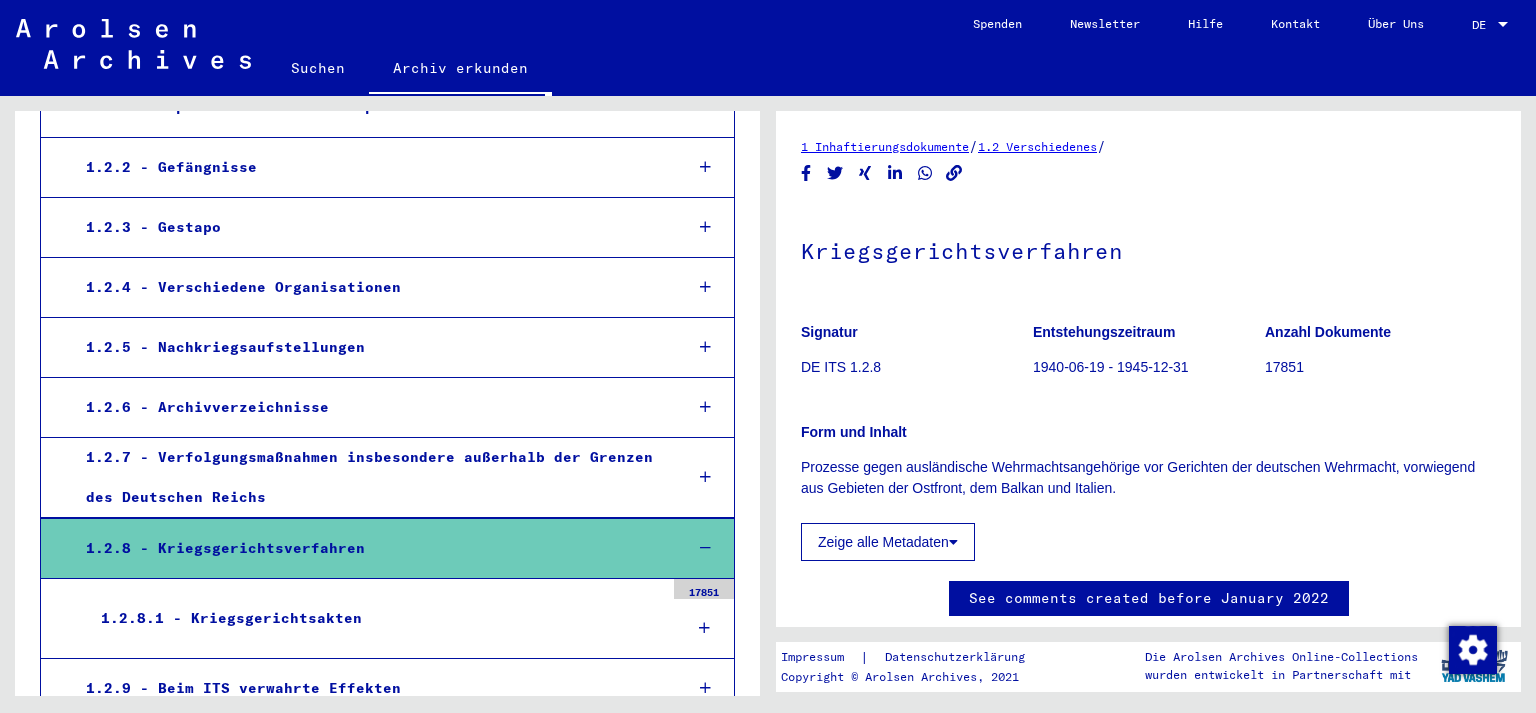 scroll, scrollTop: 4268, scrollLeft: 0, axis: vertical 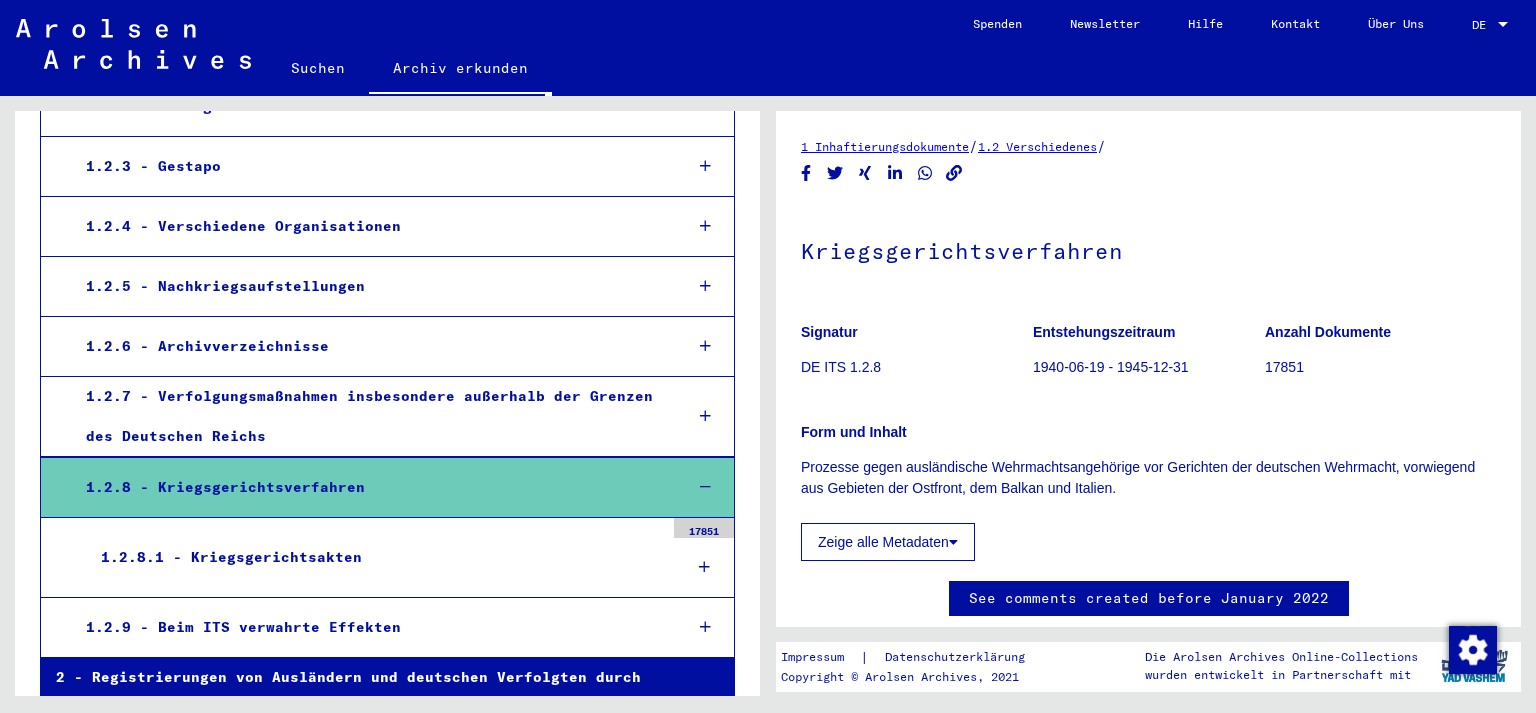 click on "1.2.8.1 - Kriegsgerichtsakten" at bounding box center (375, 557) 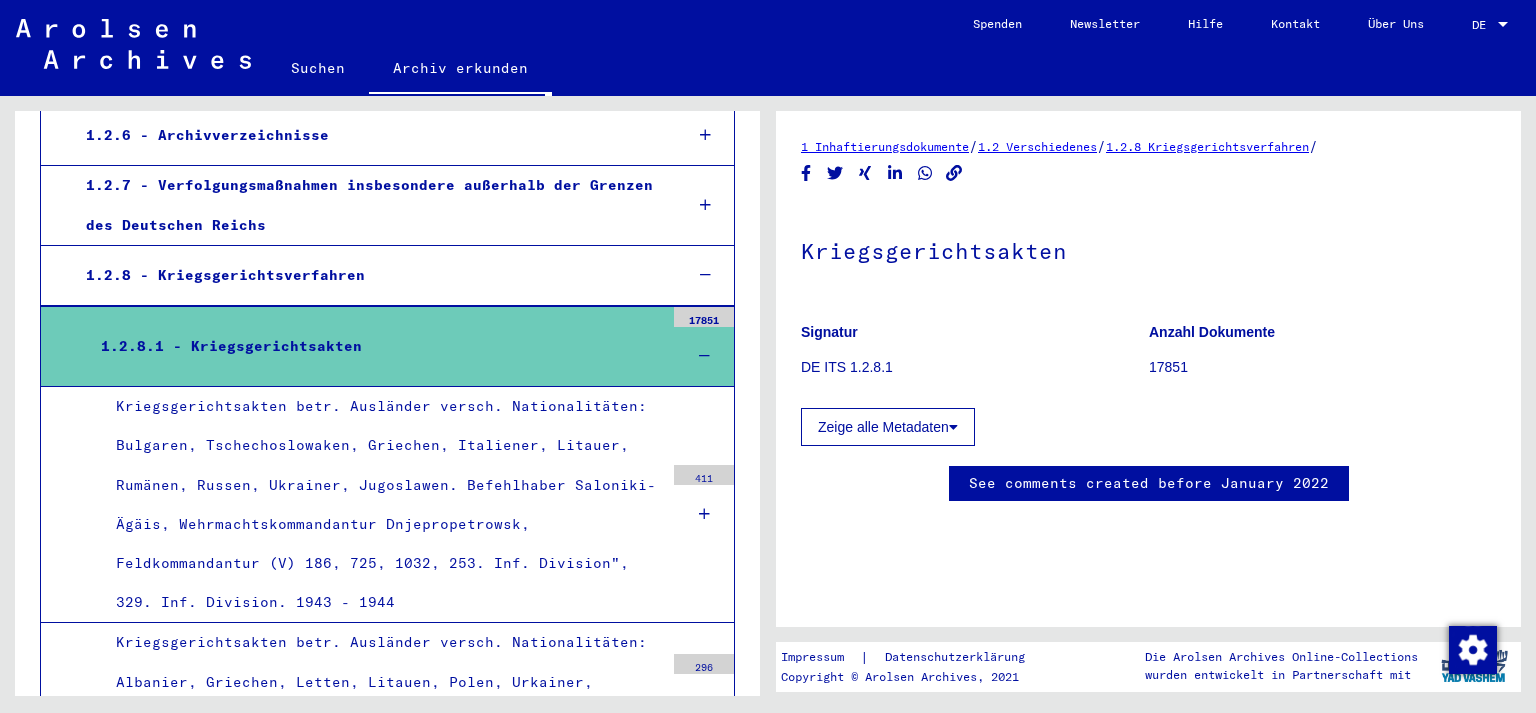 scroll, scrollTop: 4268, scrollLeft: 0, axis: vertical 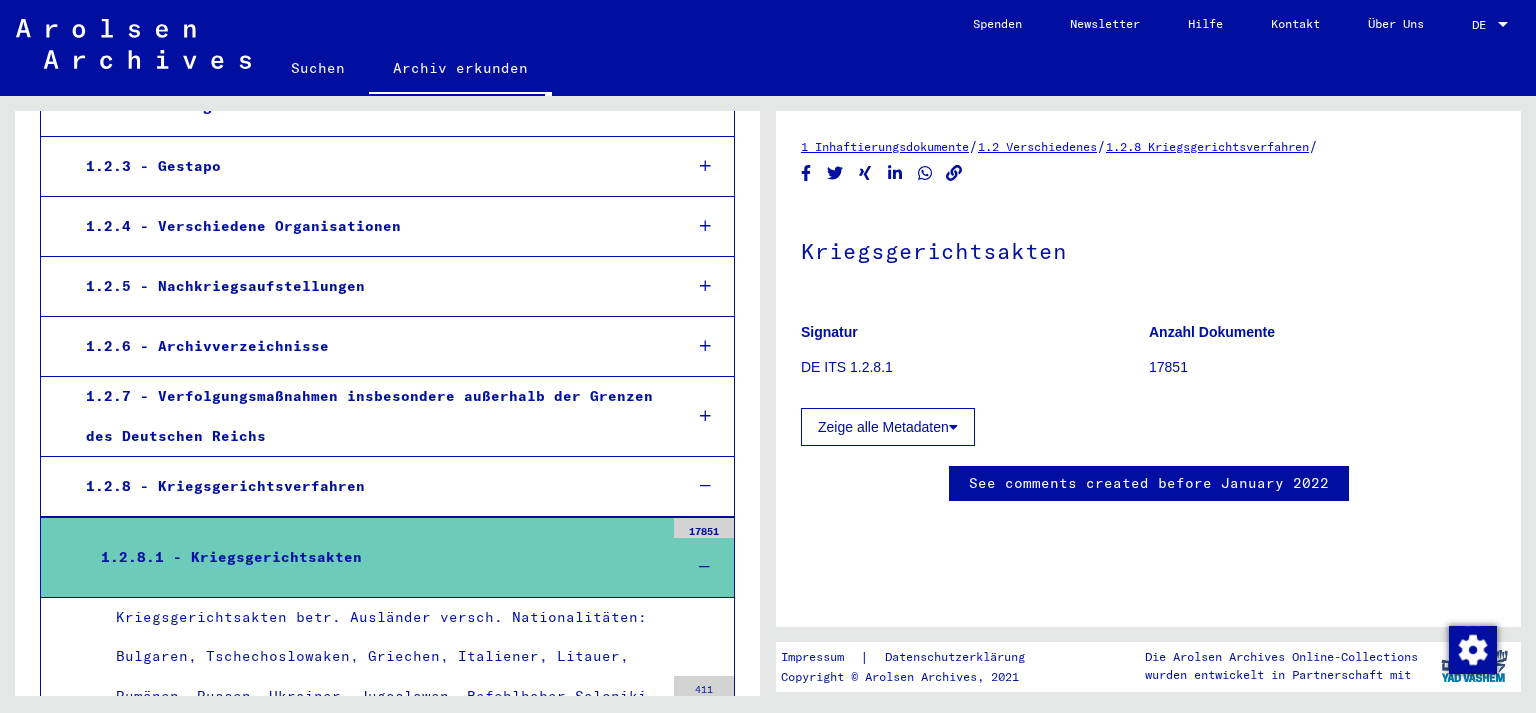 click on "1.2.8.1 - Kriegsgerichtsakten 17851" at bounding box center [387, 557] 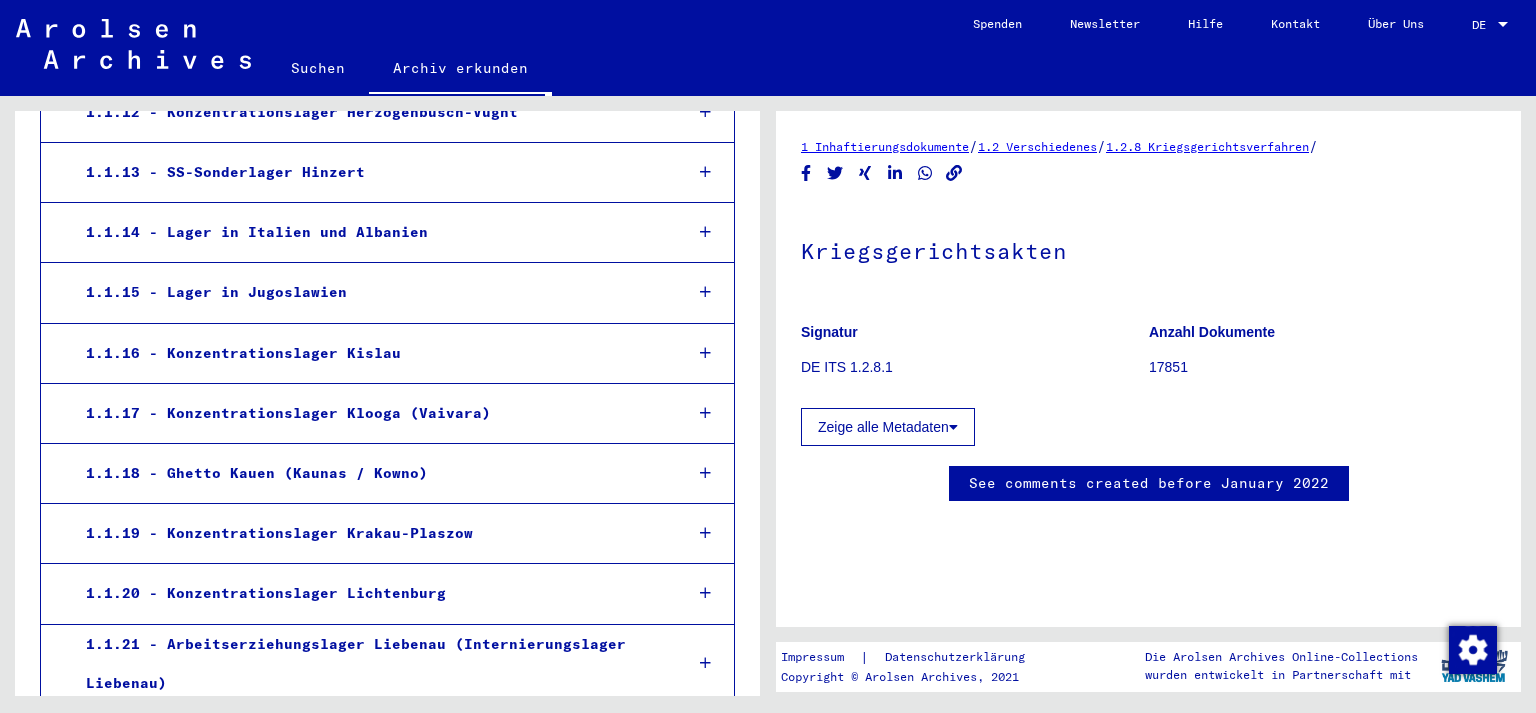 scroll, scrollTop: 0, scrollLeft: 0, axis: both 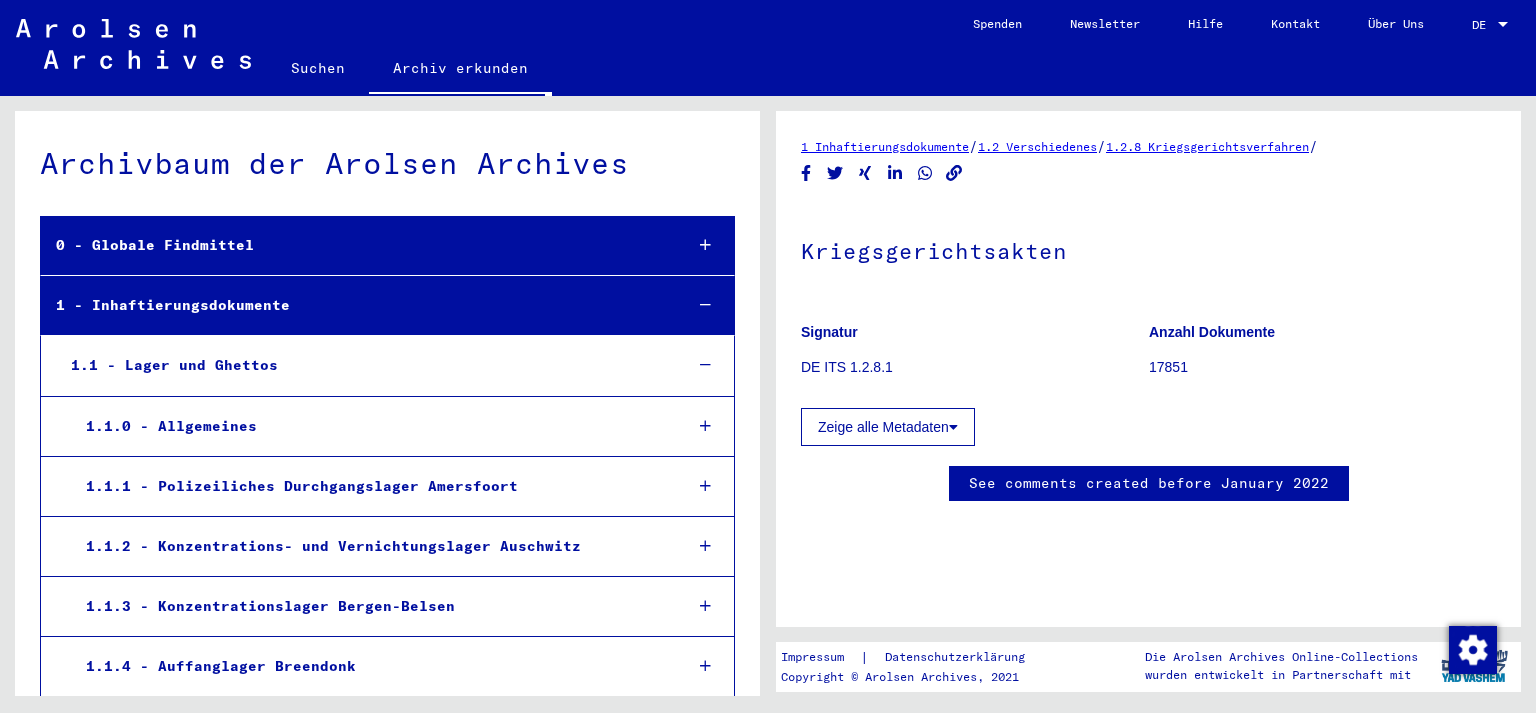 click on "1 - Inhaftierungsdokumente" at bounding box center (353, 305) 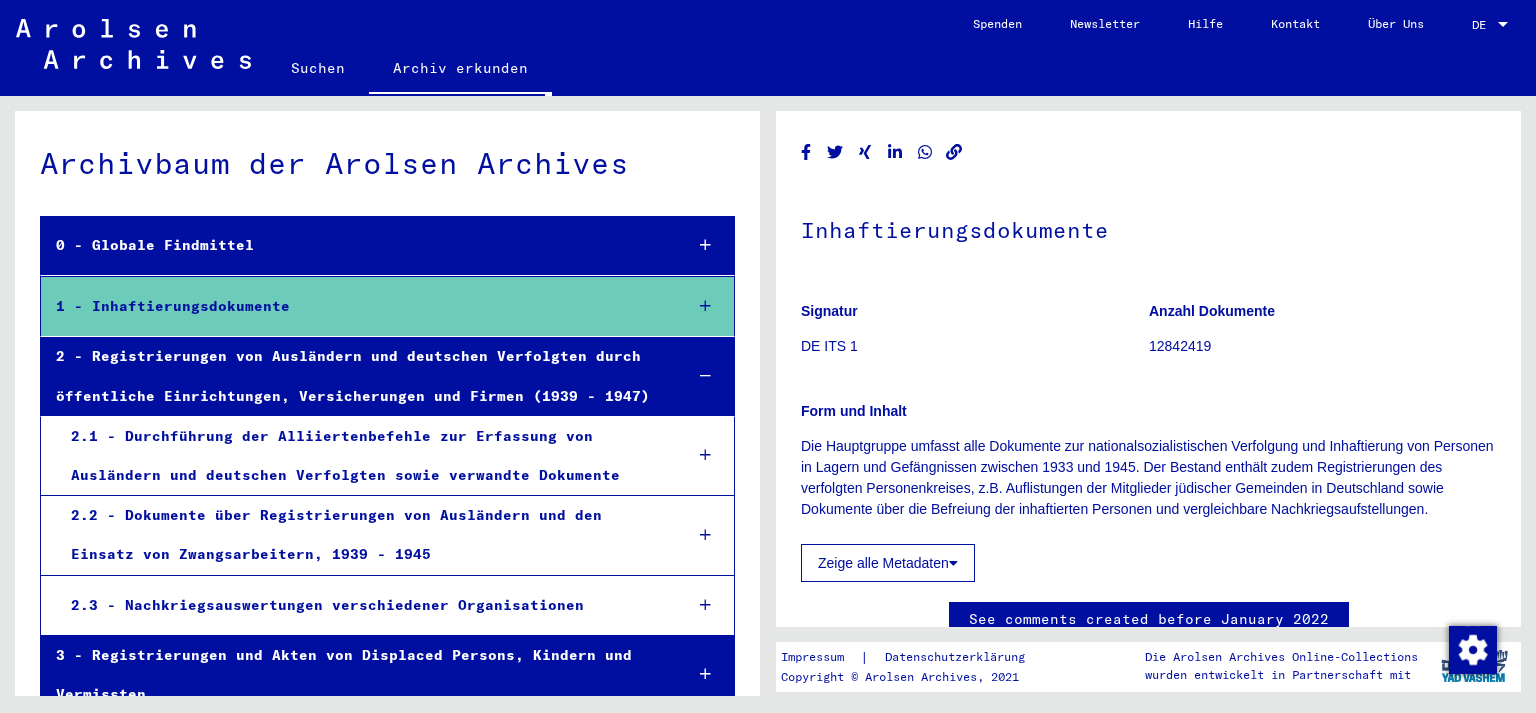 click on "2 - Registrierungen von Ausländern und deutschen Verfolgten durch öffentliche Einrichtungen, Versicherungen und Firmen (1939 - 1947)" at bounding box center (353, 376) 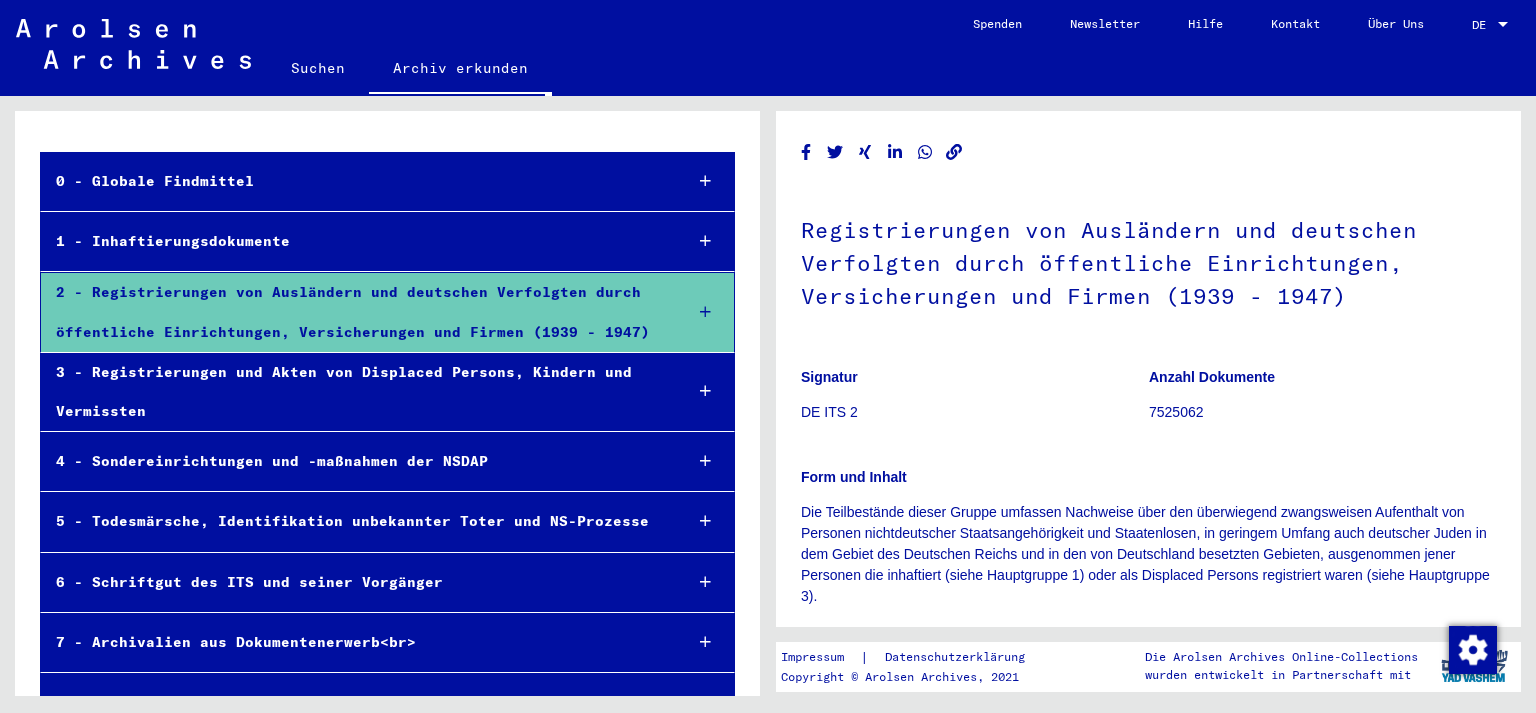 scroll, scrollTop: 108, scrollLeft: 0, axis: vertical 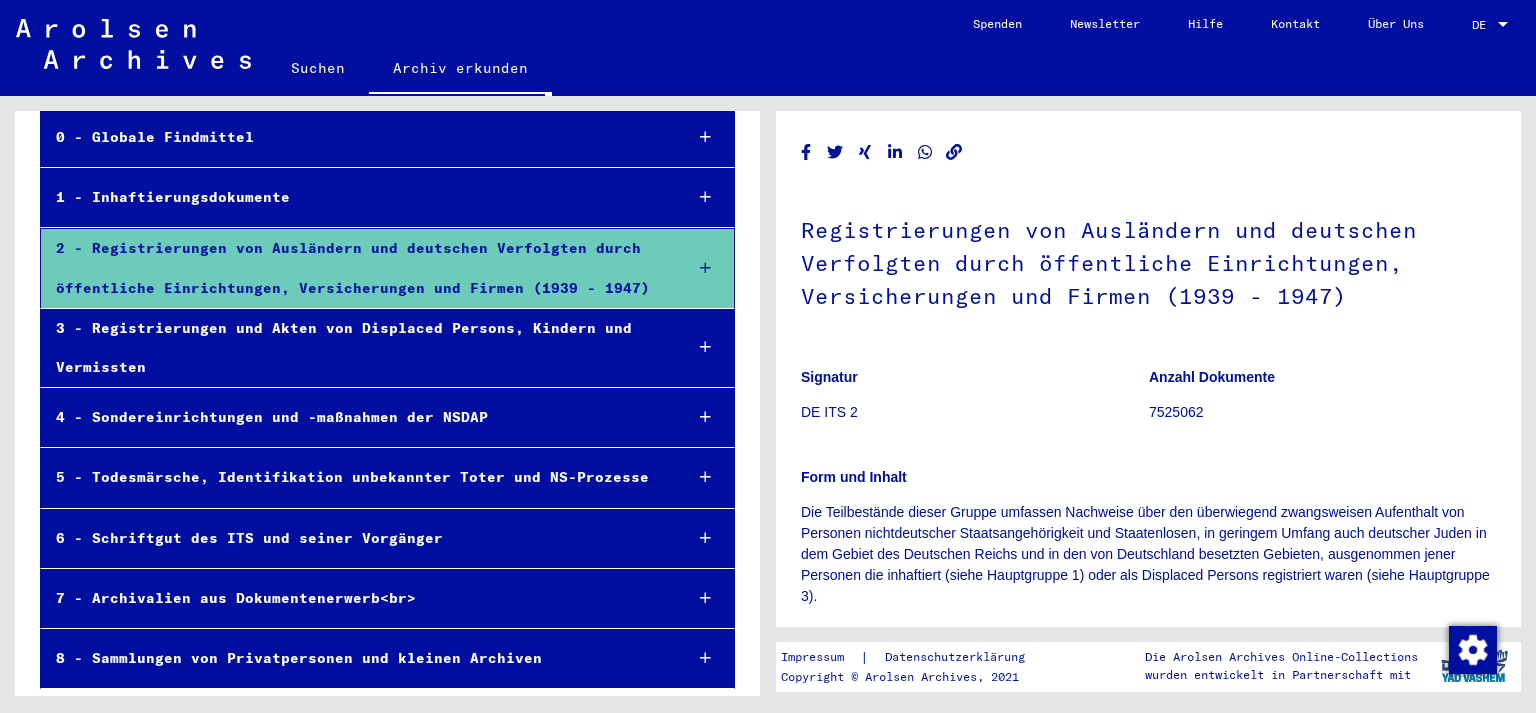 click on "7 - Archivalien aus Dokumentenerwerb<br>" at bounding box center (353, 598) 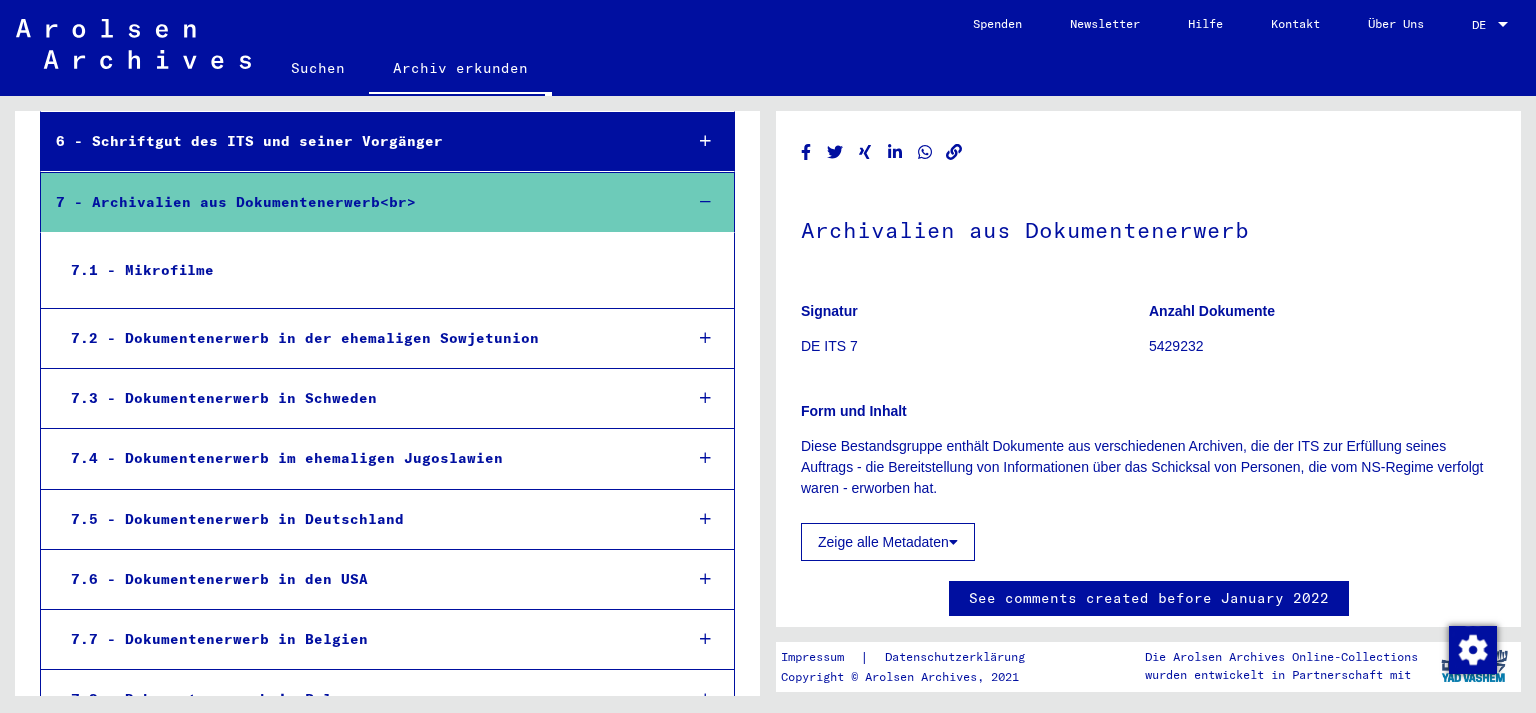 scroll, scrollTop: 550, scrollLeft: 0, axis: vertical 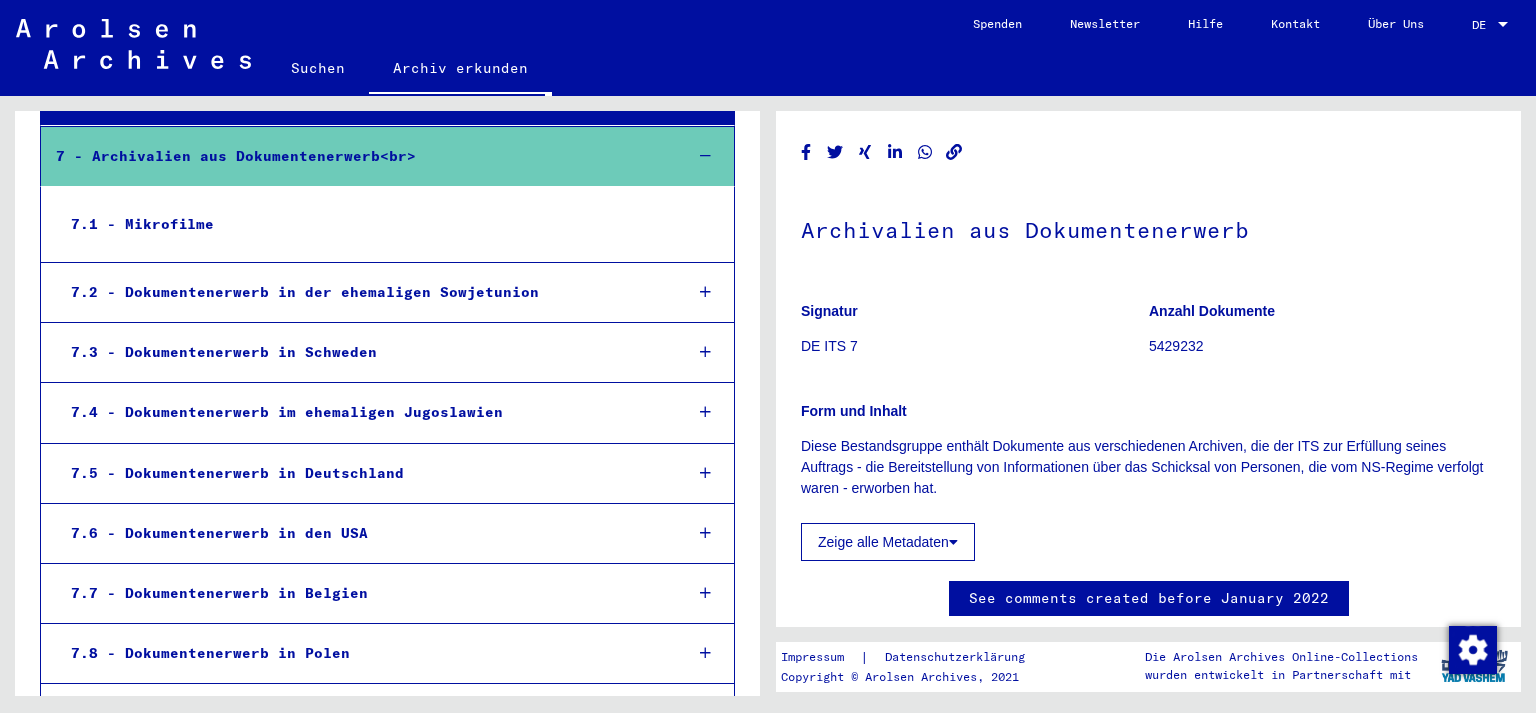 click on "7.1 - Mikrofilme" at bounding box center [387, 225] 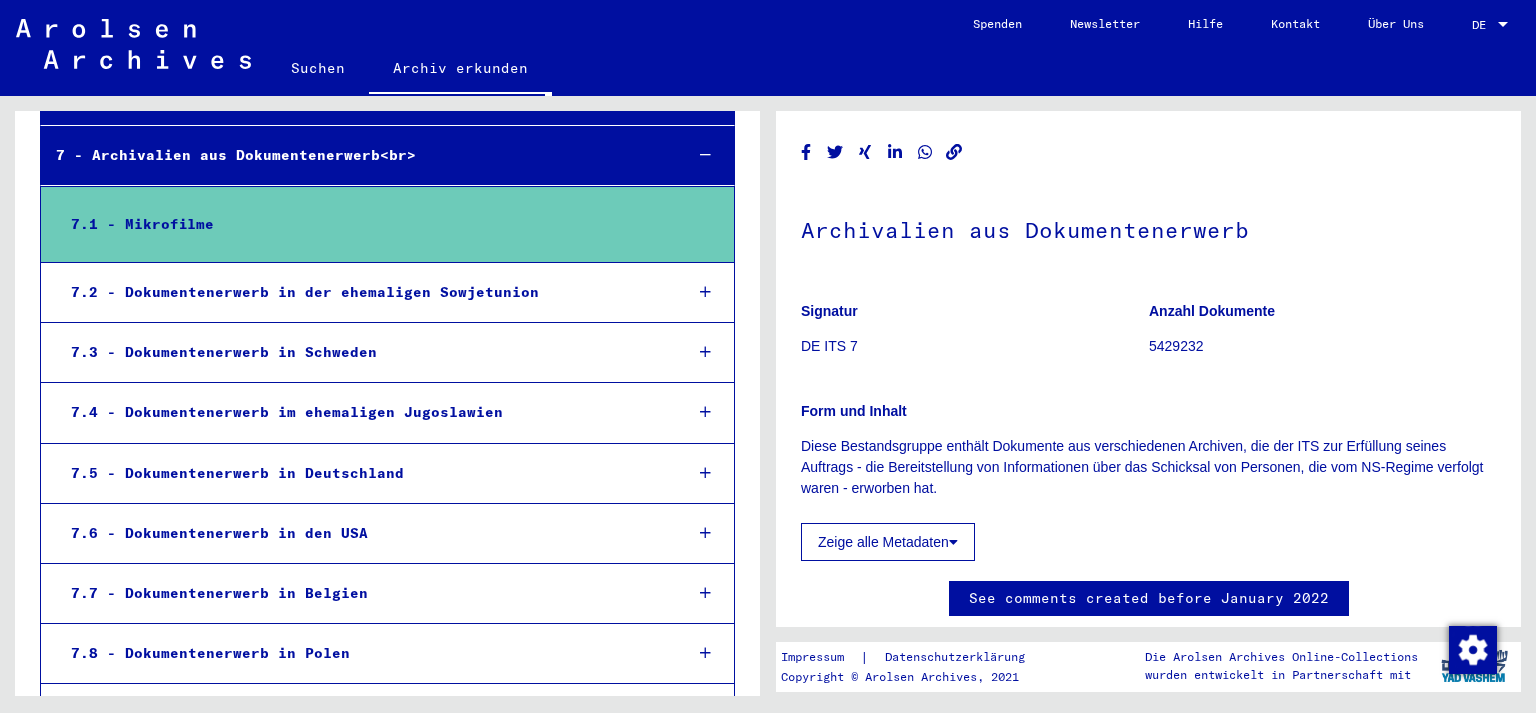 click on "7.1 - Mikrofilme" at bounding box center [360, 224] 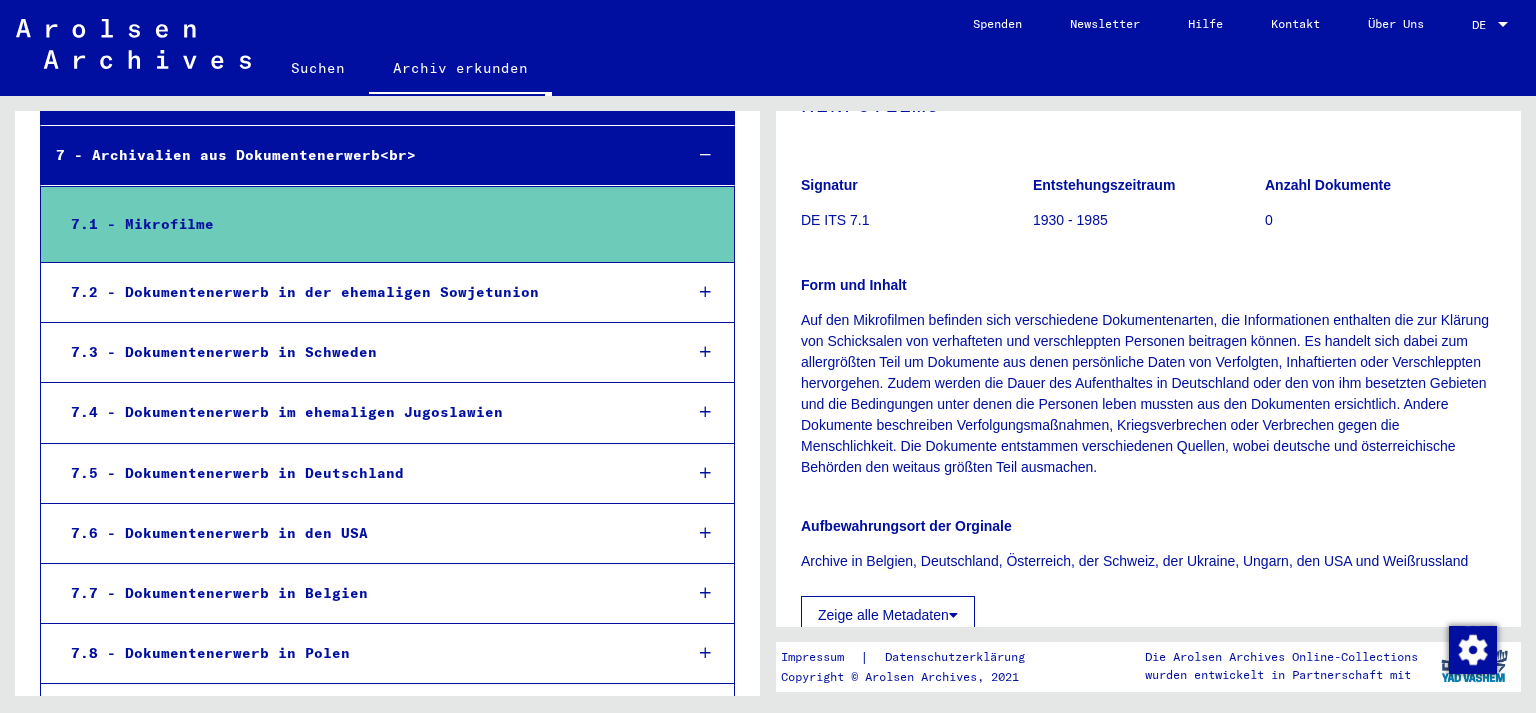 scroll, scrollTop: 294, scrollLeft: 0, axis: vertical 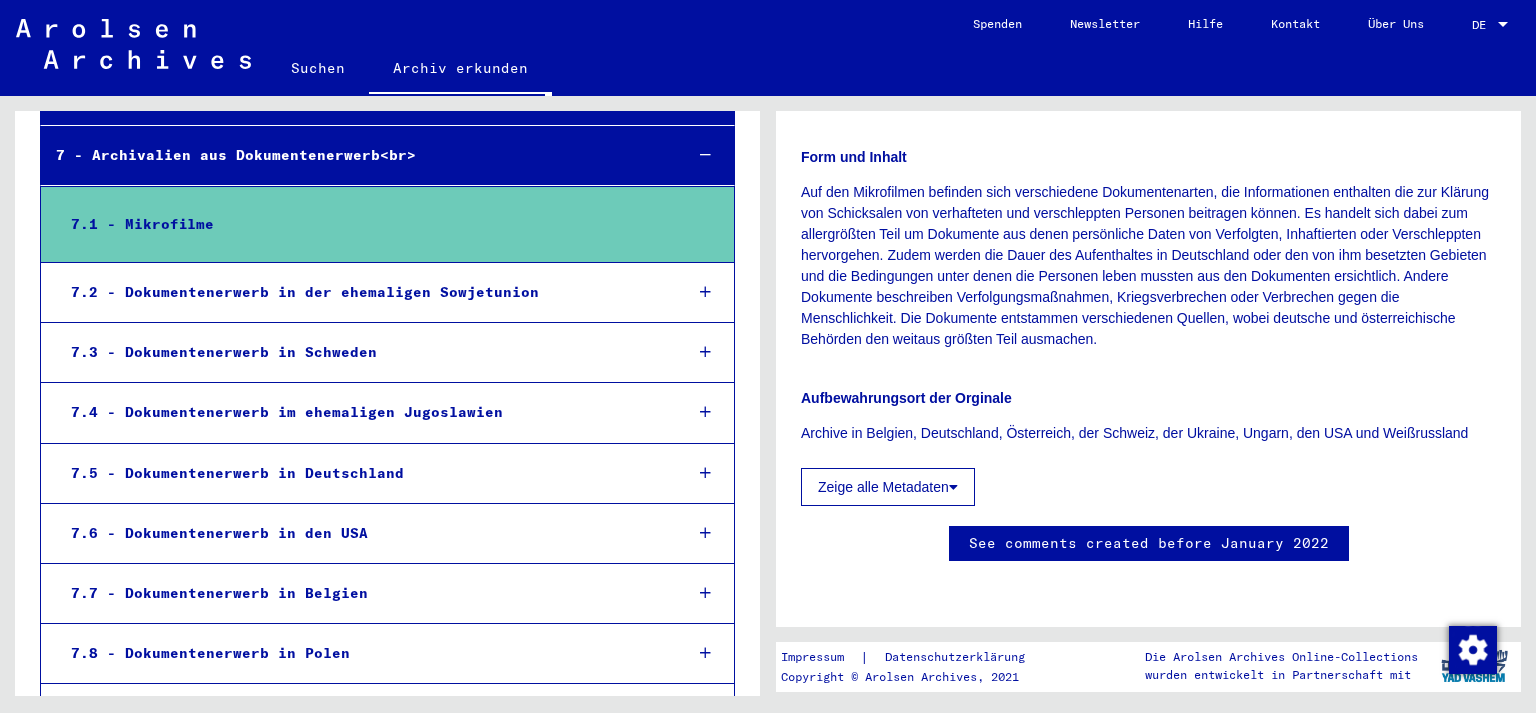 click on "Suchen" 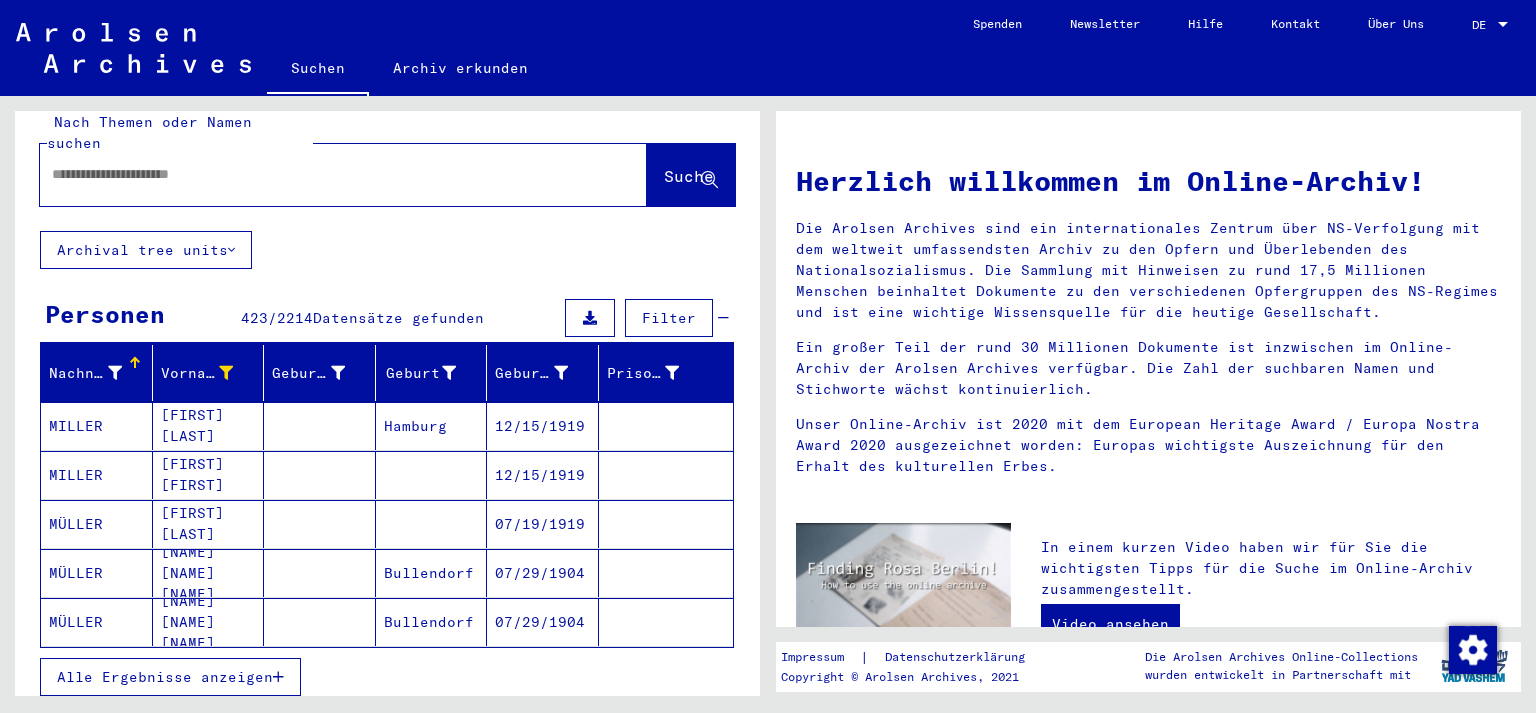 scroll, scrollTop: 0, scrollLeft: 0, axis: both 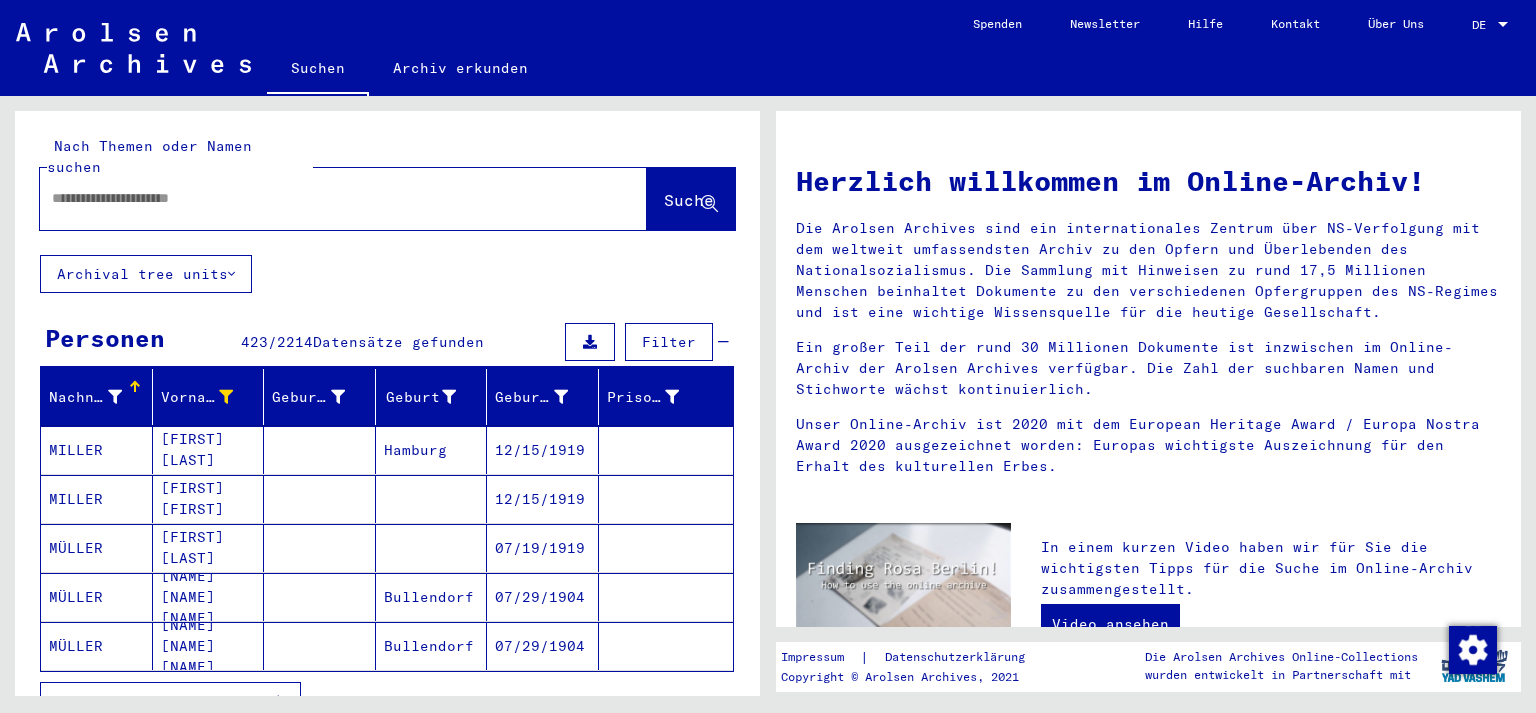 click 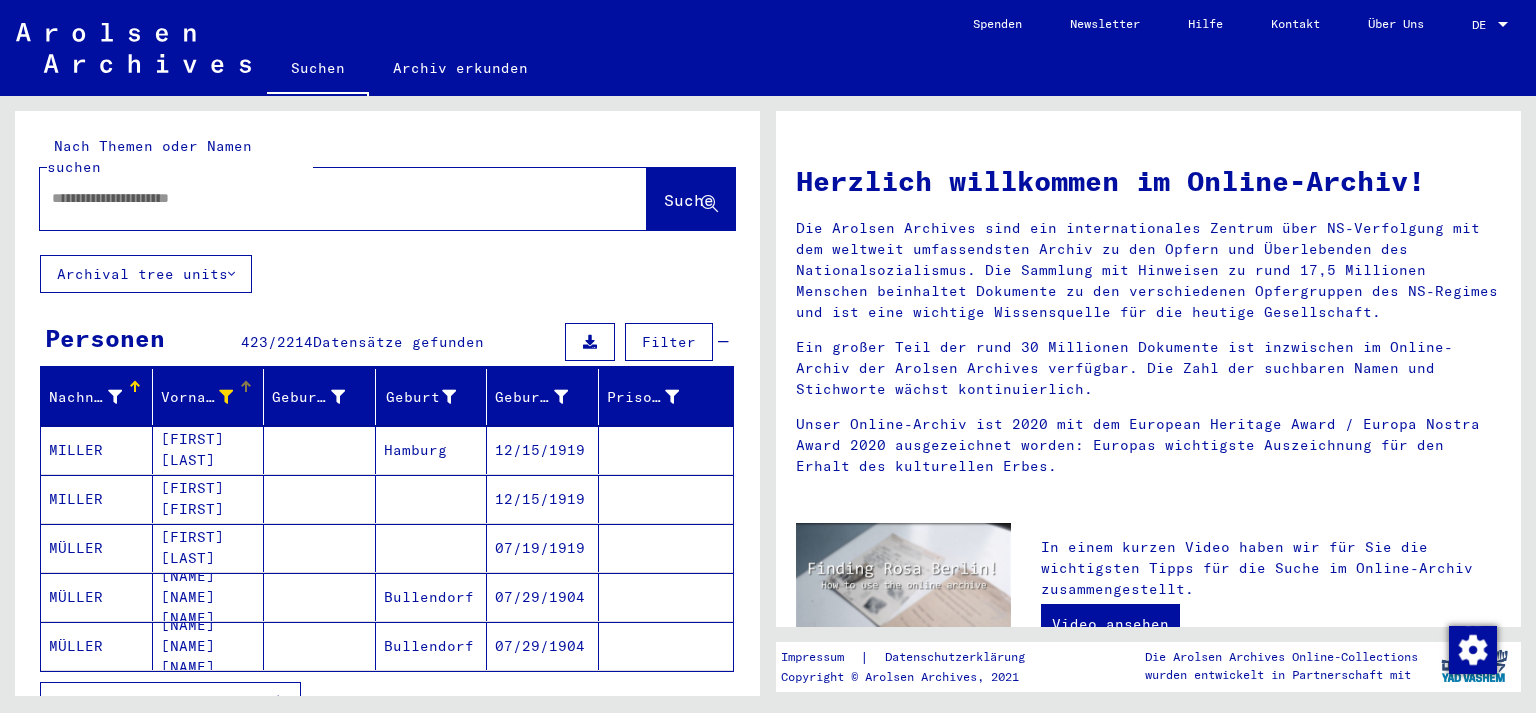 click on "Vorname" at bounding box center [197, 397] 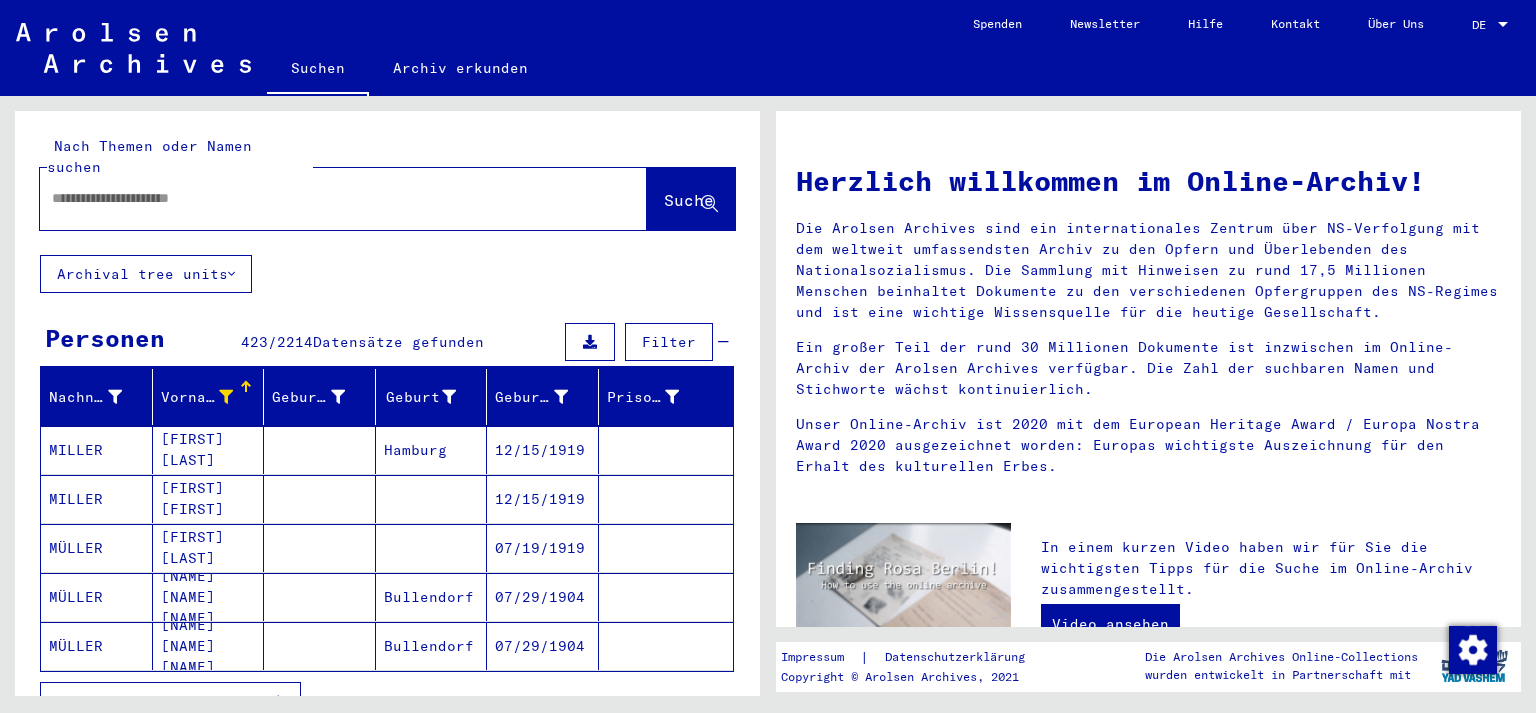 click 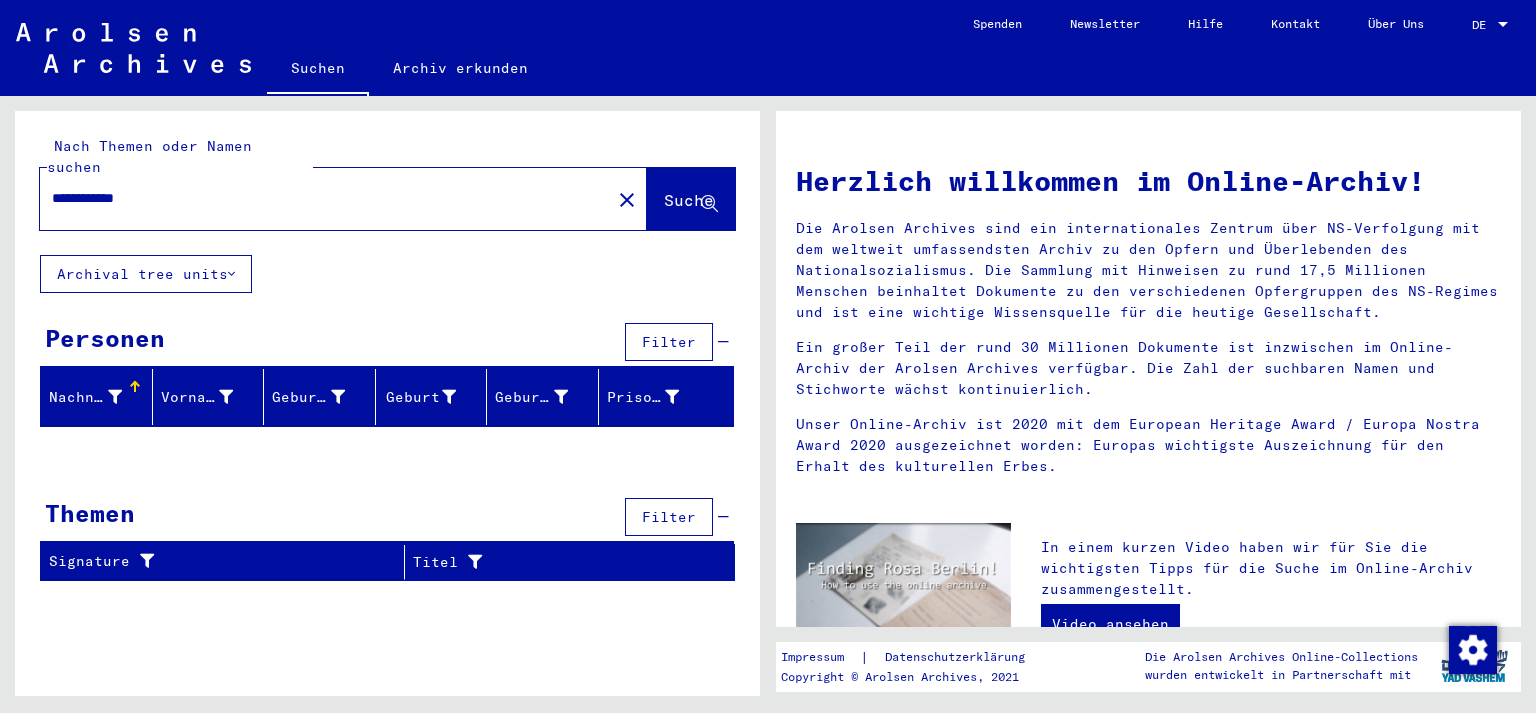click on "**********" at bounding box center [319, 198] 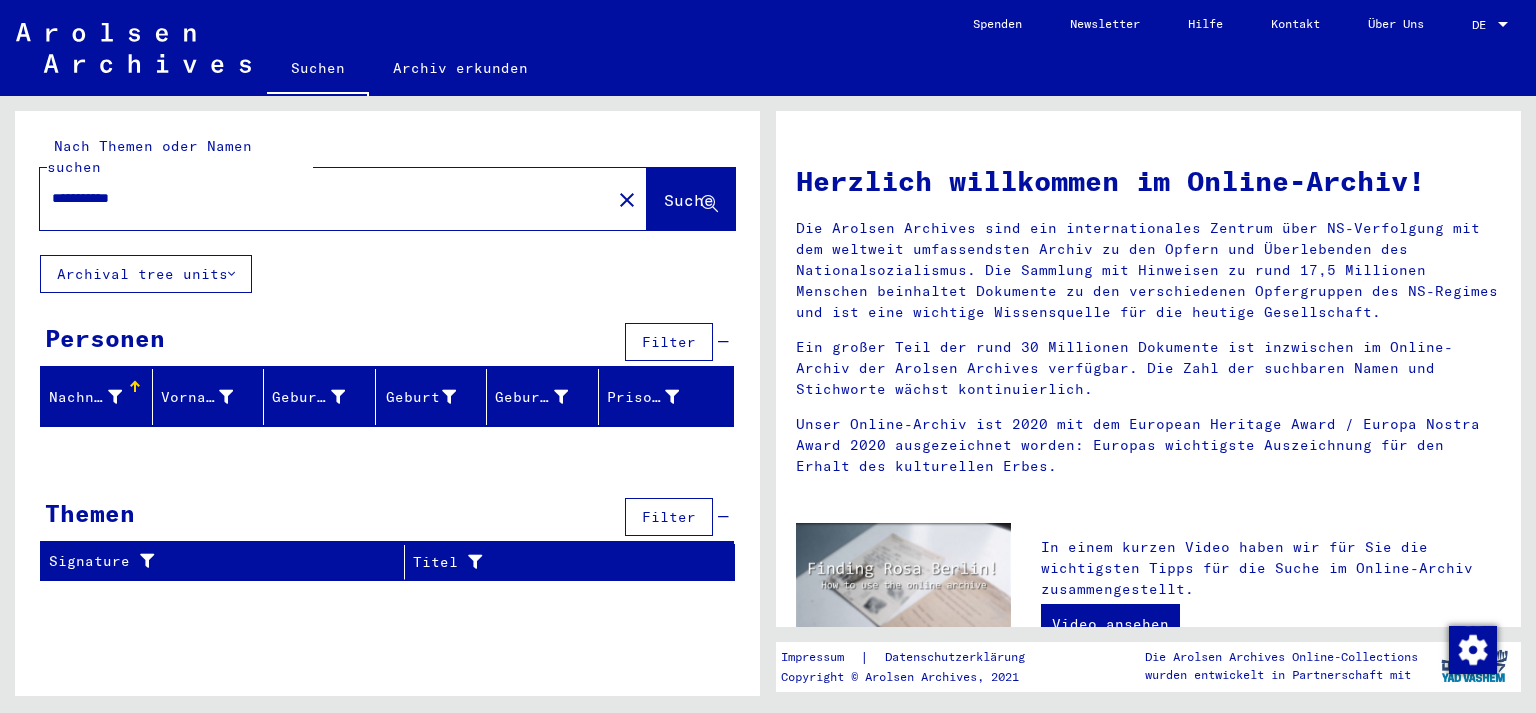 click on "**********" at bounding box center (319, 198) 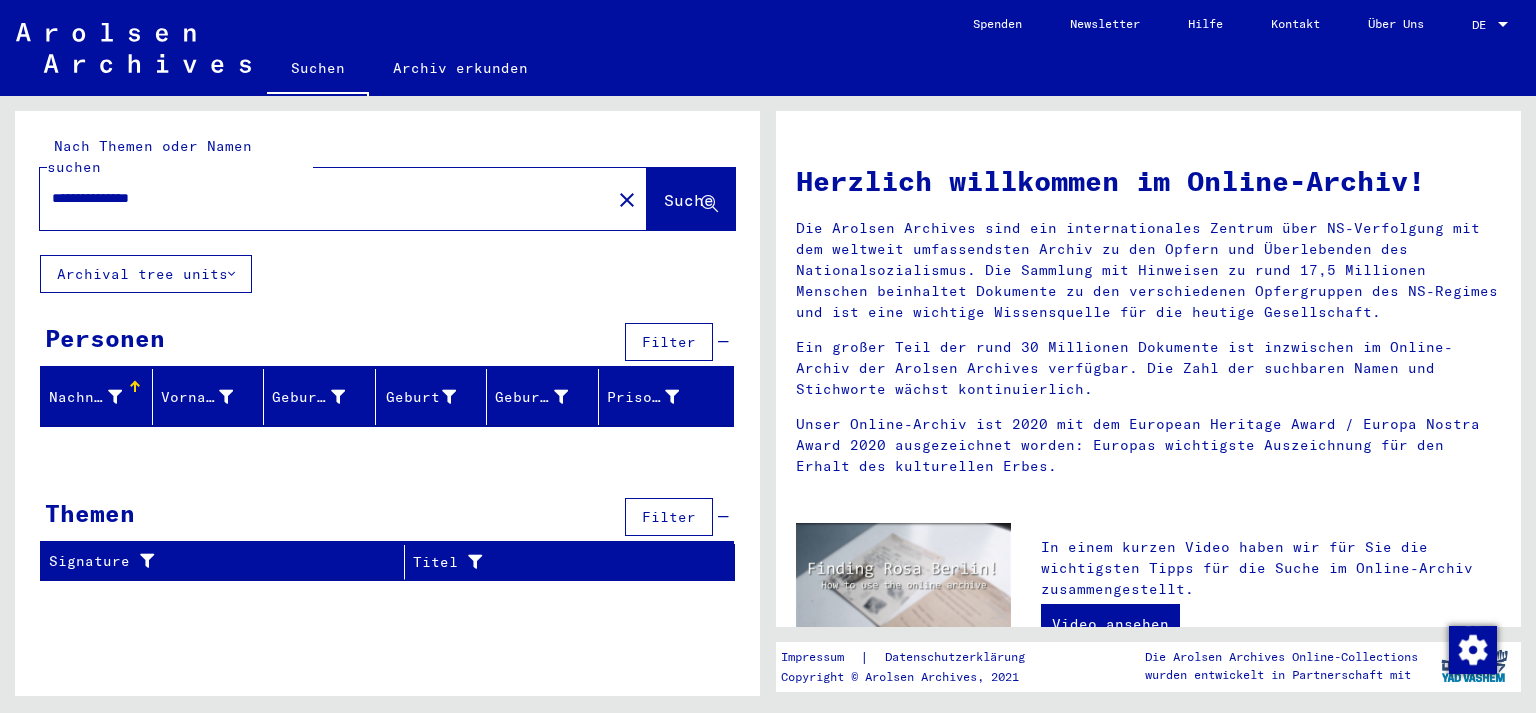 type on "**********" 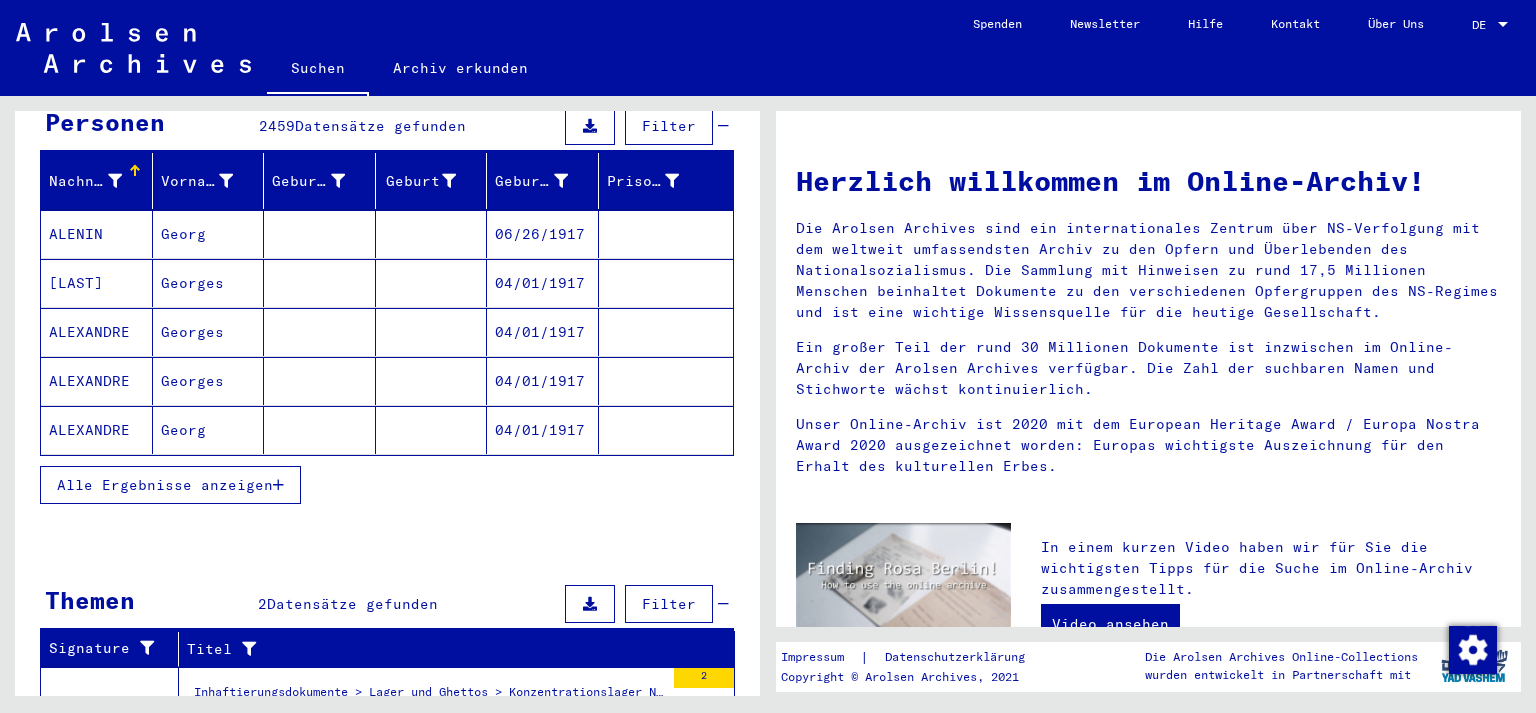 scroll, scrollTop: 0, scrollLeft: 0, axis: both 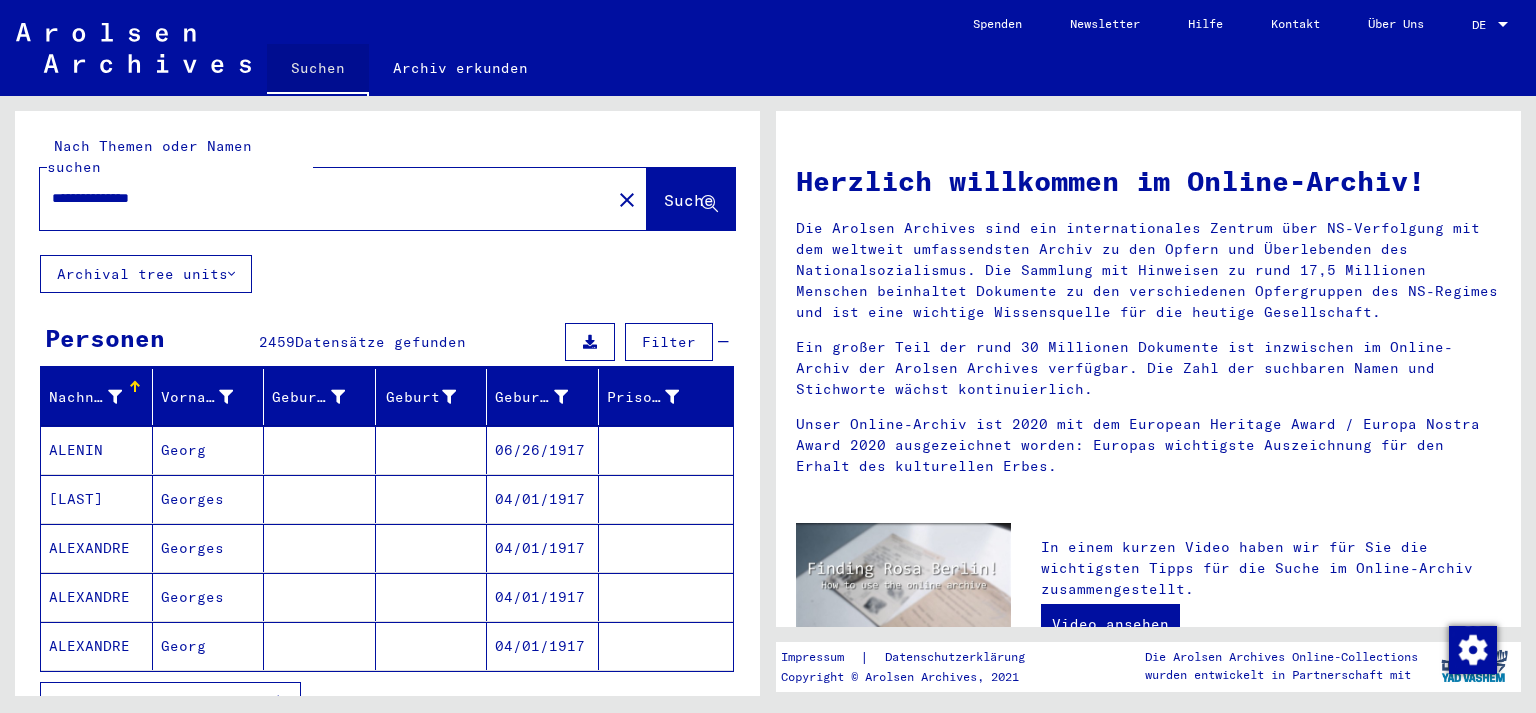 click on "Suchen" 